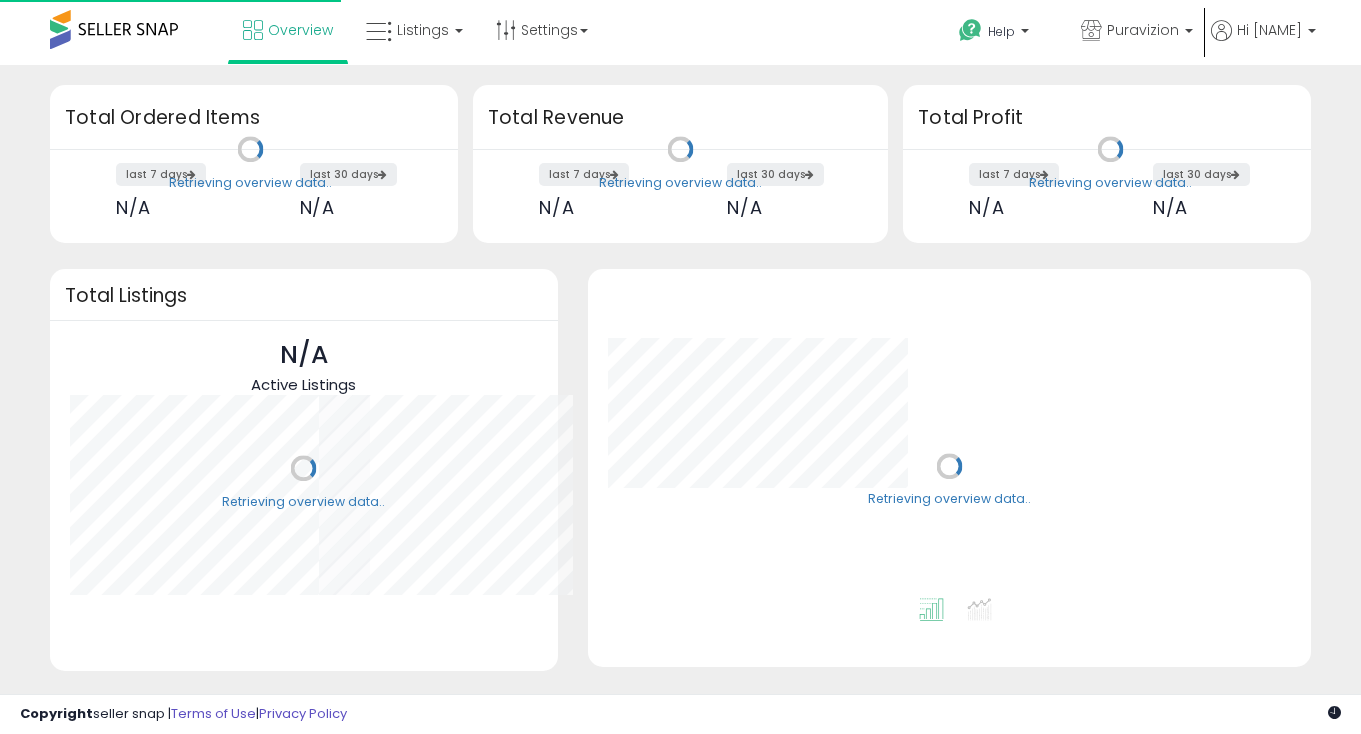 scroll, scrollTop: 0, scrollLeft: 0, axis: both 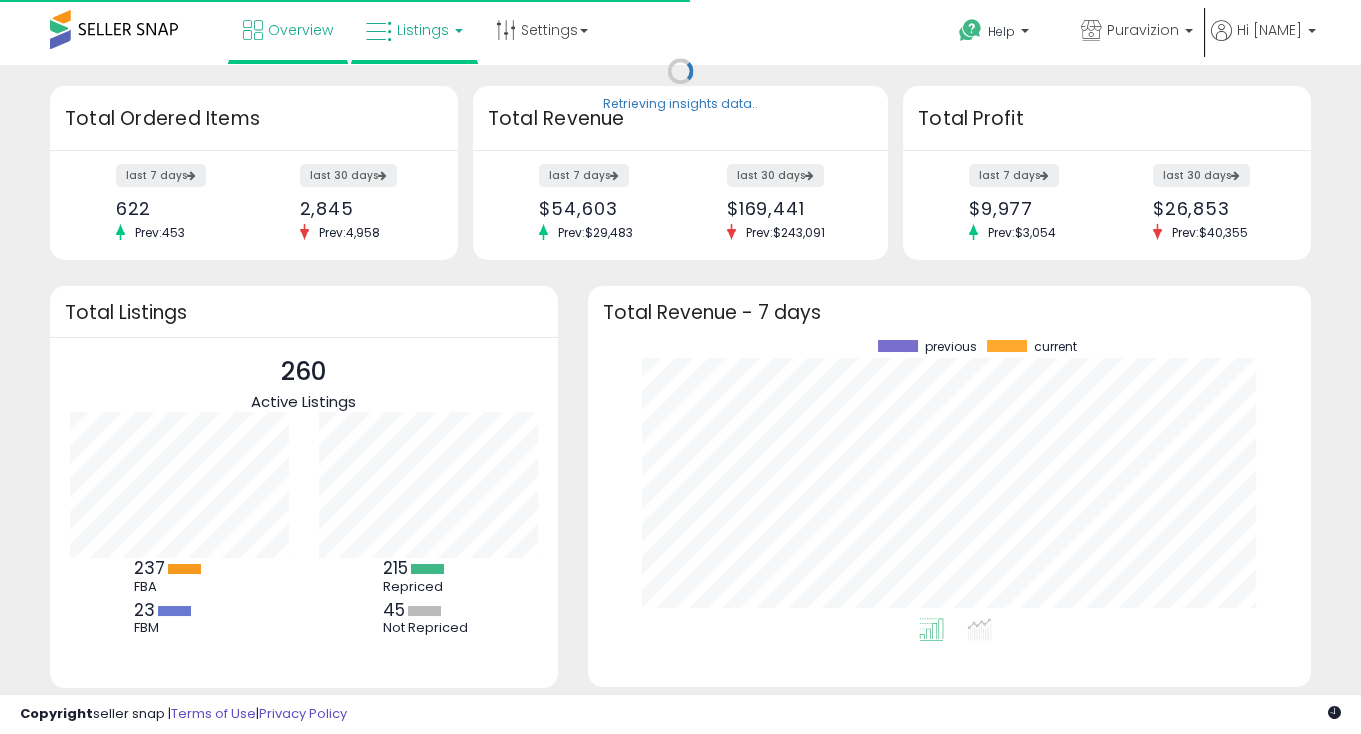 click on "Listings" at bounding box center [414, 30] 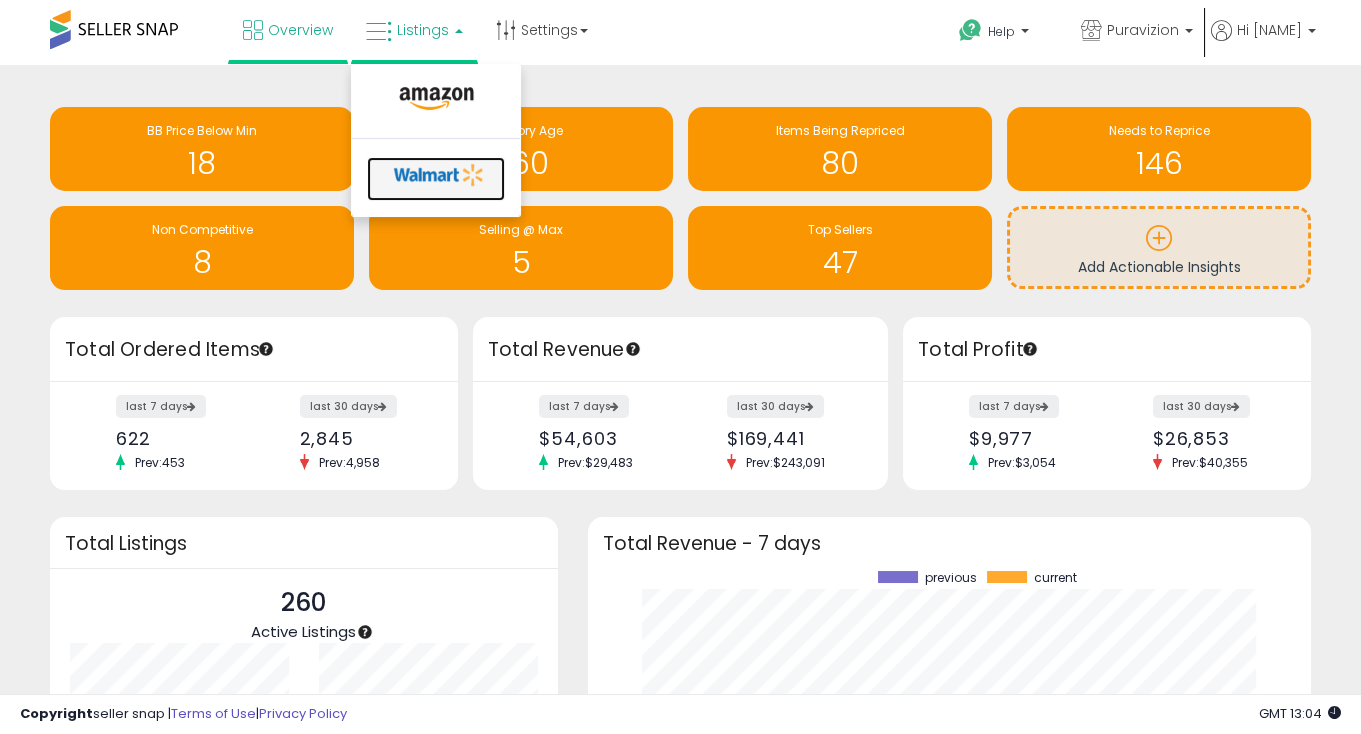 click at bounding box center (439, 175) 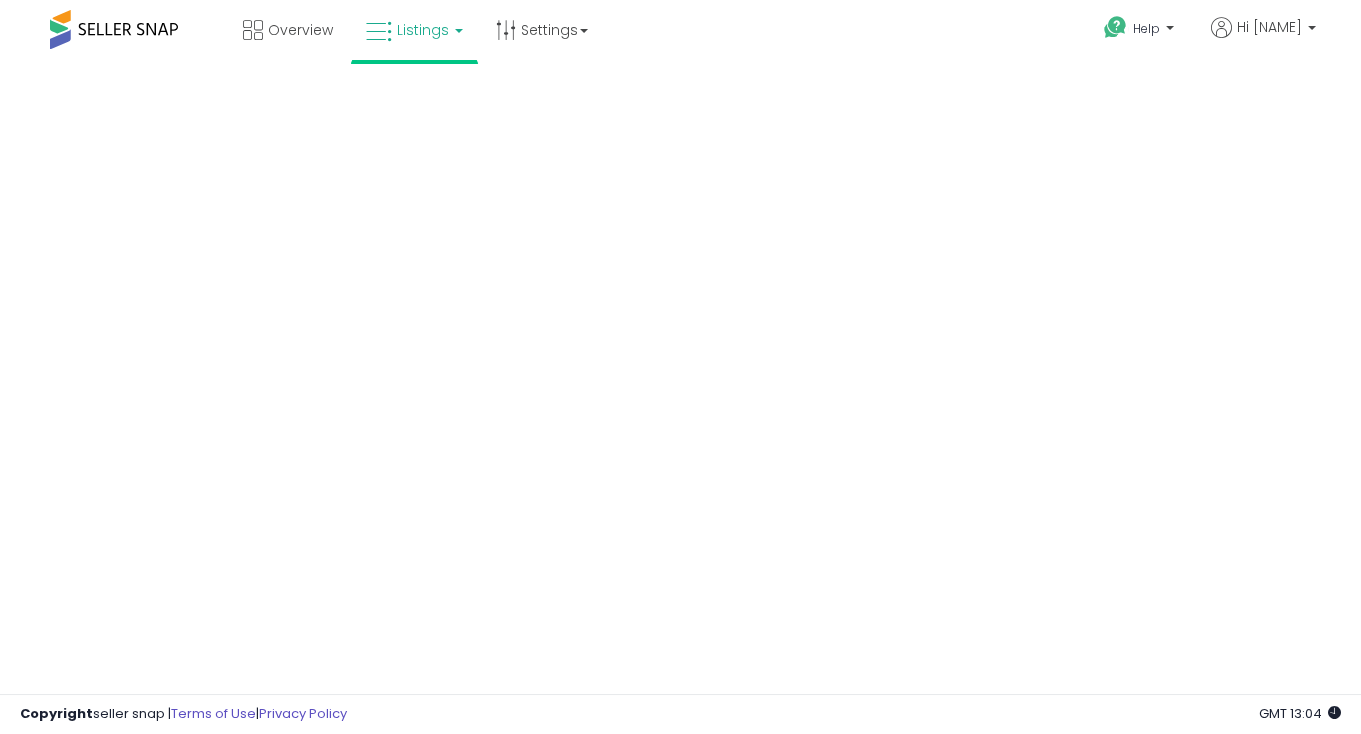 scroll, scrollTop: 0, scrollLeft: 0, axis: both 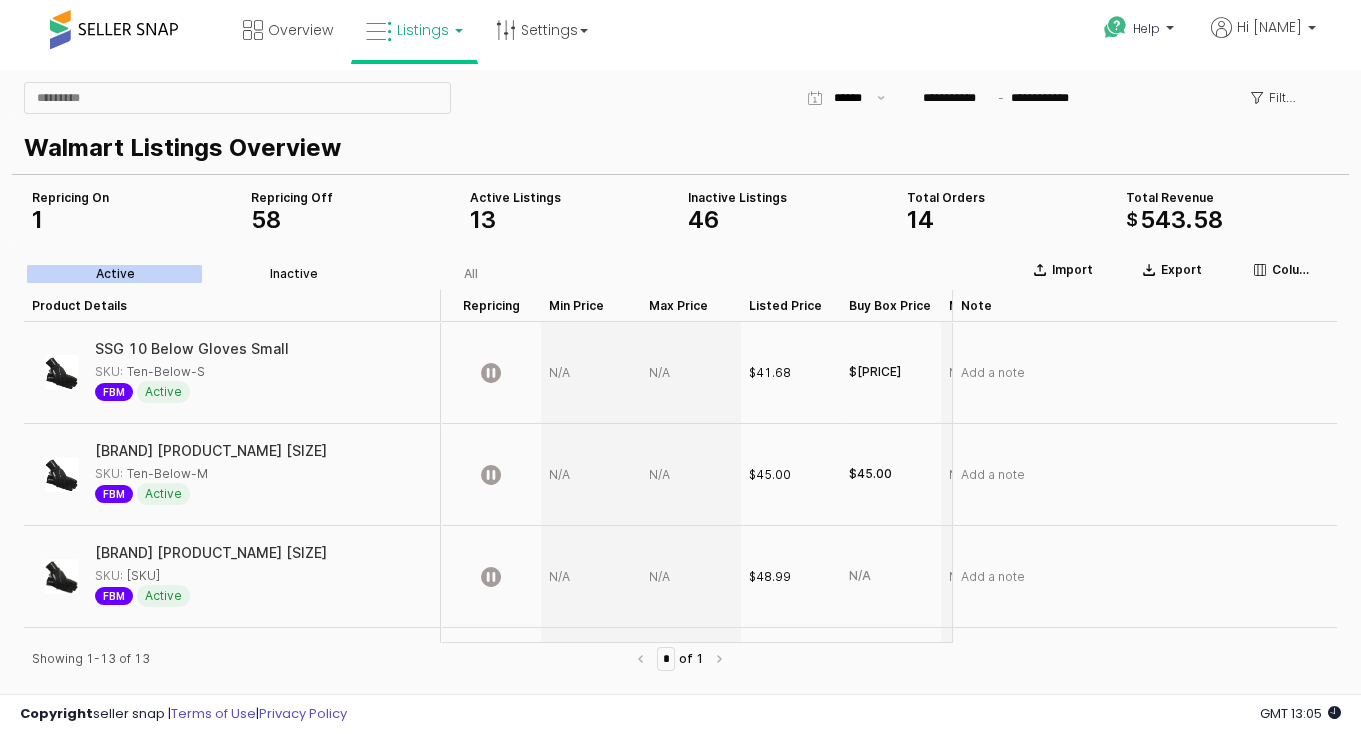 click on "Inactive" at bounding box center [294, 274] 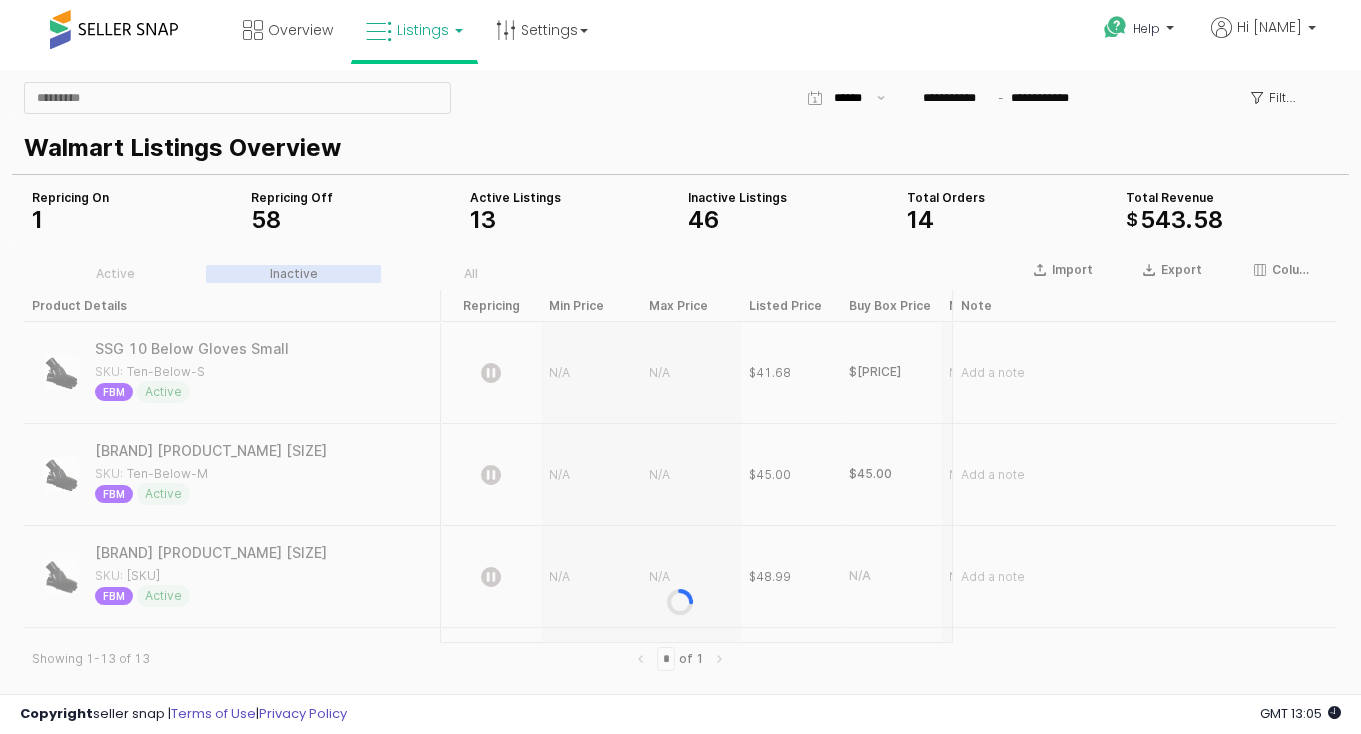 click at bounding box center [680, 602] 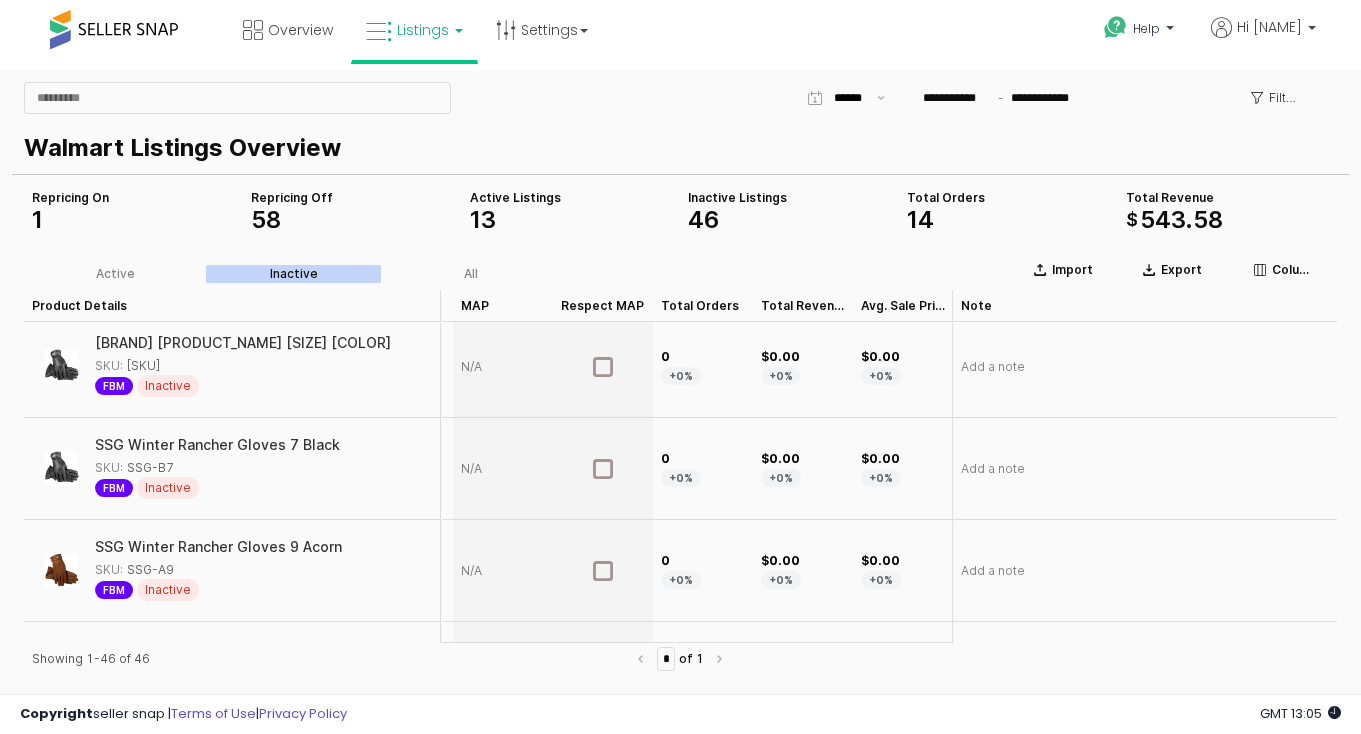 scroll, scrollTop: 0, scrollLeft: 488, axis: horizontal 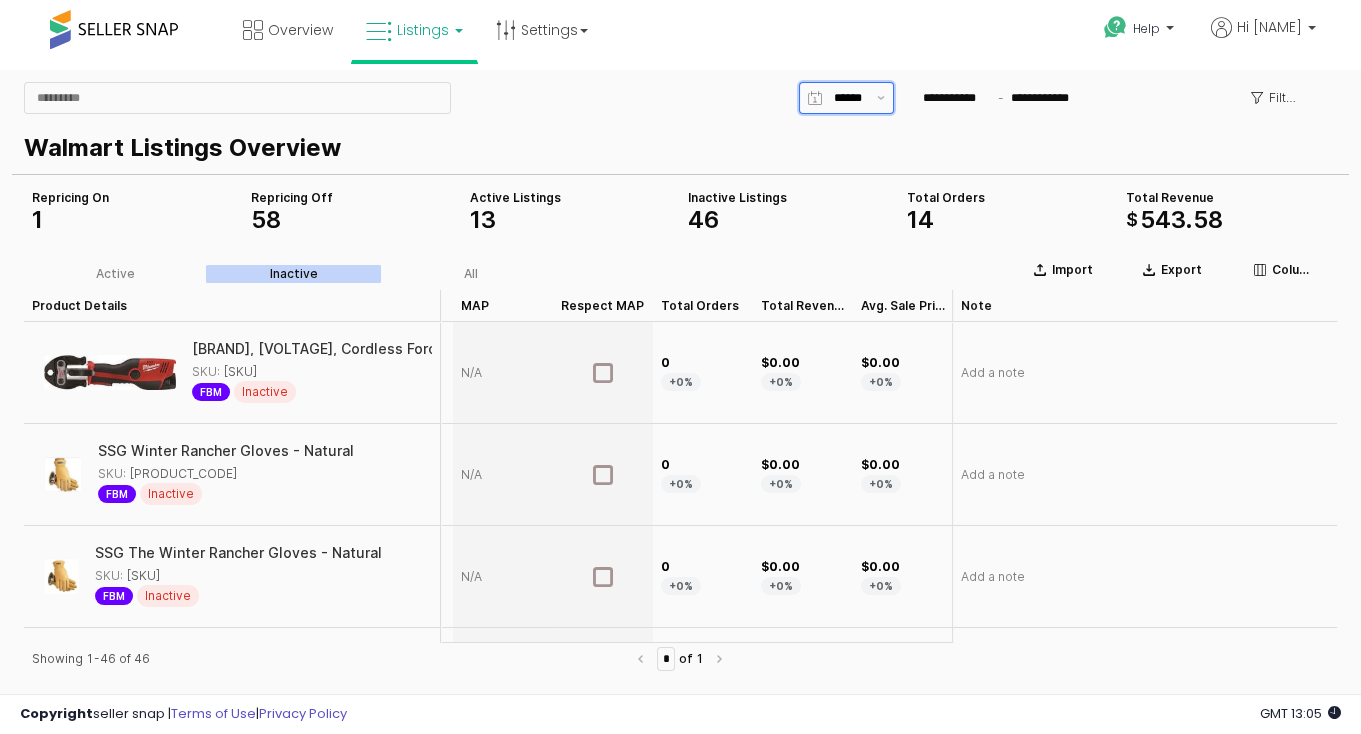 click at bounding box center (849, 98) 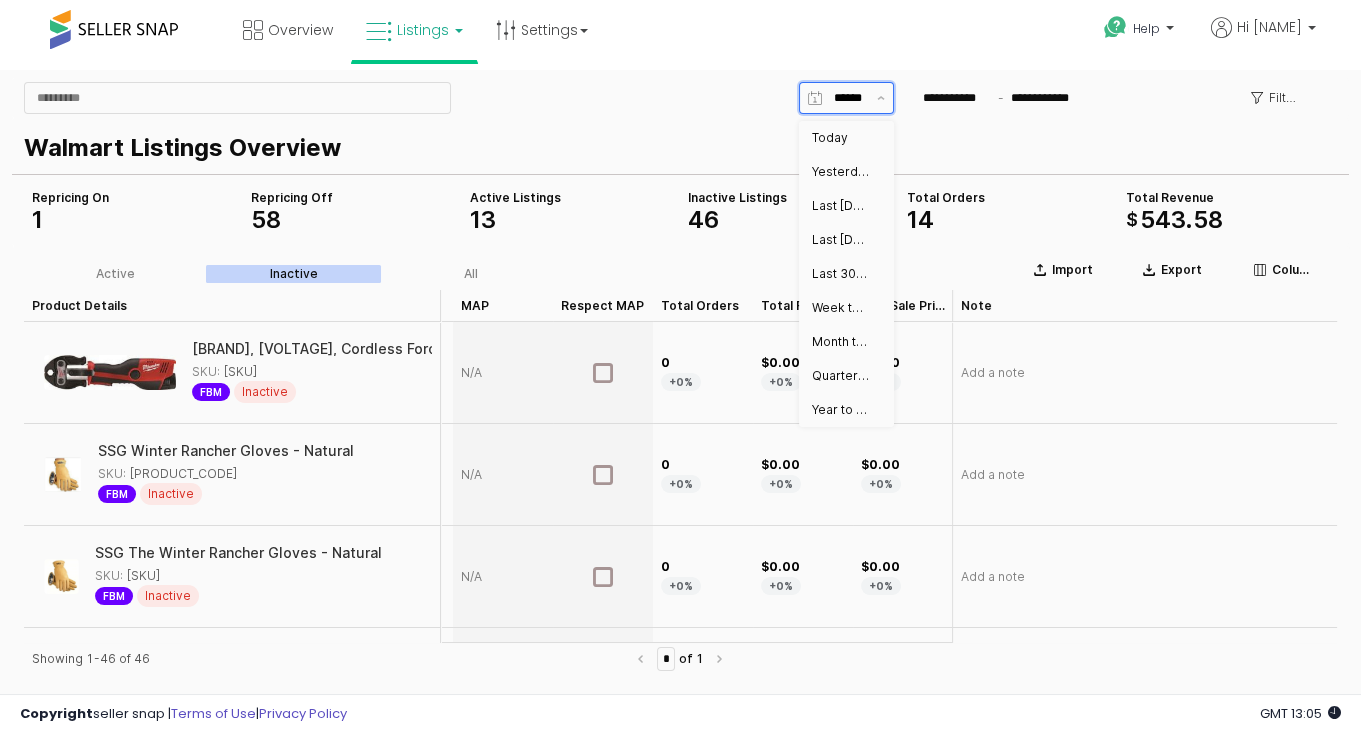click at bounding box center [849, 98] 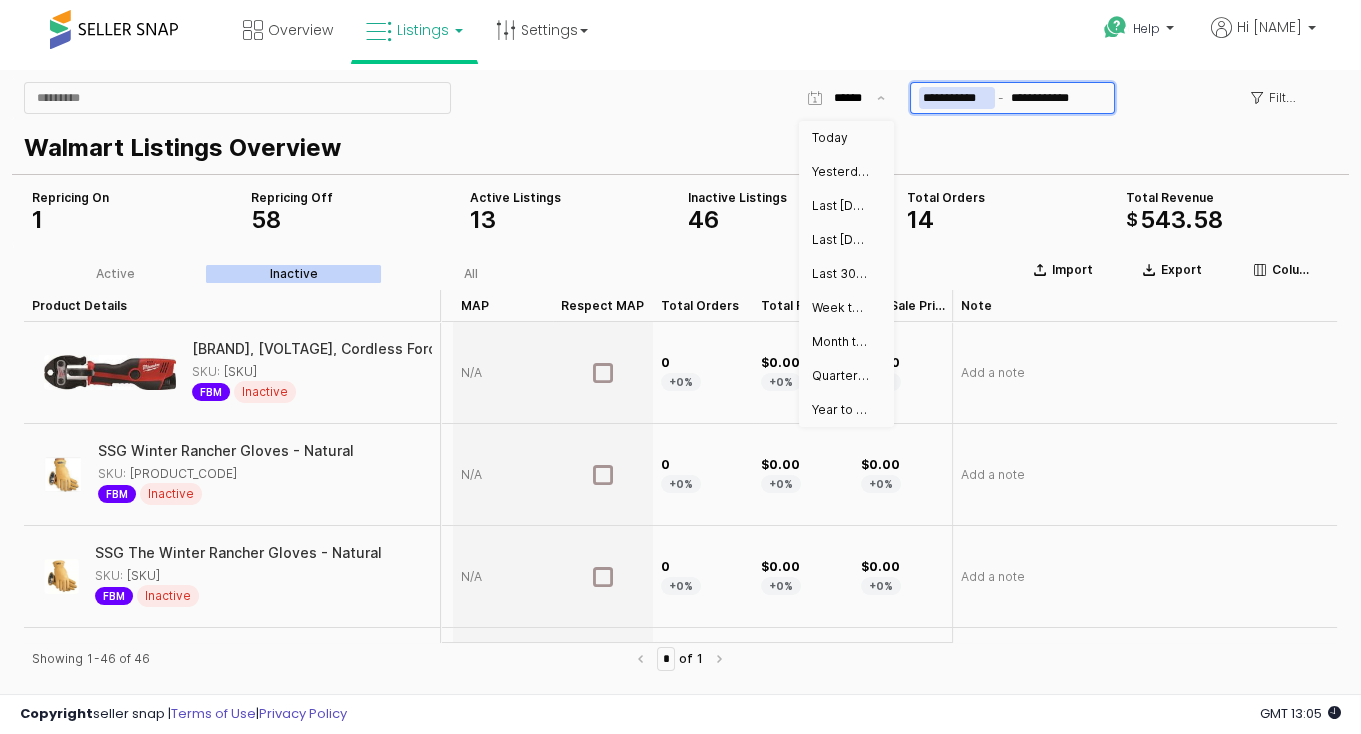 click at bounding box center (1001, 98) 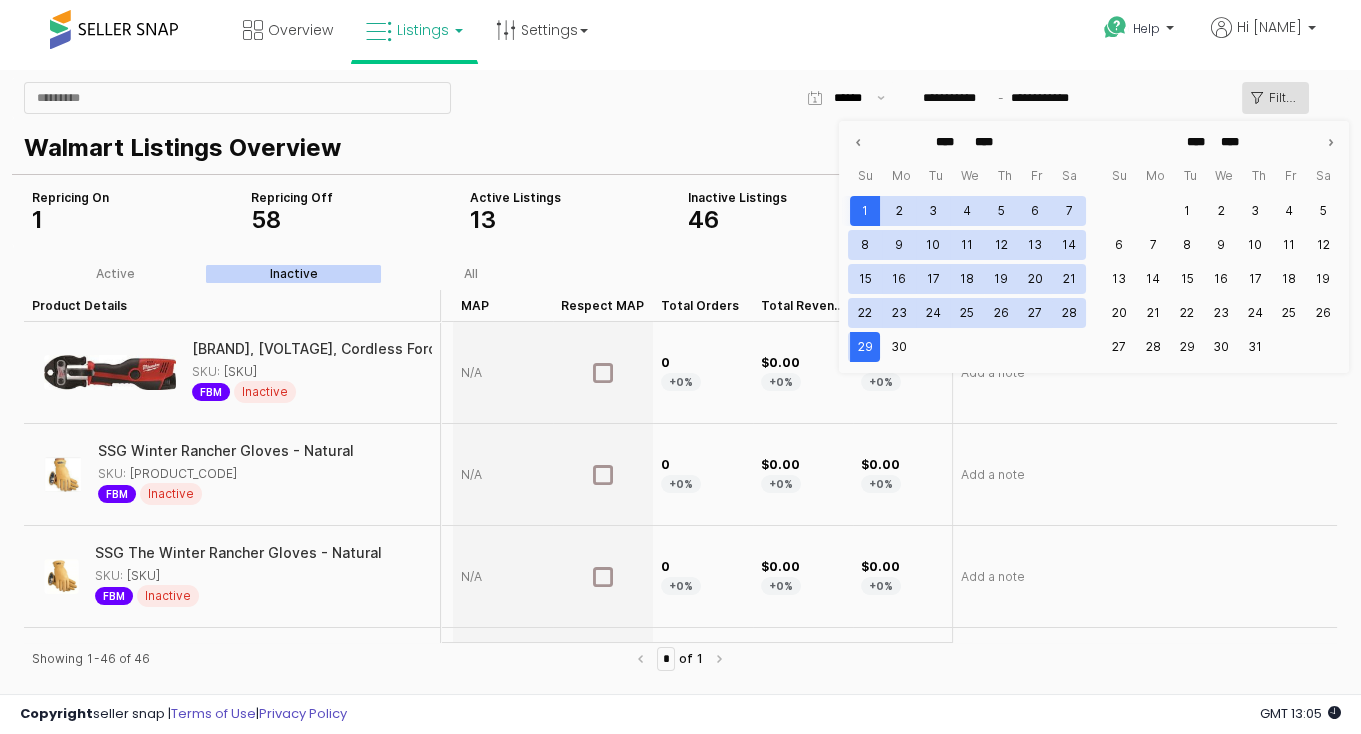 click on "**********" at bounding box center [680, 98] 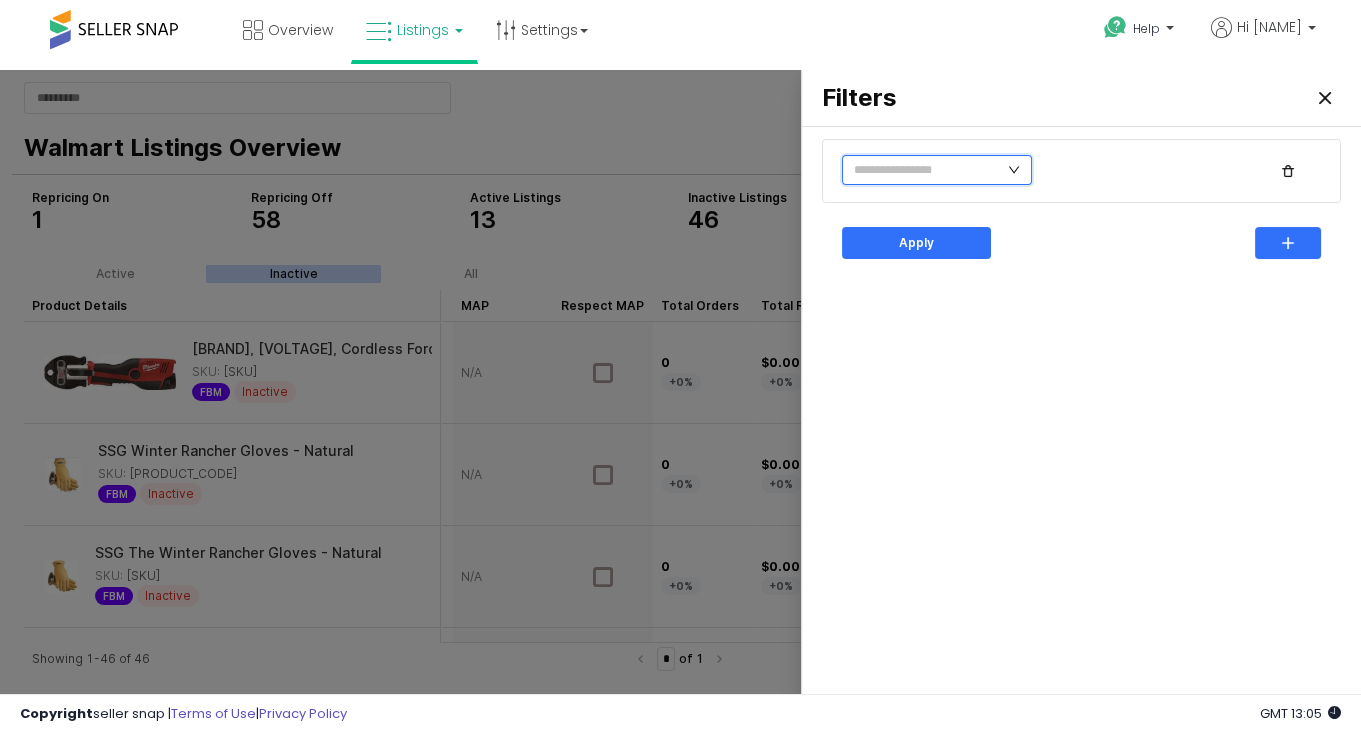 click at bounding box center [937, 170] 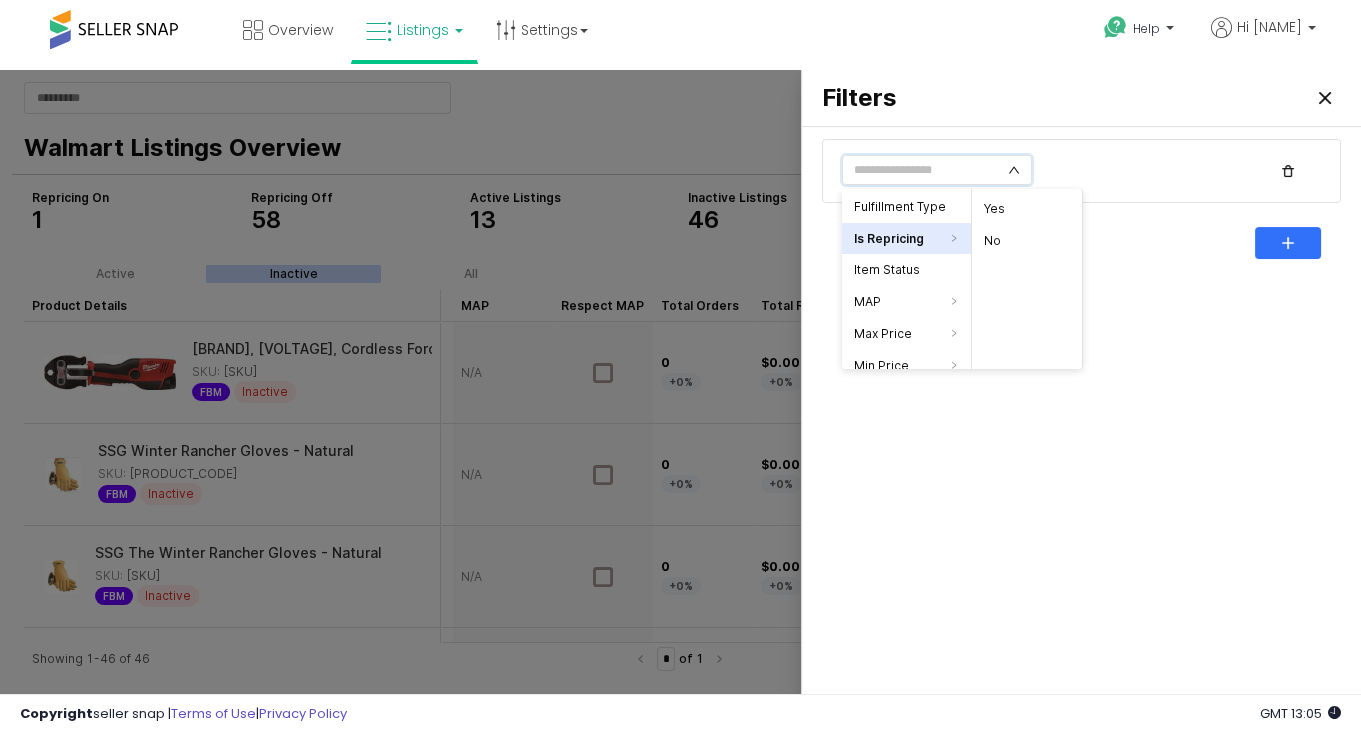 scroll, scrollTop: 211, scrollLeft: 0, axis: vertical 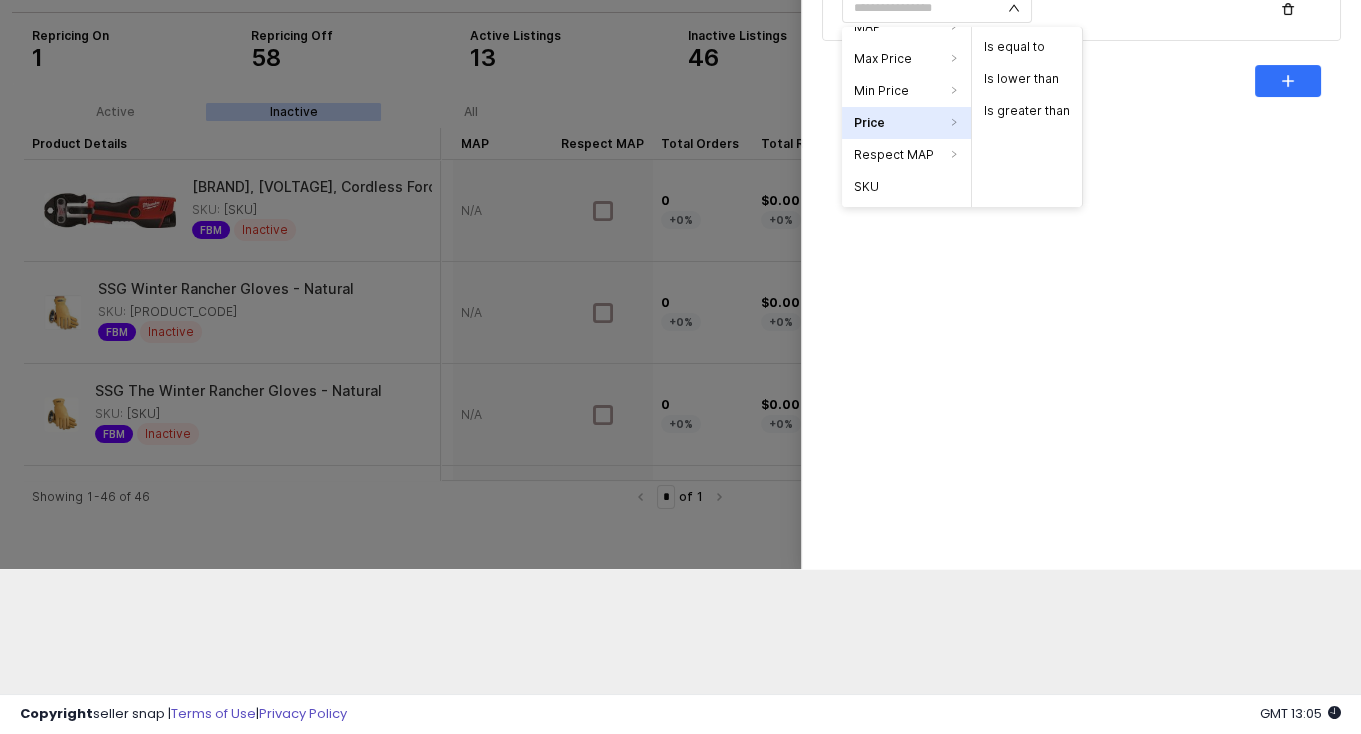 click on "Apply" at bounding box center [1081, 267] 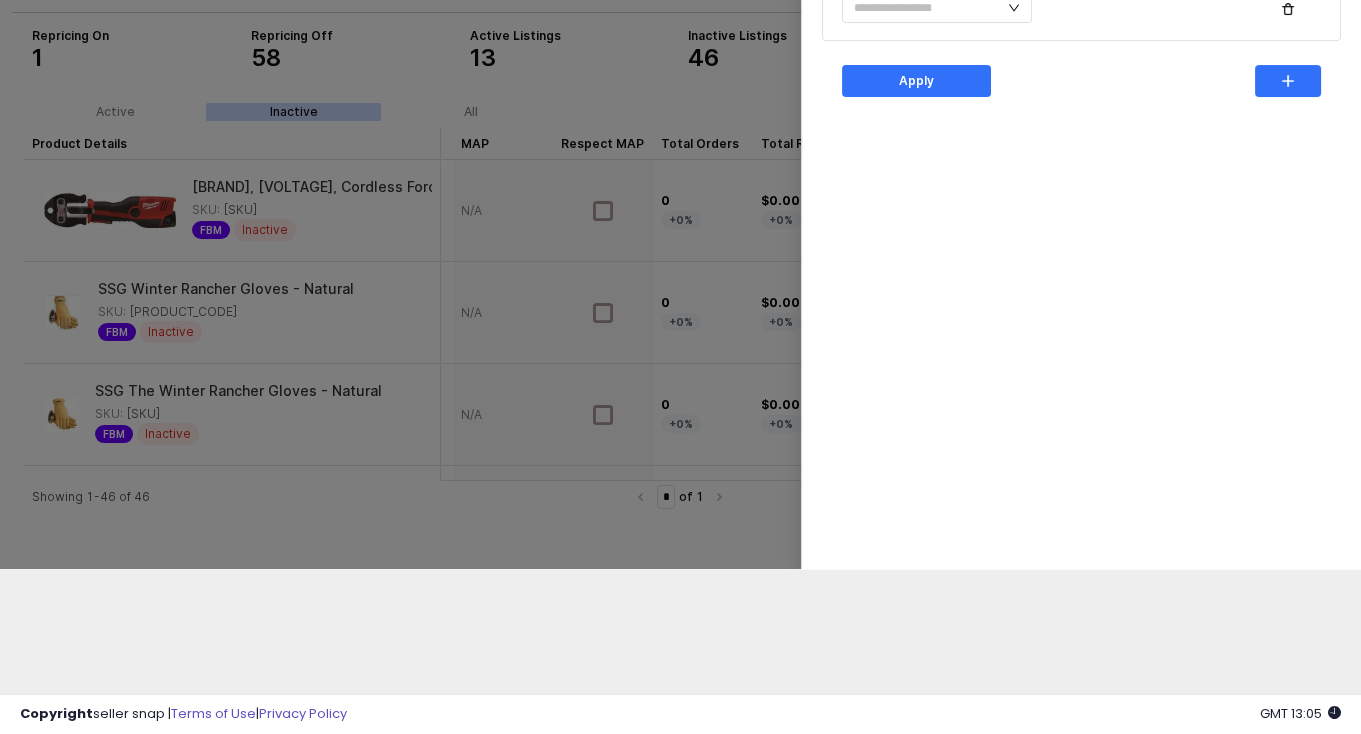 scroll, scrollTop: 0, scrollLeft: 0, axis: both 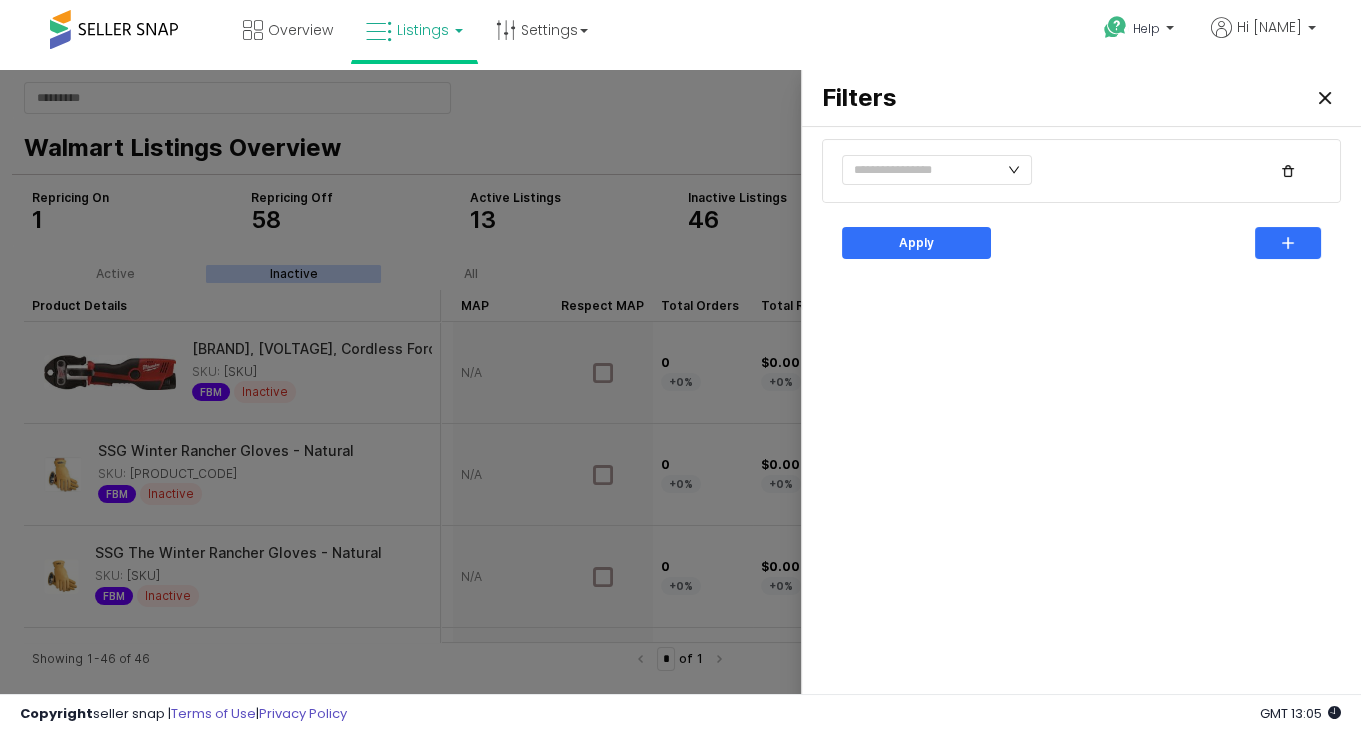 click at bounding box center [680, 400] 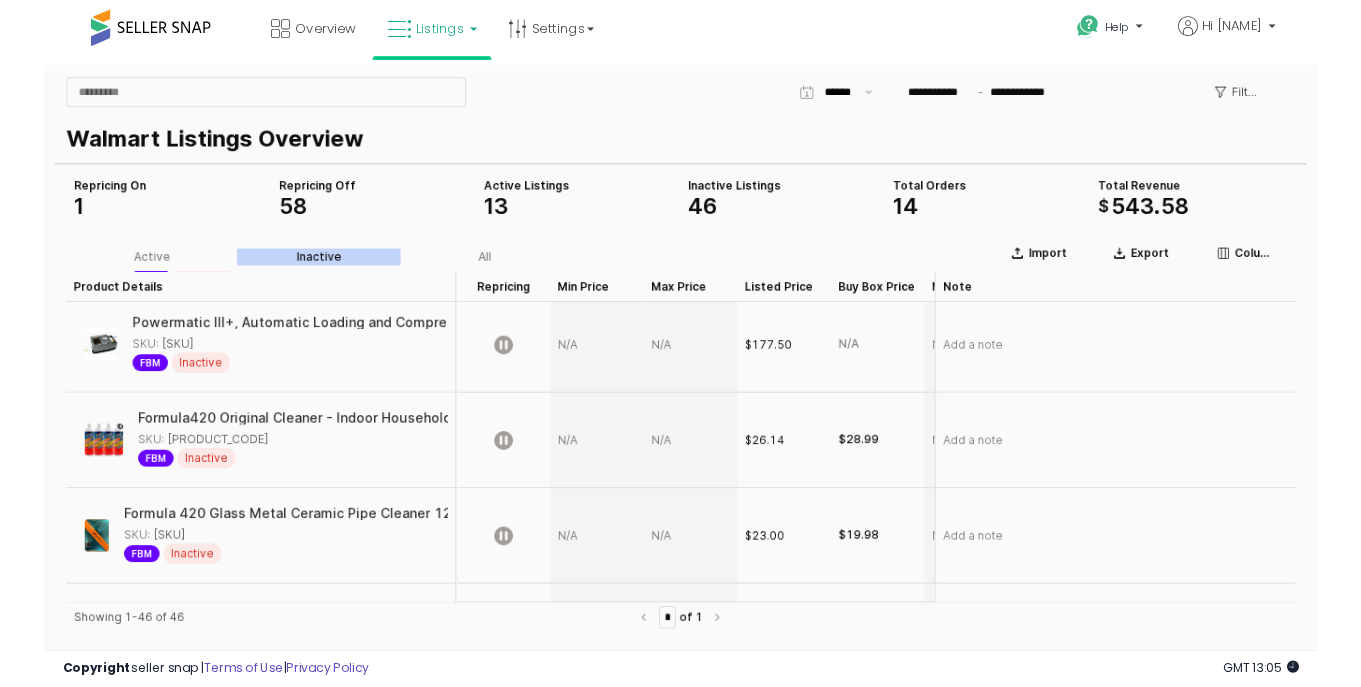 scroll, scrollTop: 1246, scrollLeft: 0, axis: vertical 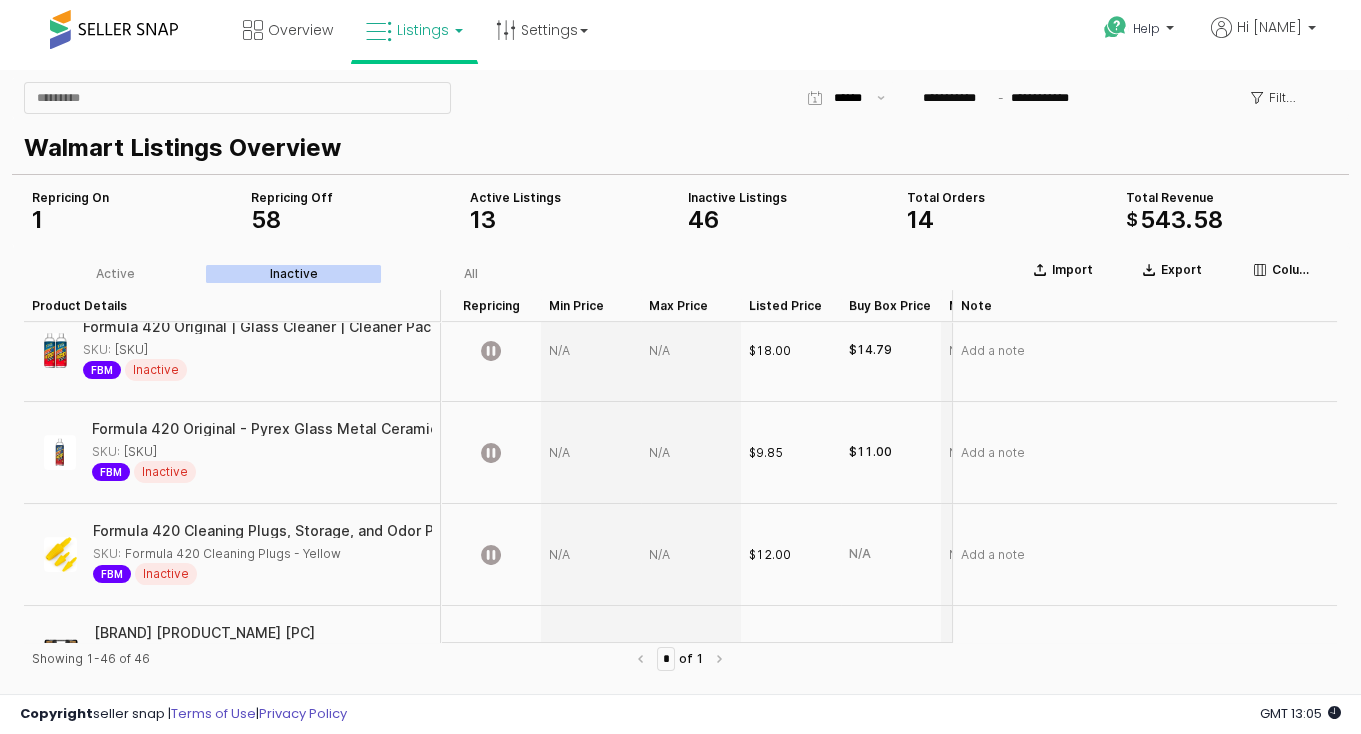 click on "Walmart Listings Overview" at bounding box center [676, 148] 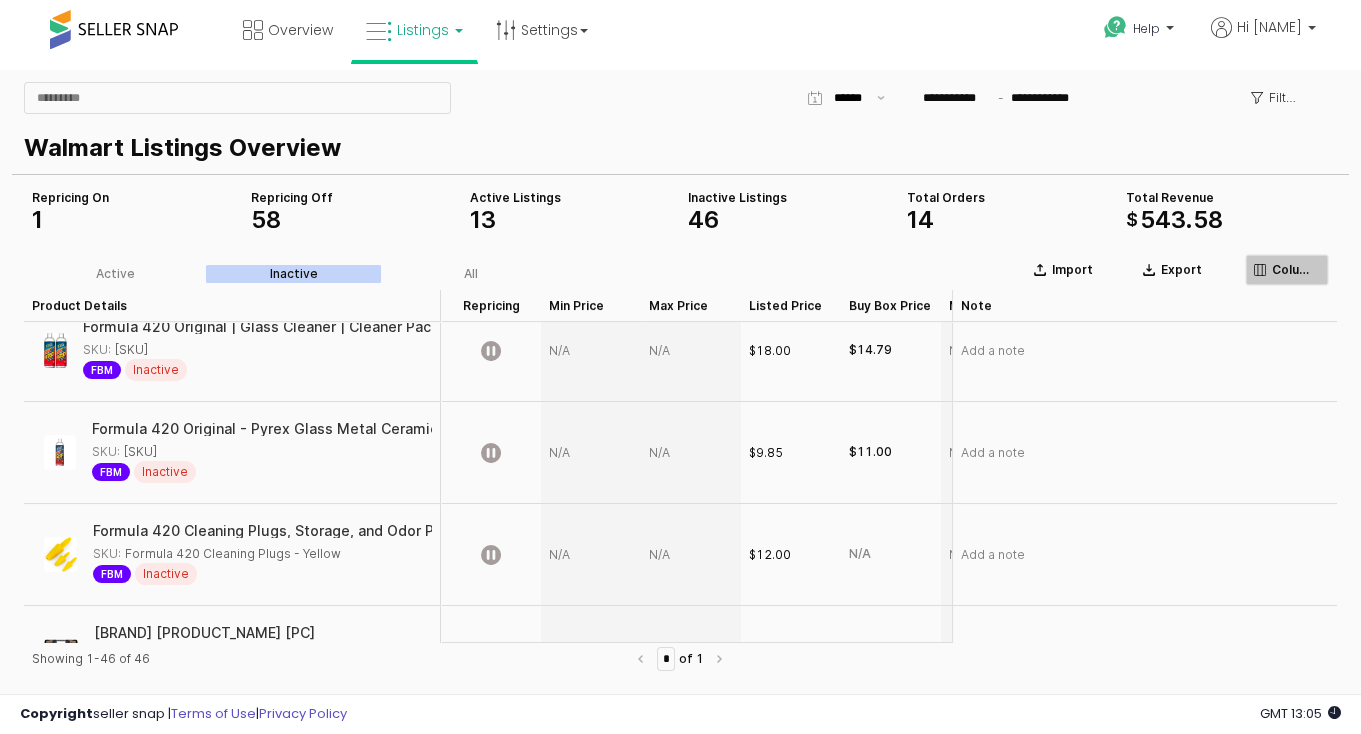 click on "Columns" at bounding box center (1287, 270) 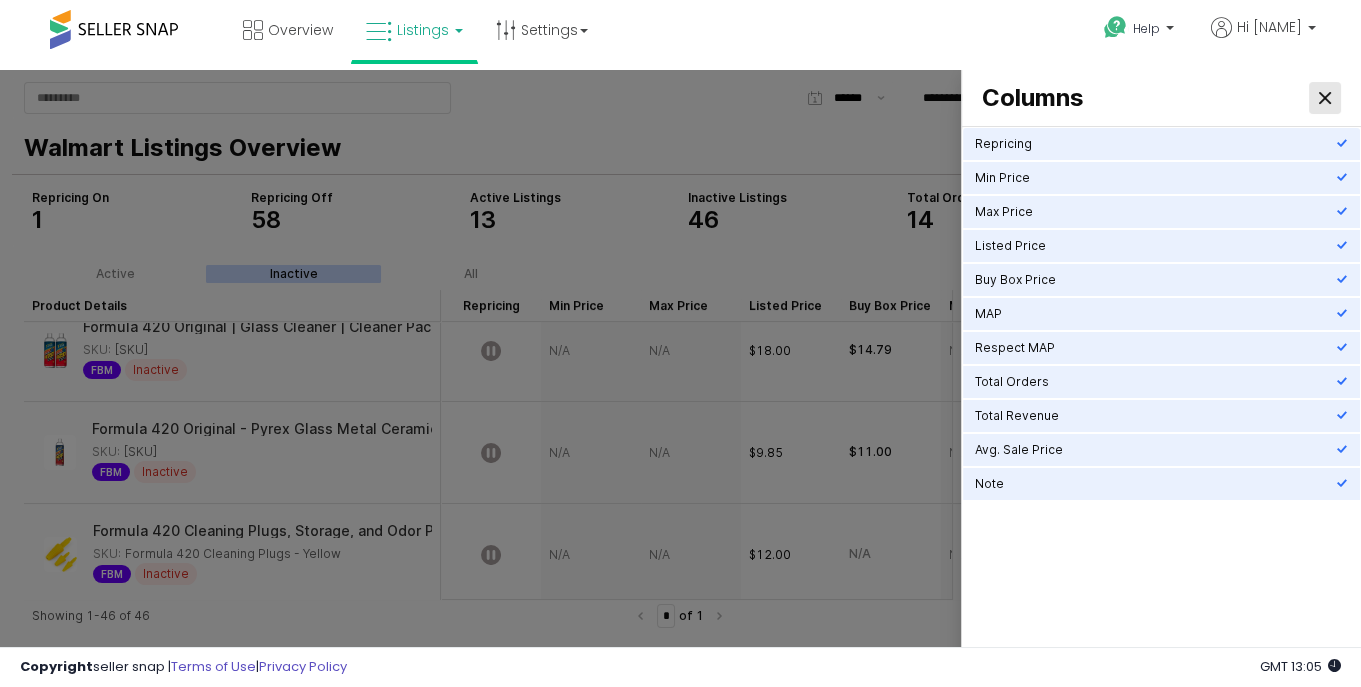 click at bounding box center [1325, 98] 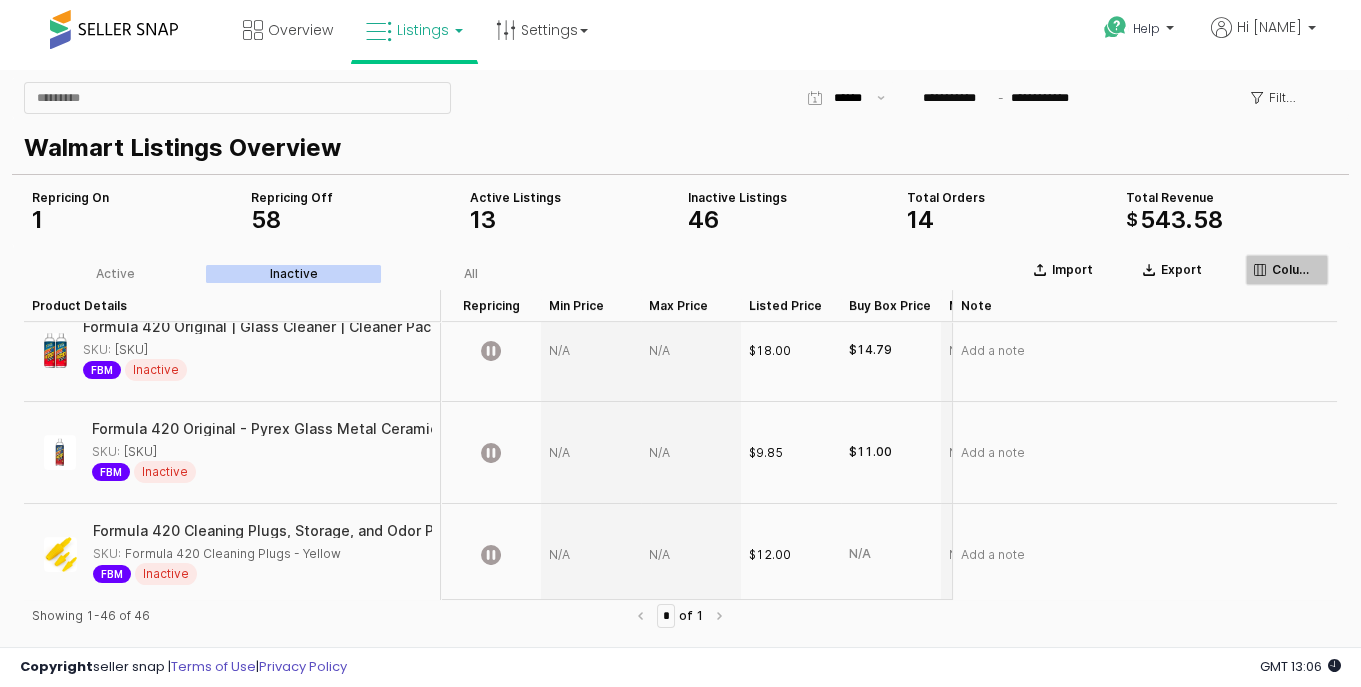 click on "Columns" at bounding box center (1287, 270) 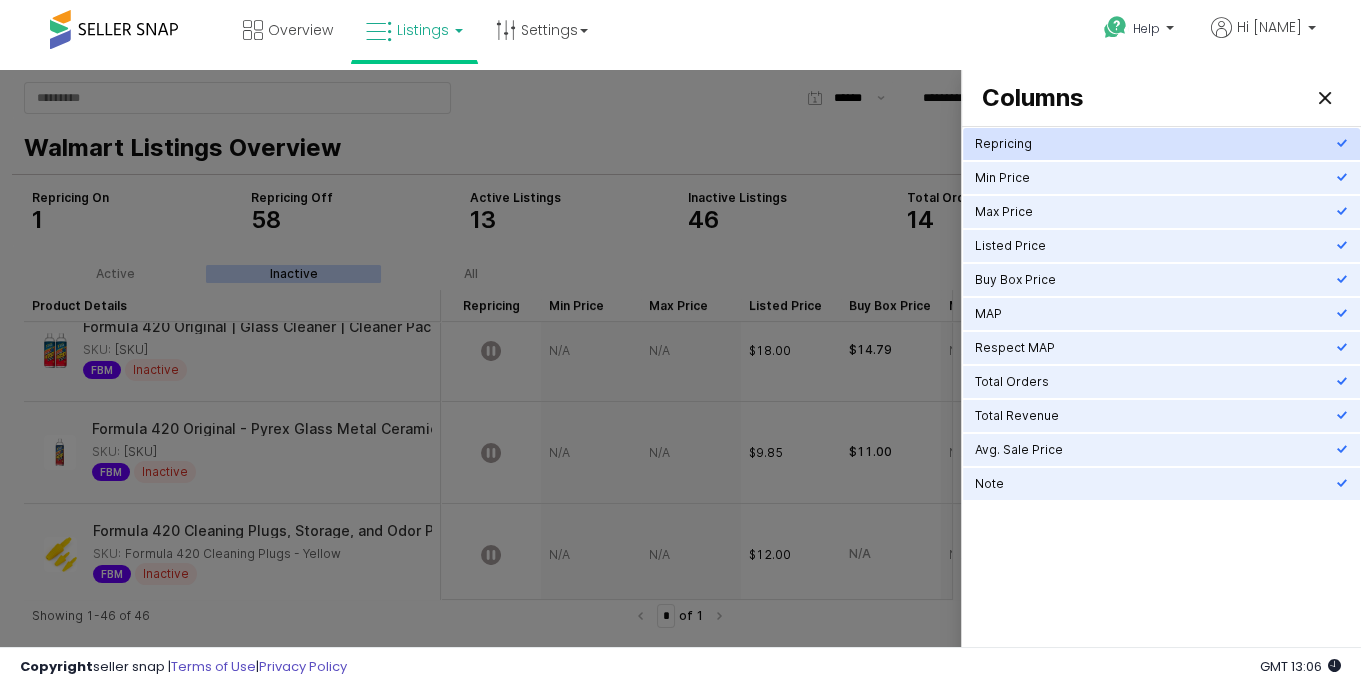 click on "Repricing" at bounding box center [1155, 144] 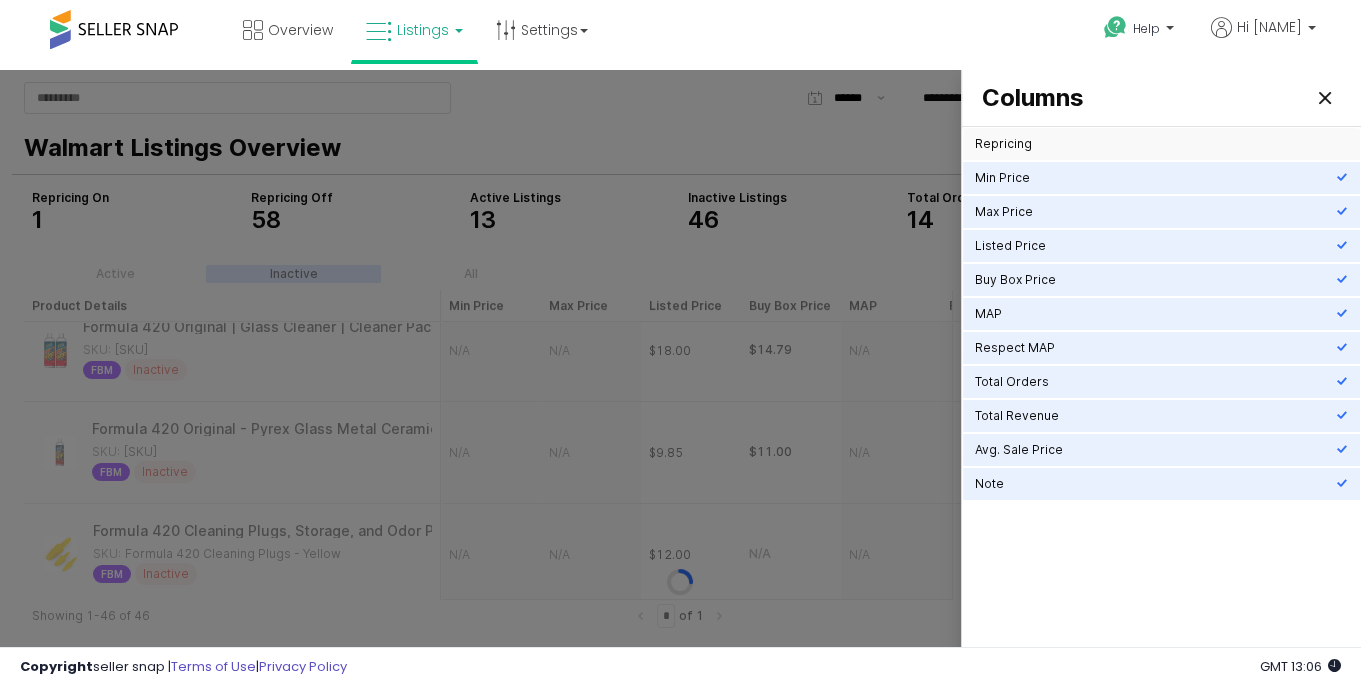 click on "Repricing" at bounding box center (1155, 144) 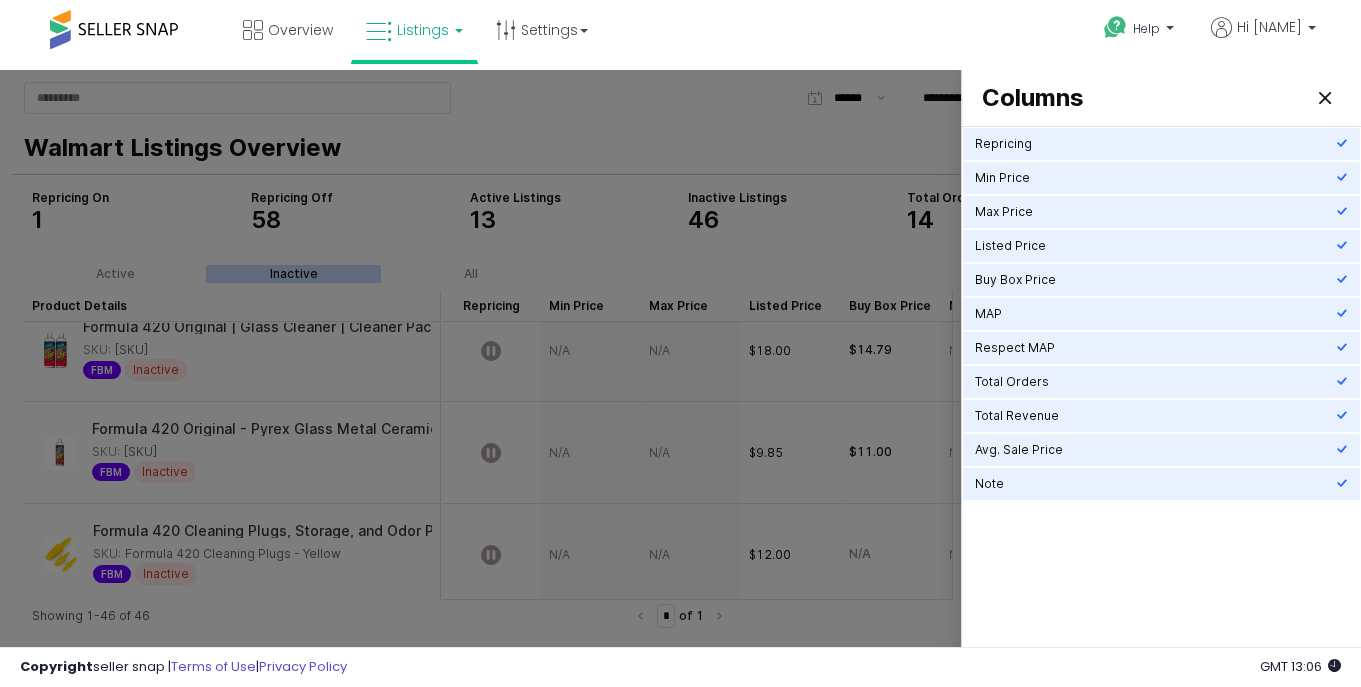 click at bounding box center [680, 379] 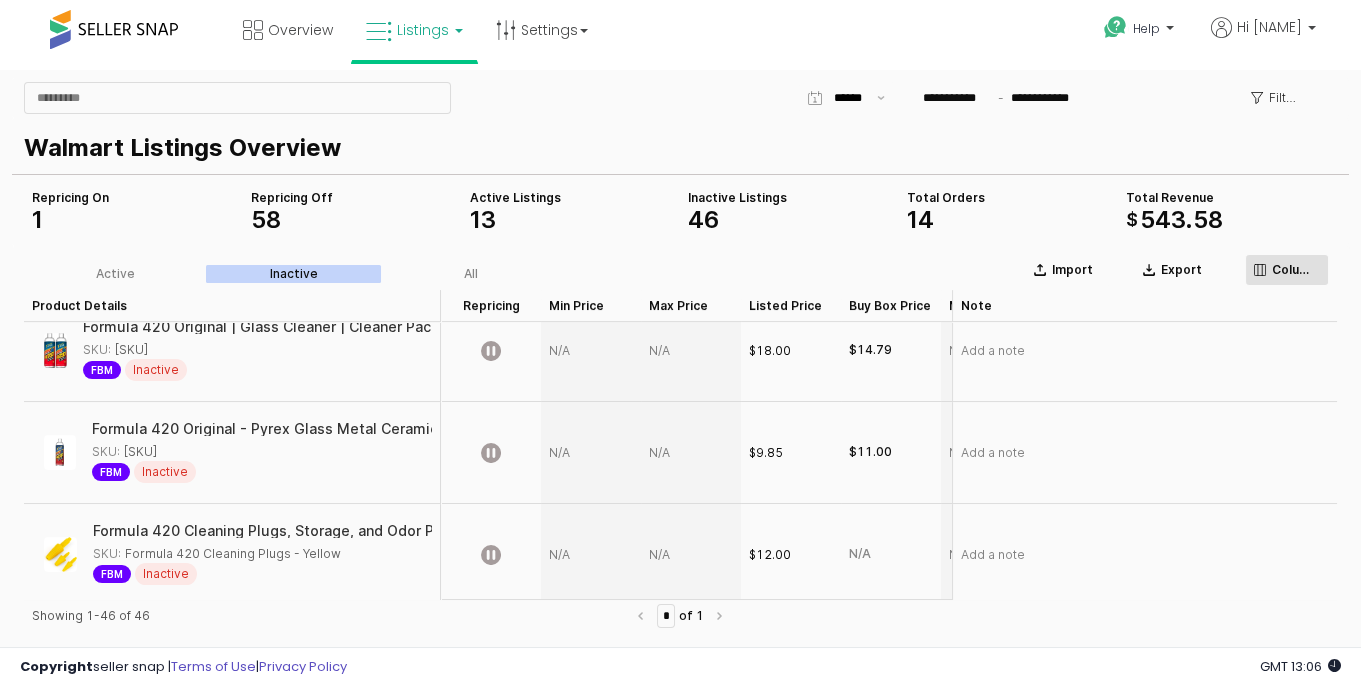 click on "Columns" at bounding box center (1296, 270) 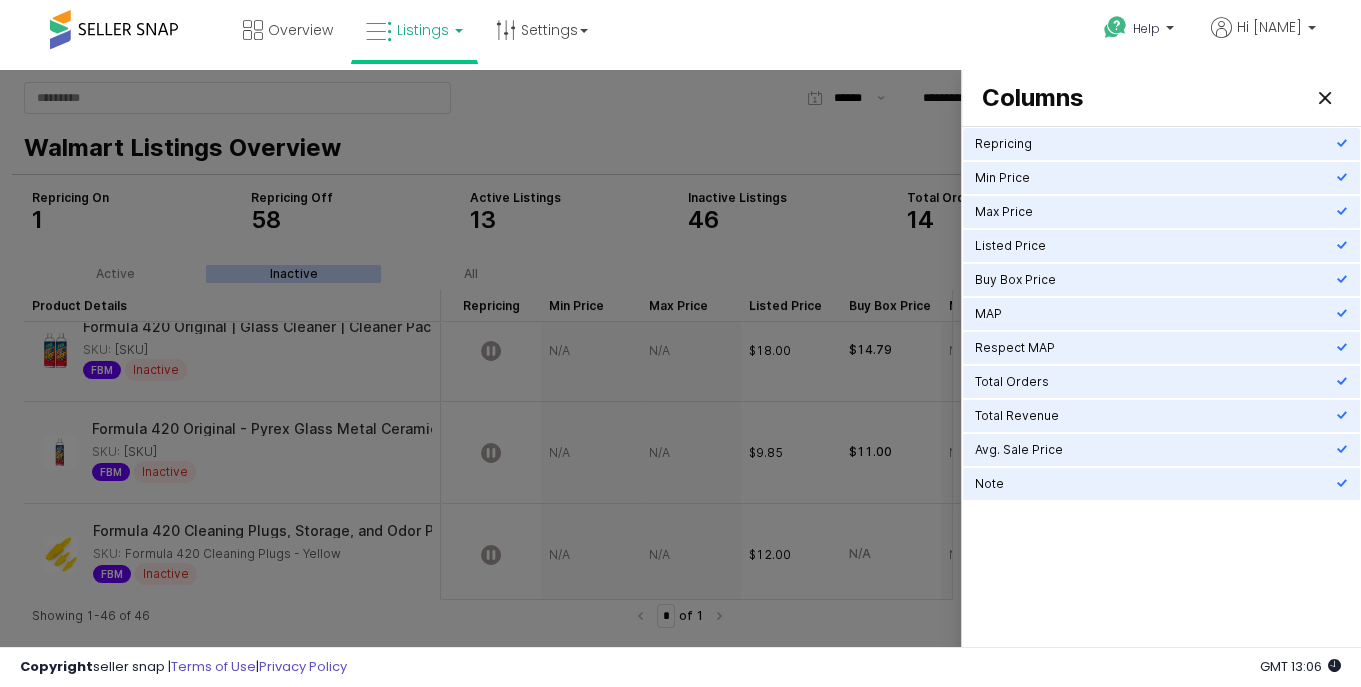 click at bounding box center (680, 379) 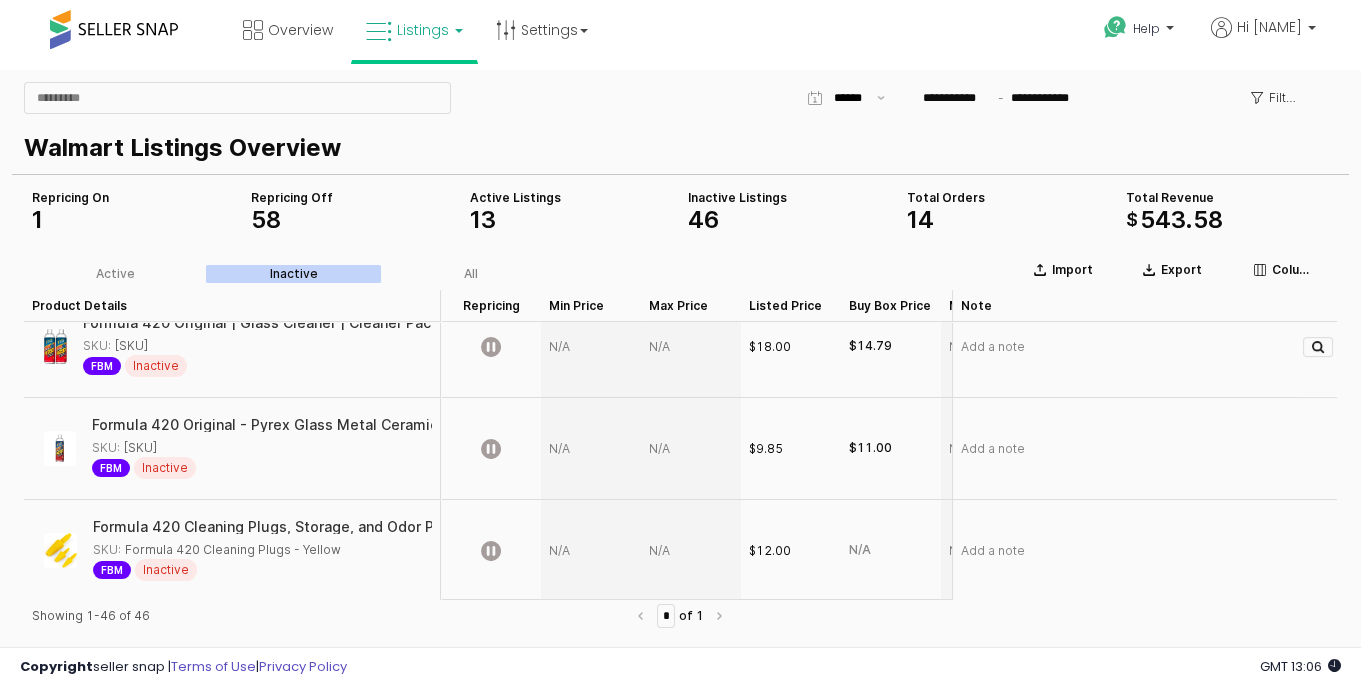 scroll, scrollTop: 1177, scrollLeft: 0, axis: vertical 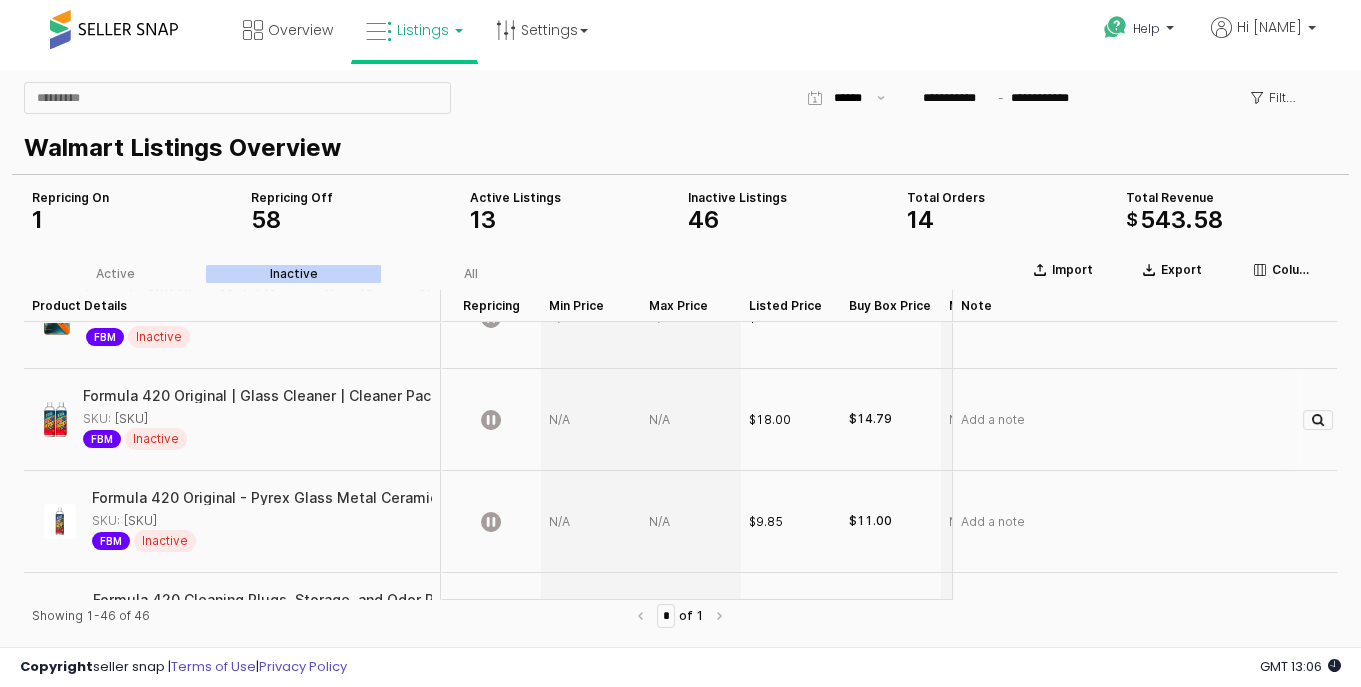 click at bounding box center (591, 420) 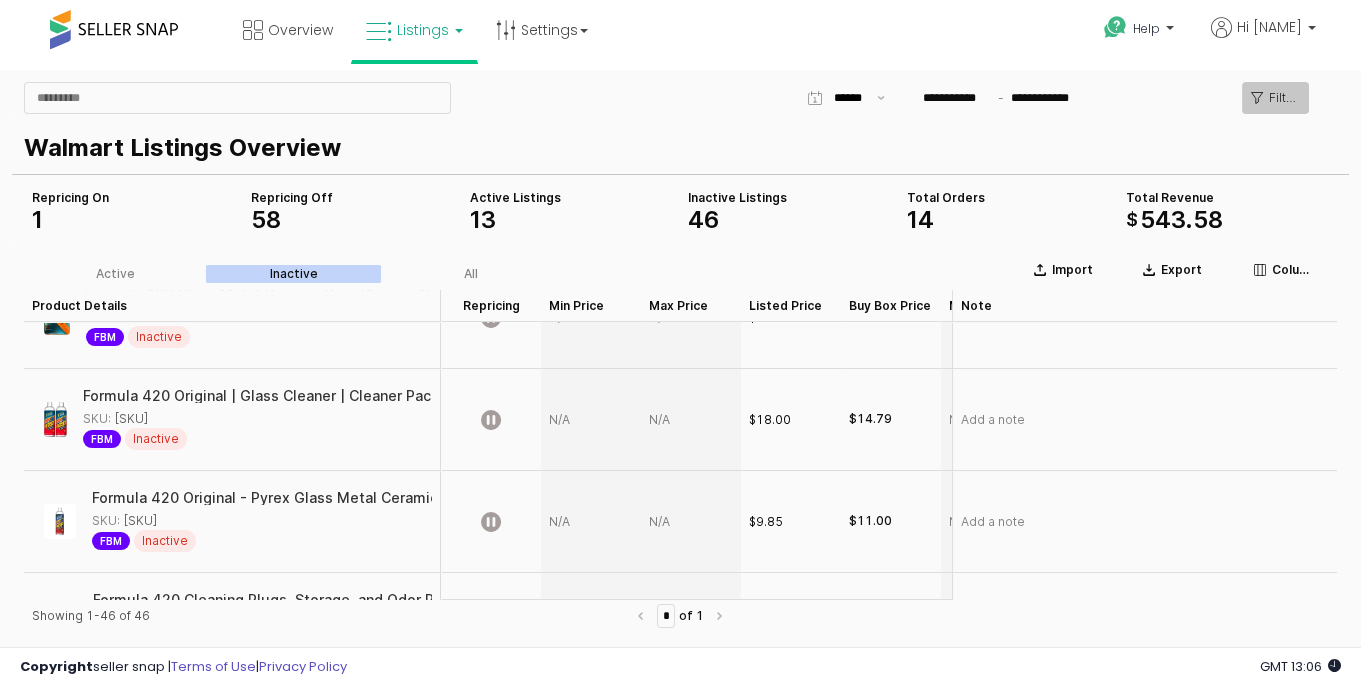 click on "Filters" at bounding box center (1284, 98) 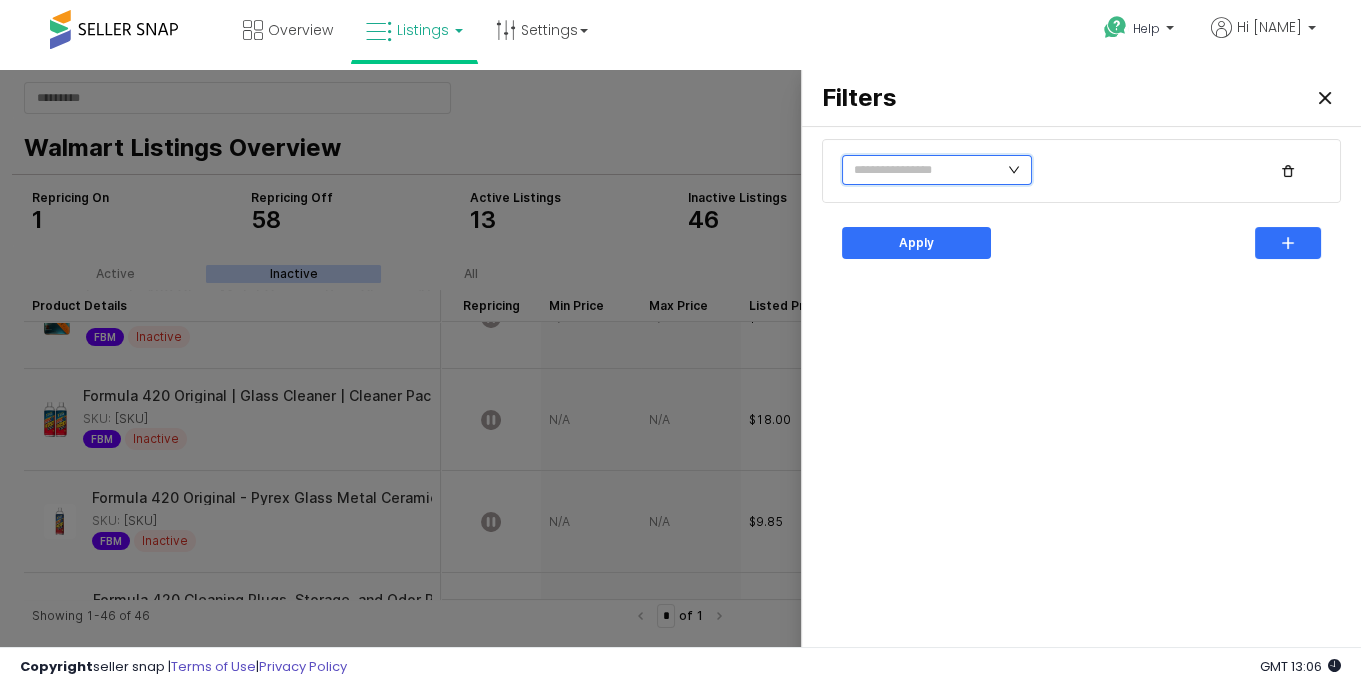 click at bounding box center (937, 170) 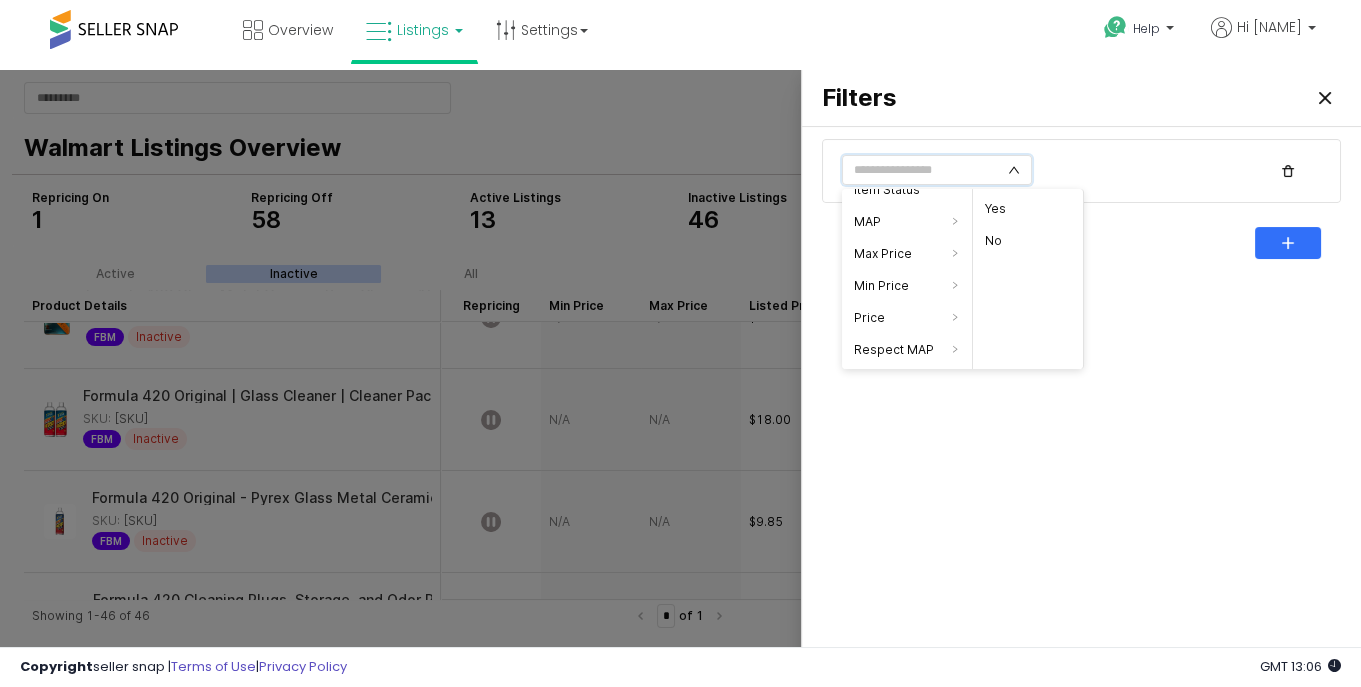 scroll, scrollTop: 202, scrollLeft: 0, axis: vertical 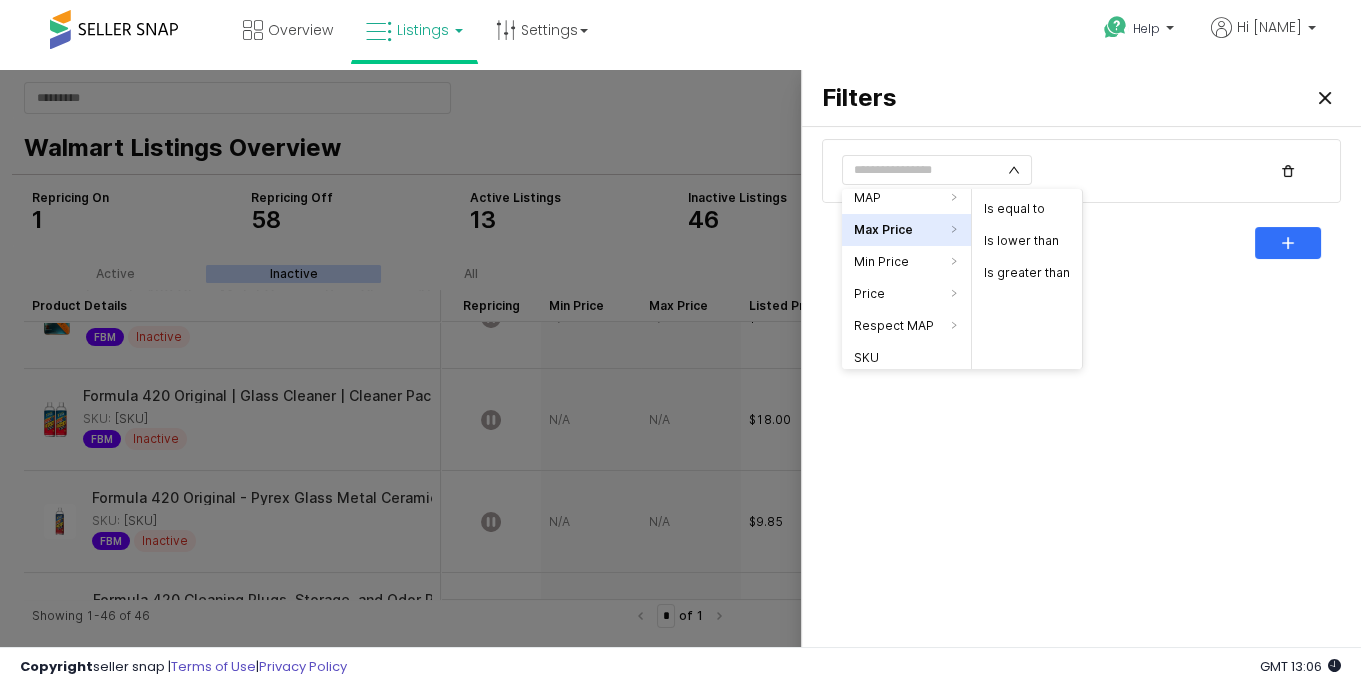 click on "Apply" at bounding box center [1081, 243] 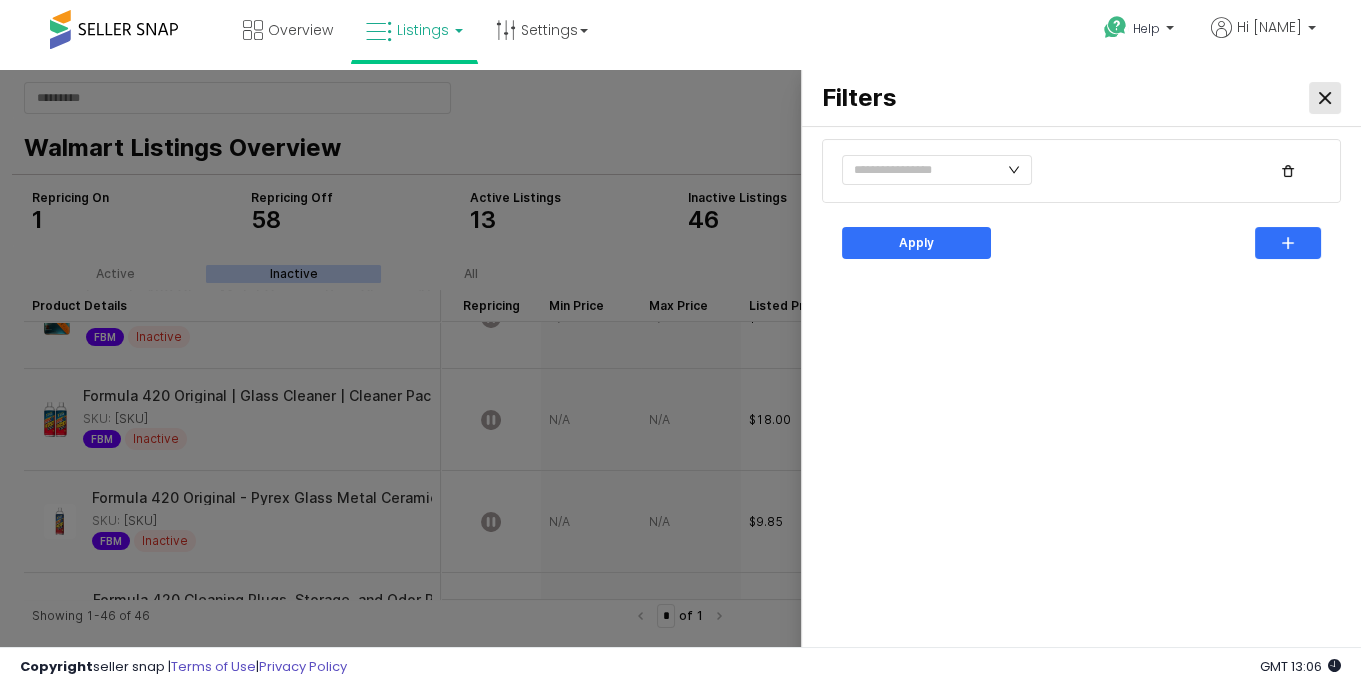 click 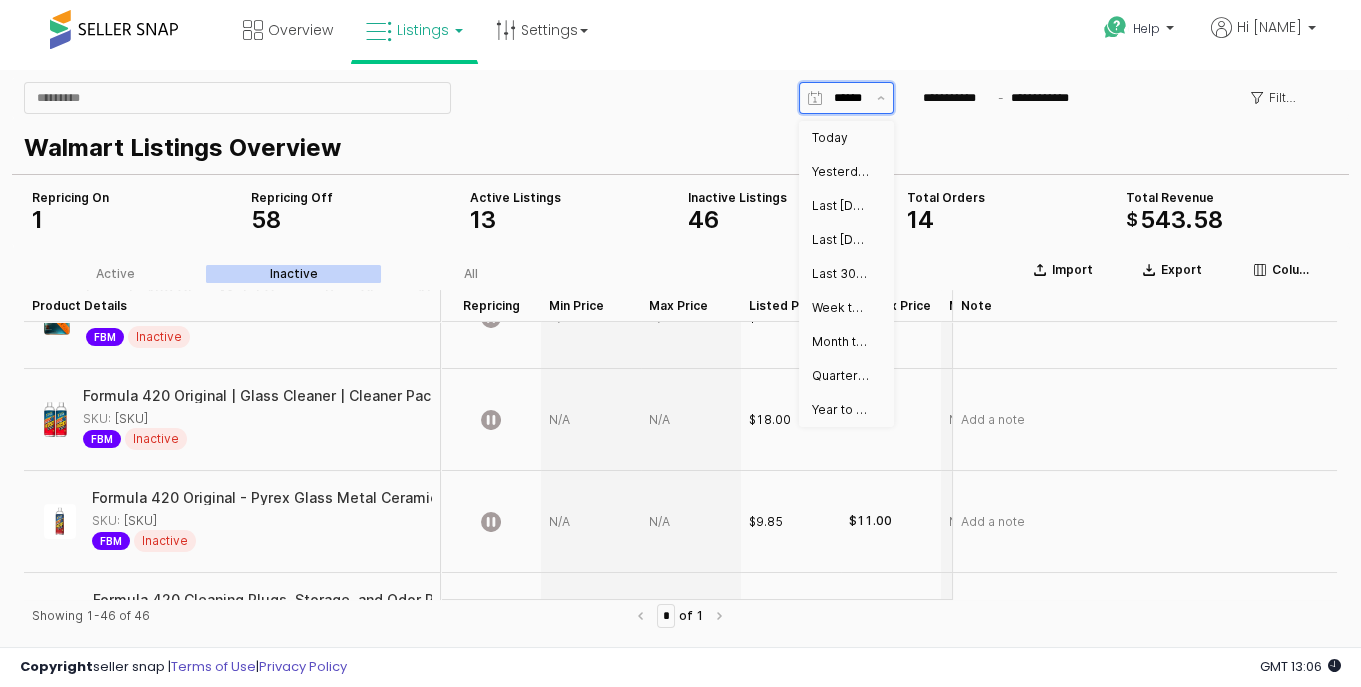 click at bounding box center (849, 98) 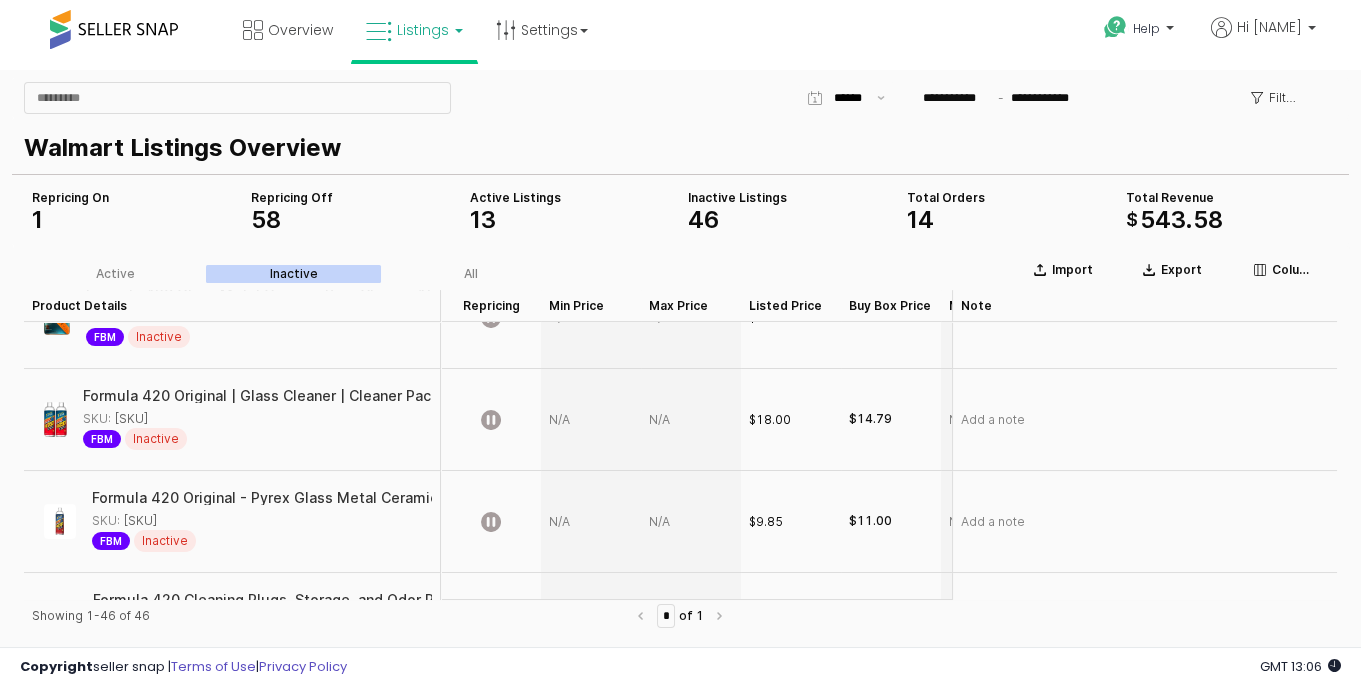 click on "**********" at bounding box center [680, 98] 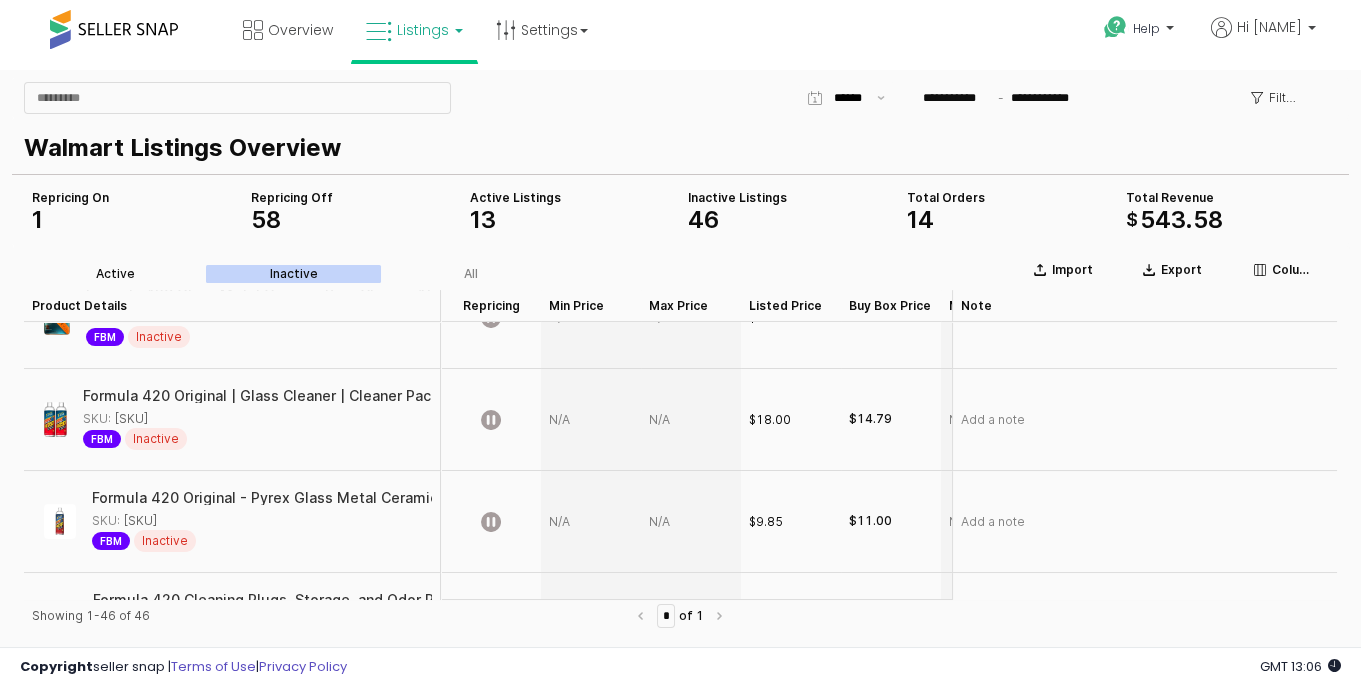 click on "Active" at bounding box center [115, 274] 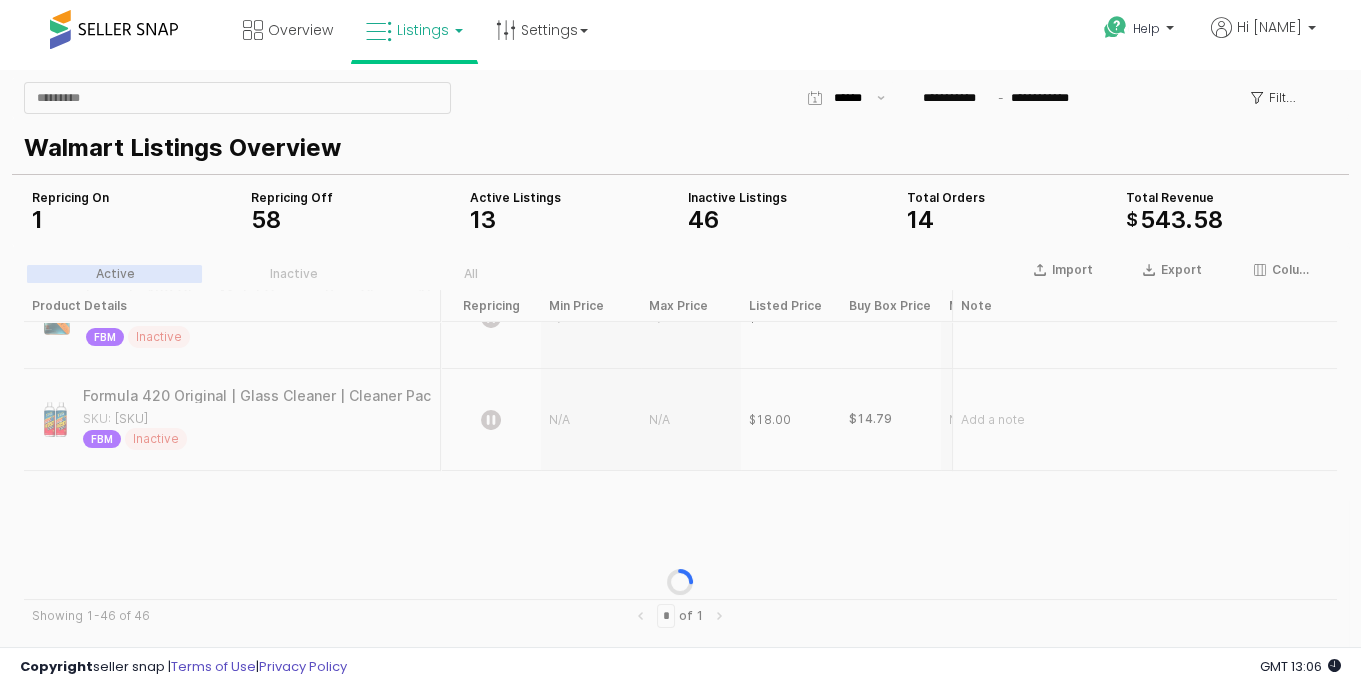 scroll, scrollTop: 0, scrollLeft: 0, axis: both 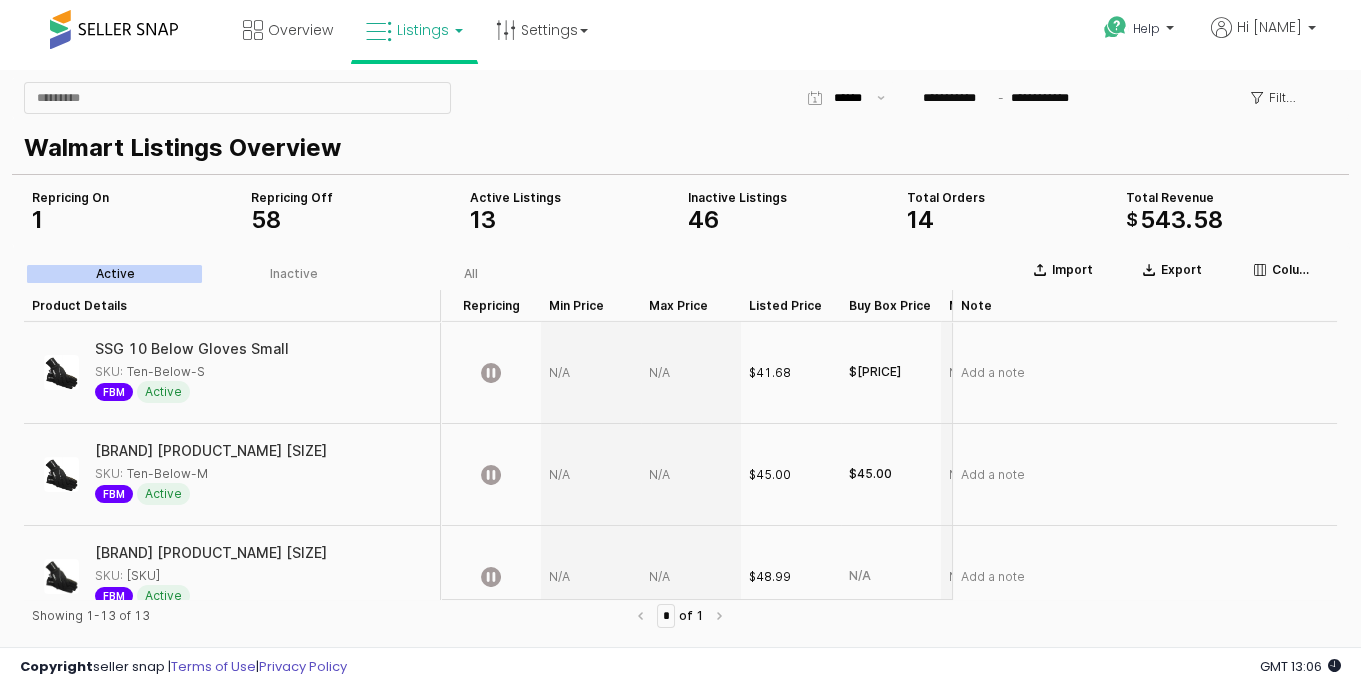 click on "Active Inactive All" at bounding box center (293, 274) 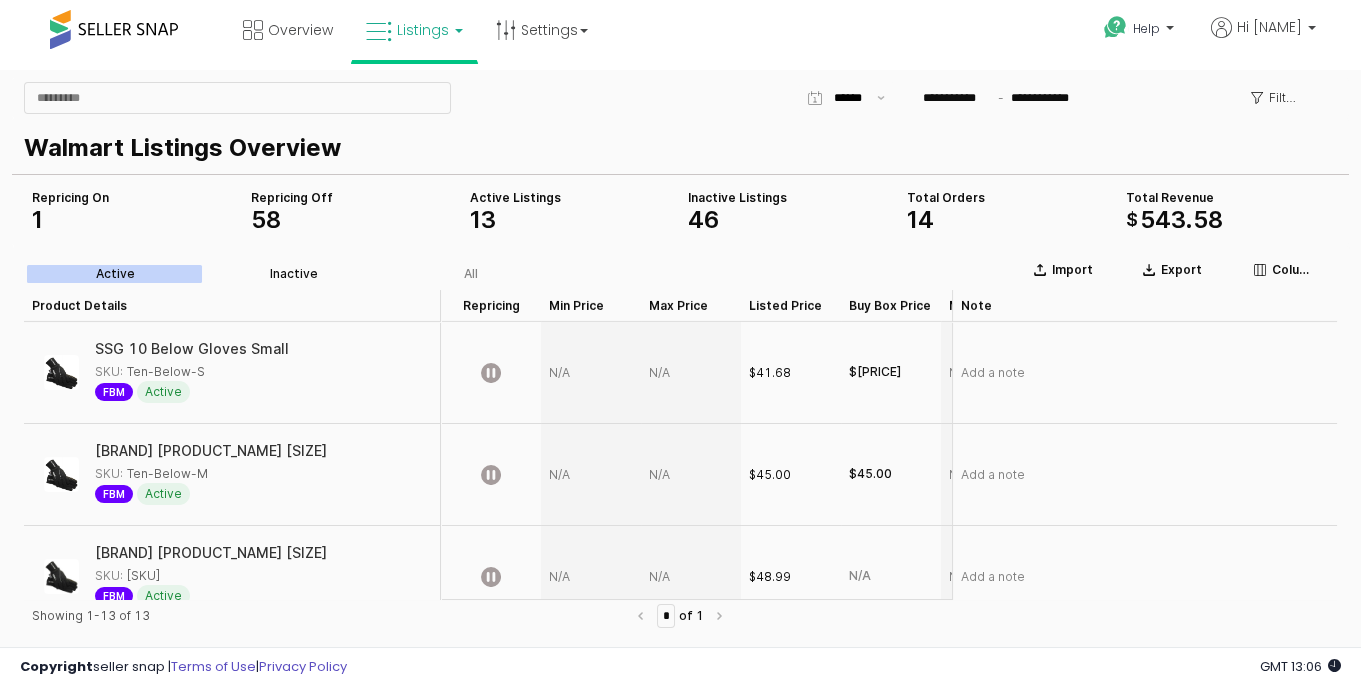 click on "Inactive" at bounding box center (294, 274) 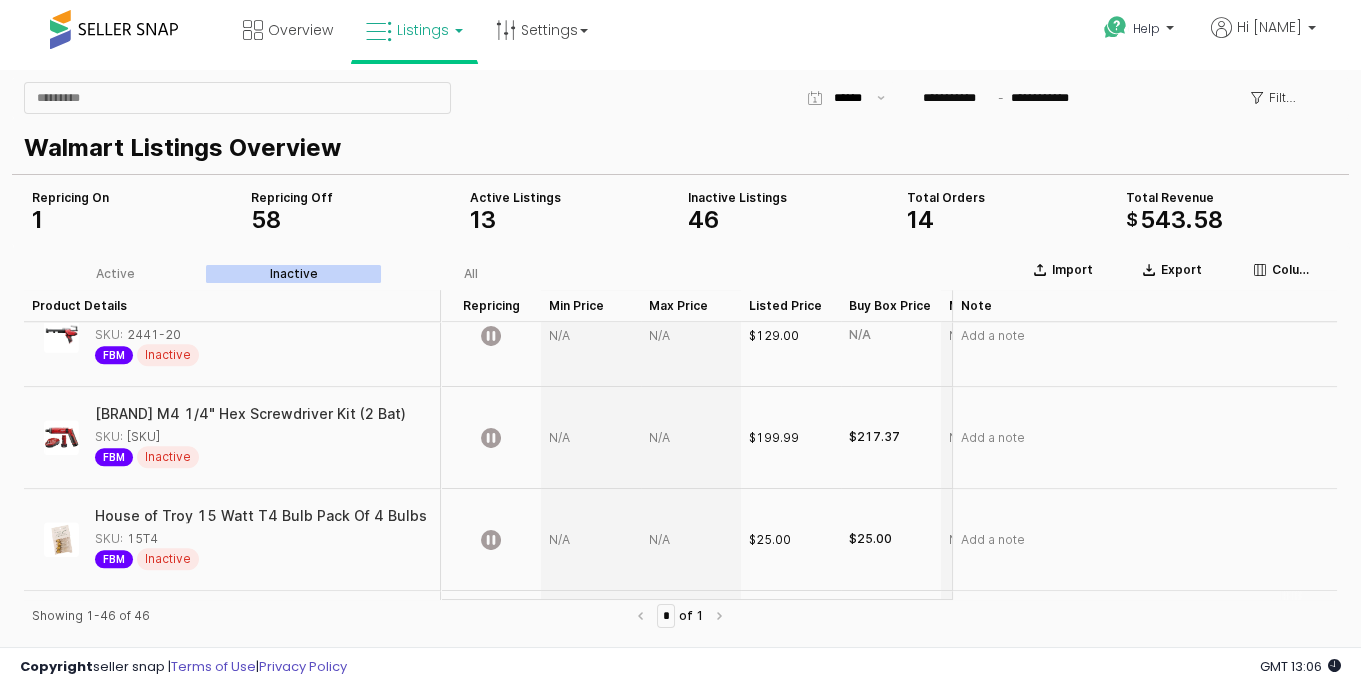 scroll, scrollTop: 4407, scrollLeft: 0, axis: vertical 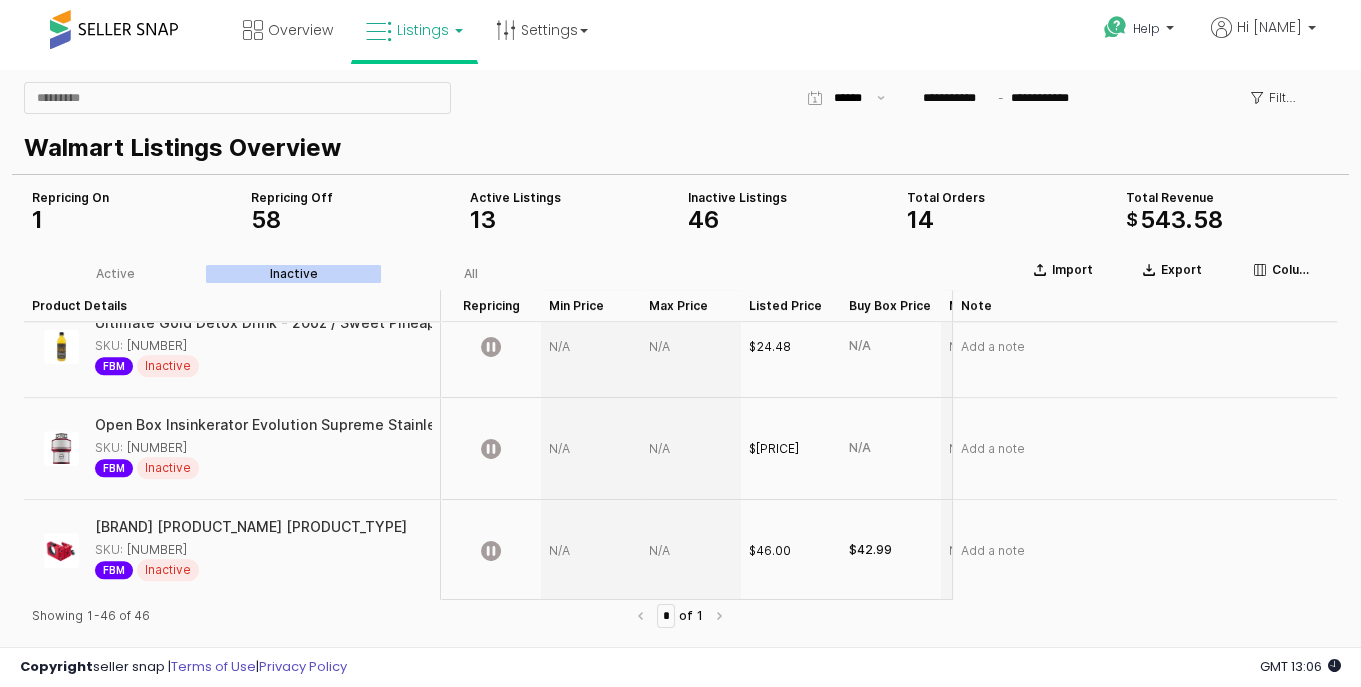 click on "Active Inactive All" at bounding box center (293, 274) 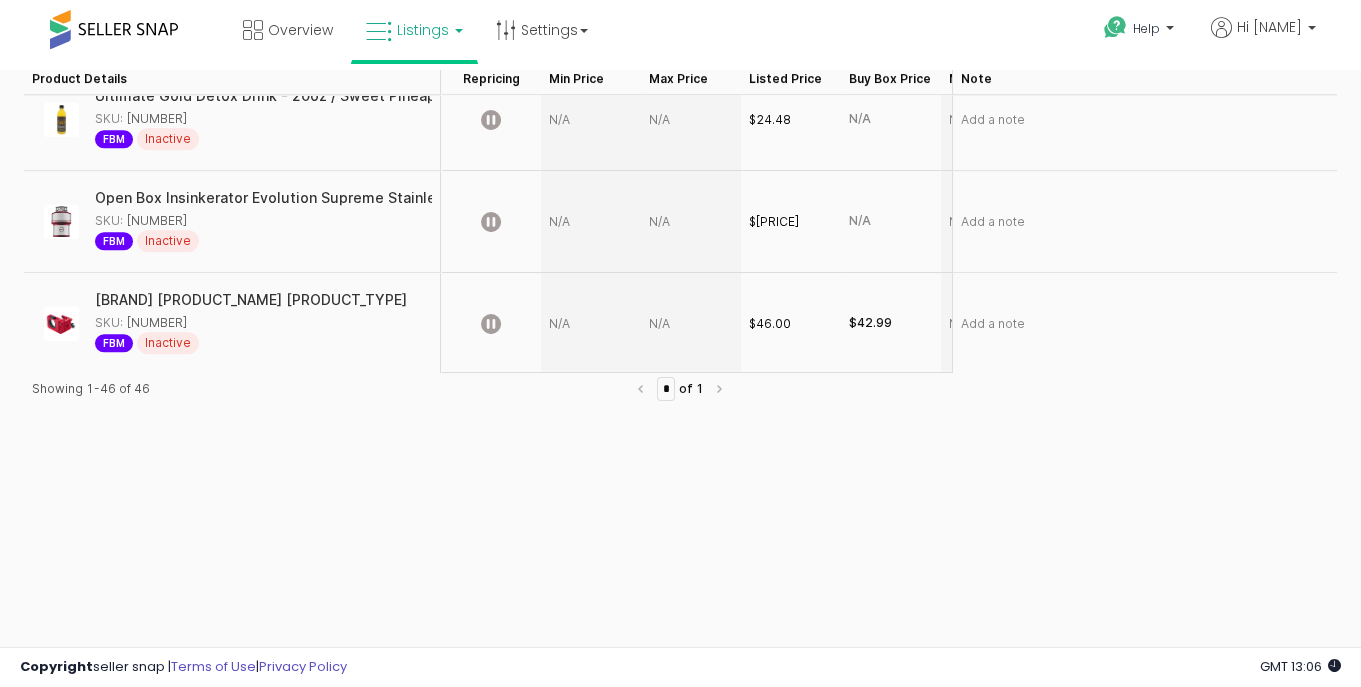 scroll, scrollTop: 62, scrollLeft: 0, axis: vertical 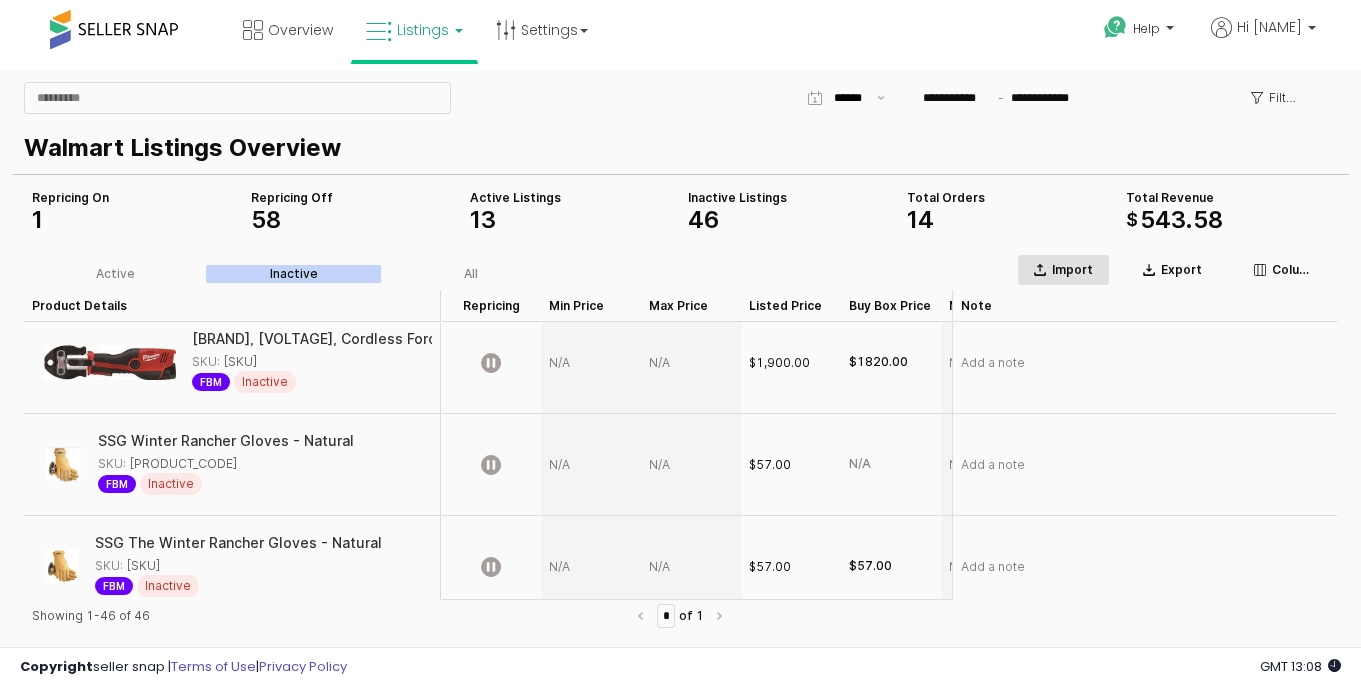 click on "Import" at bounding box center [1072, 270] 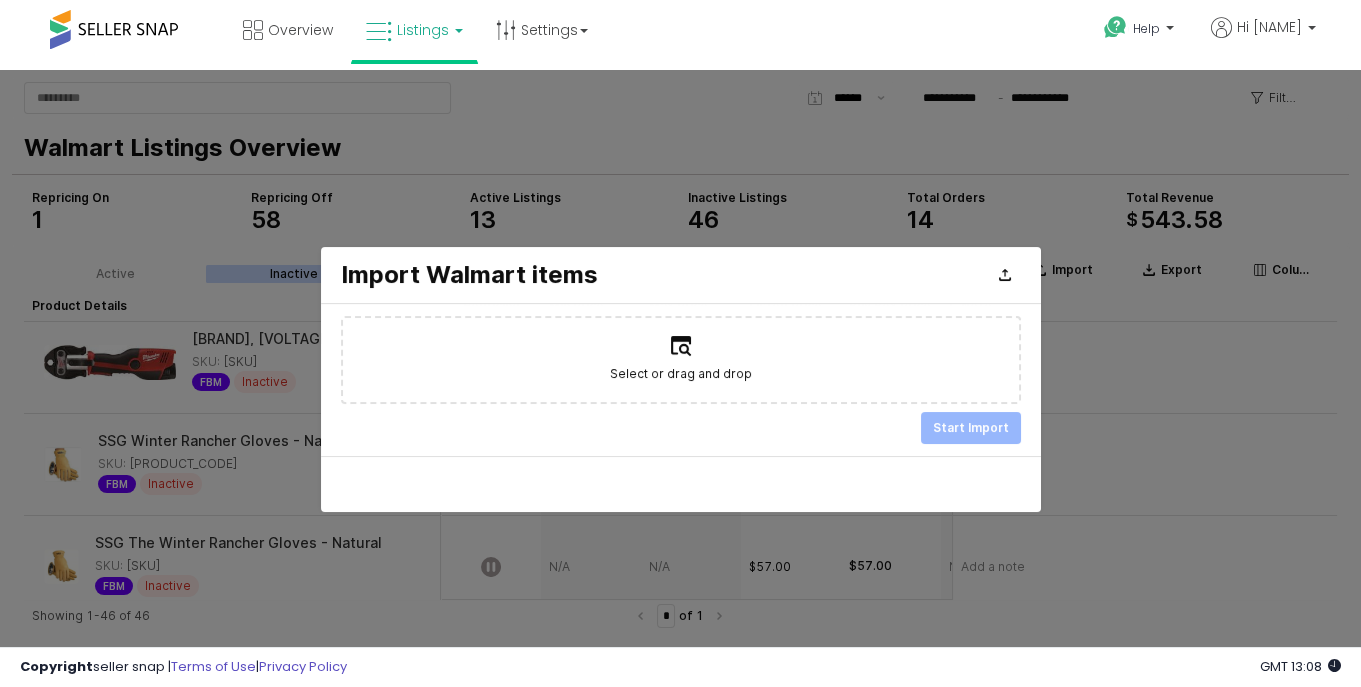 click at bounding box center (680, 379) 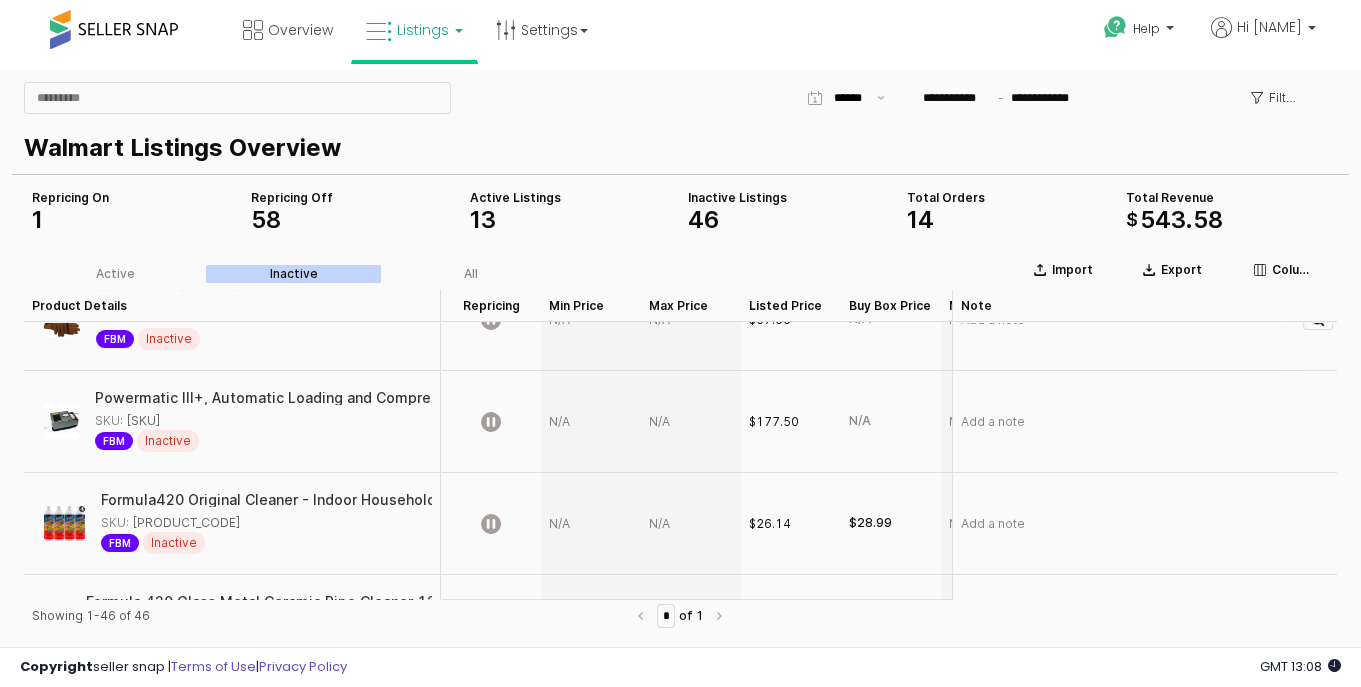 scroll, scrollTop: 870, scrollLeft: 0, axis: vertical 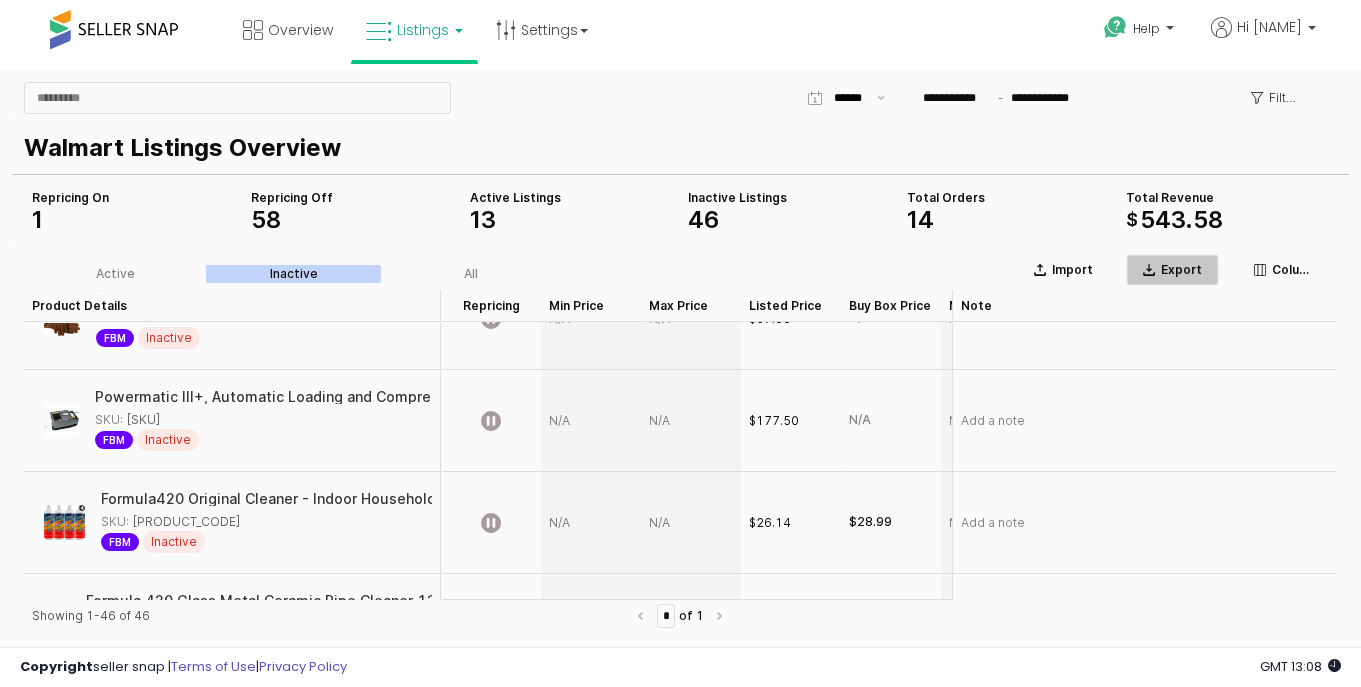 click on "Export" at bounding box center [1181, 270] 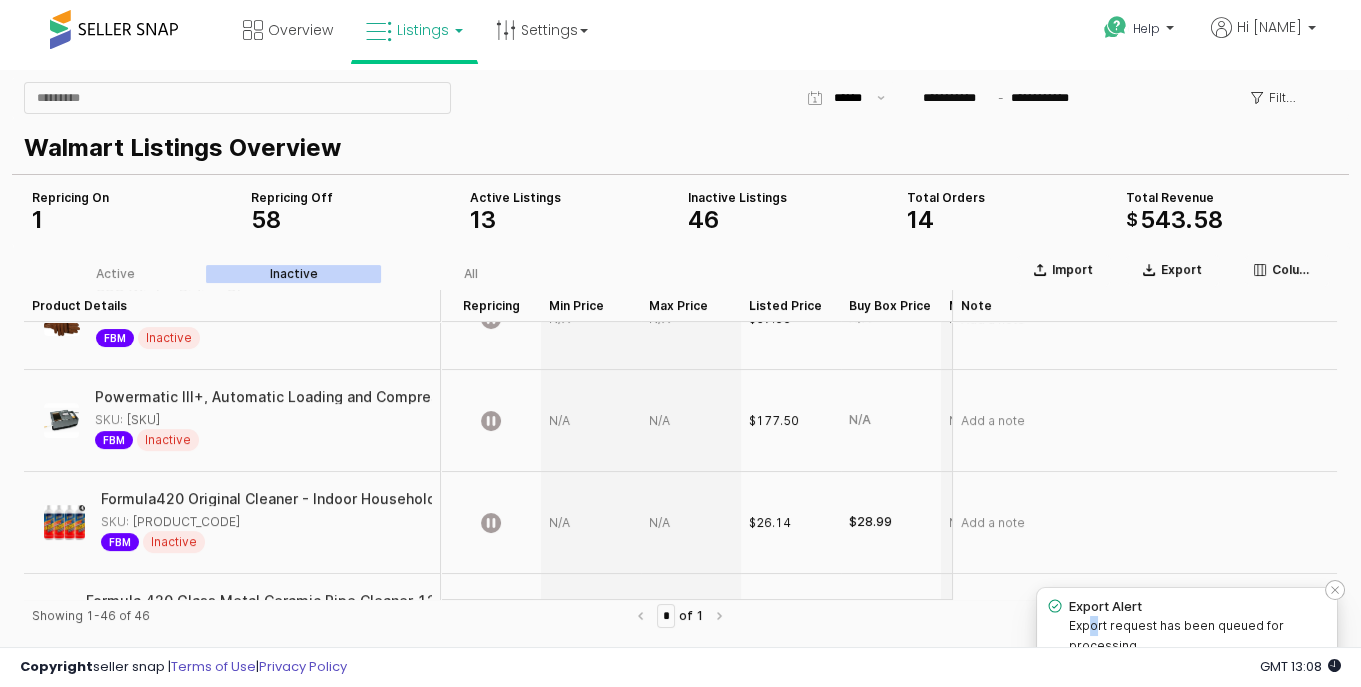 click on "Export request has been queued for processing" at bounding box center [1176, 635] 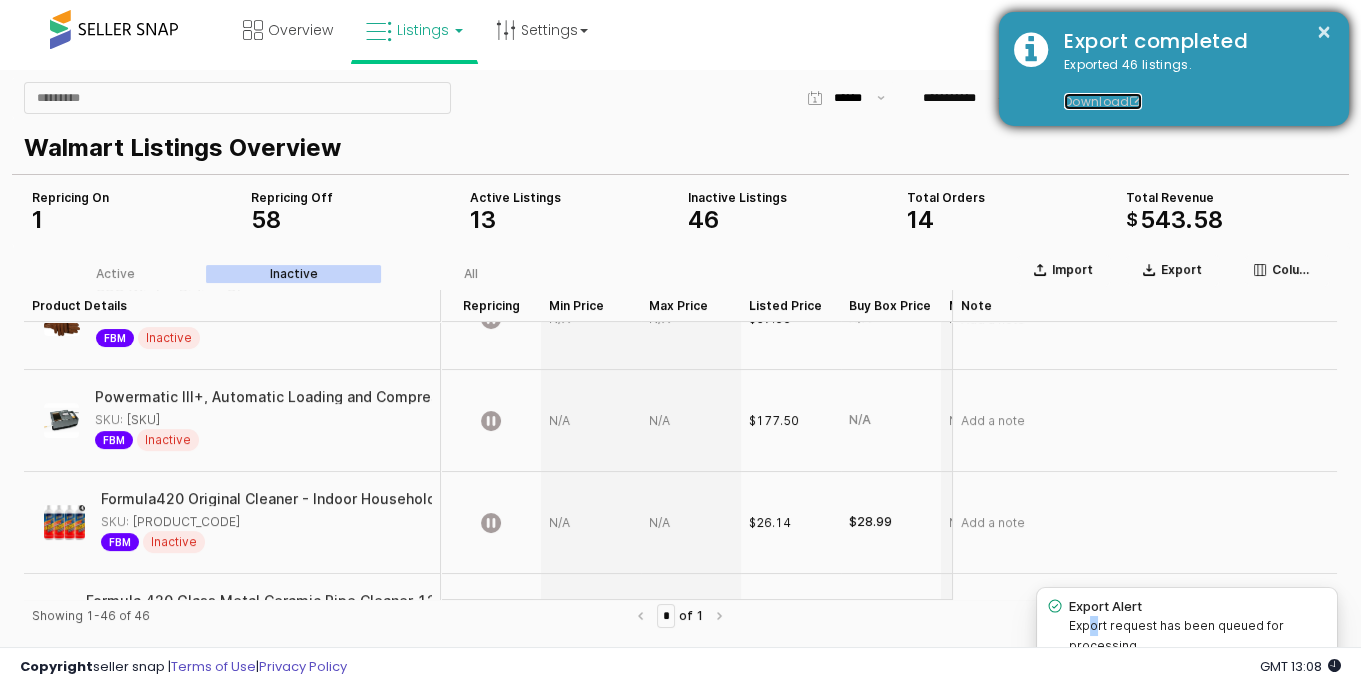click on "Download" at bounding box center (1103, 101) 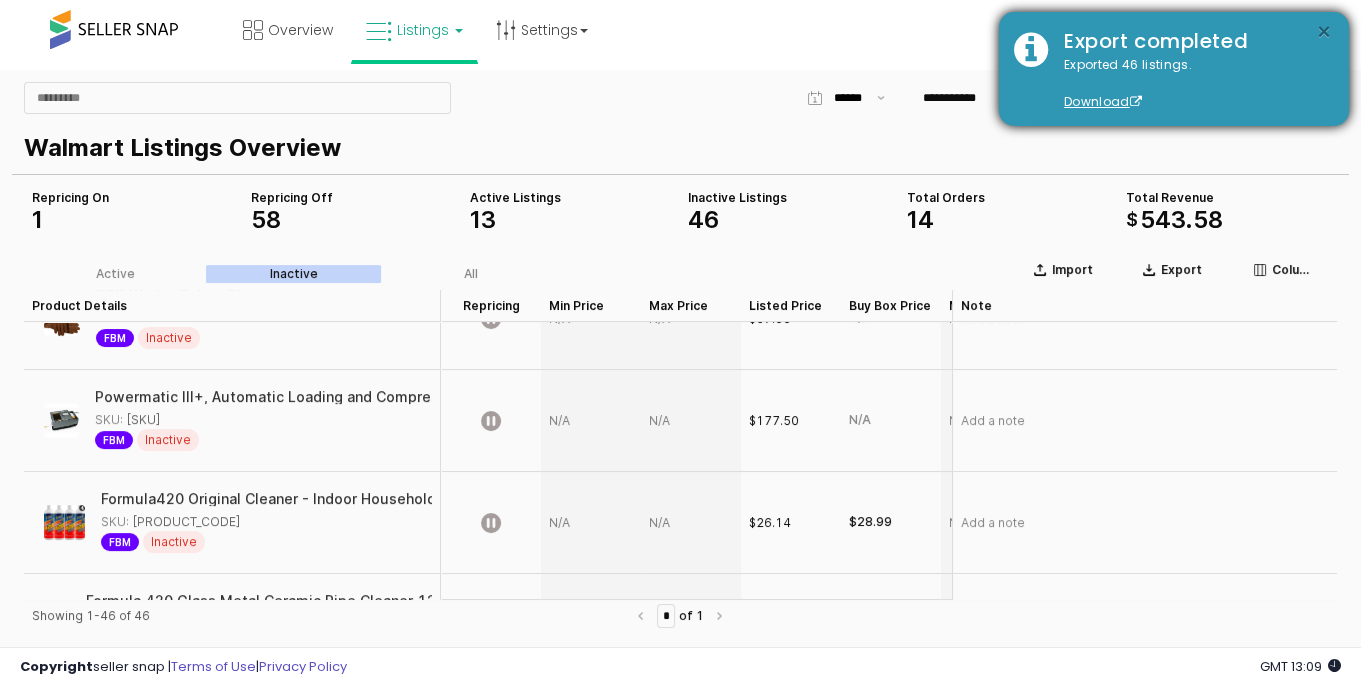 click on "×" at bounding box center [1324, 32] 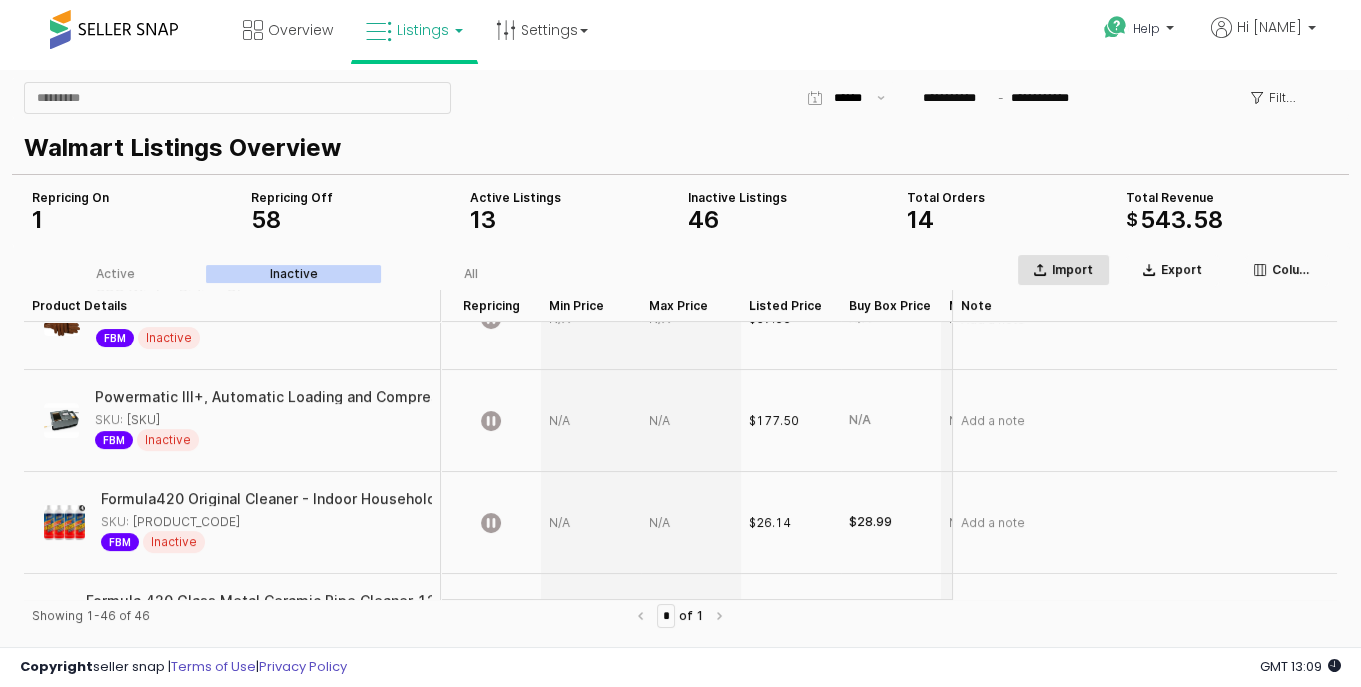 click on "Import" at bounding box center [1072, 270] 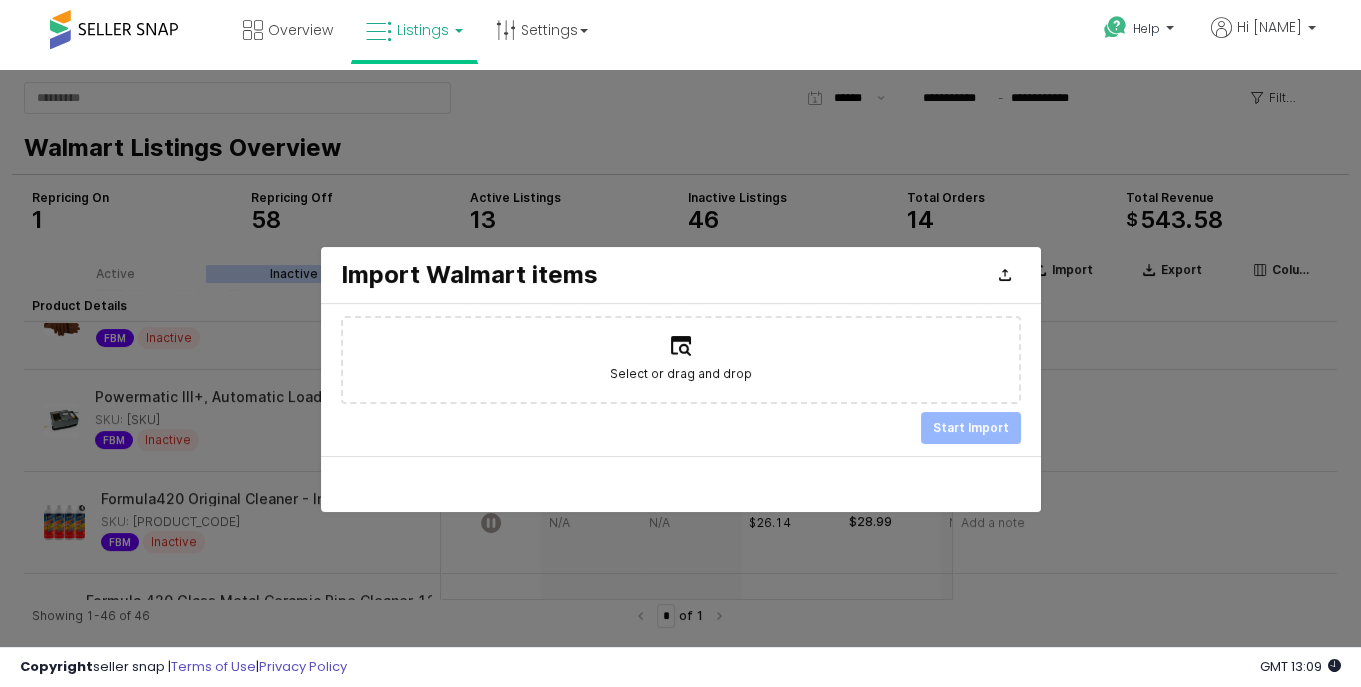 click at bounding box center (680, 379) 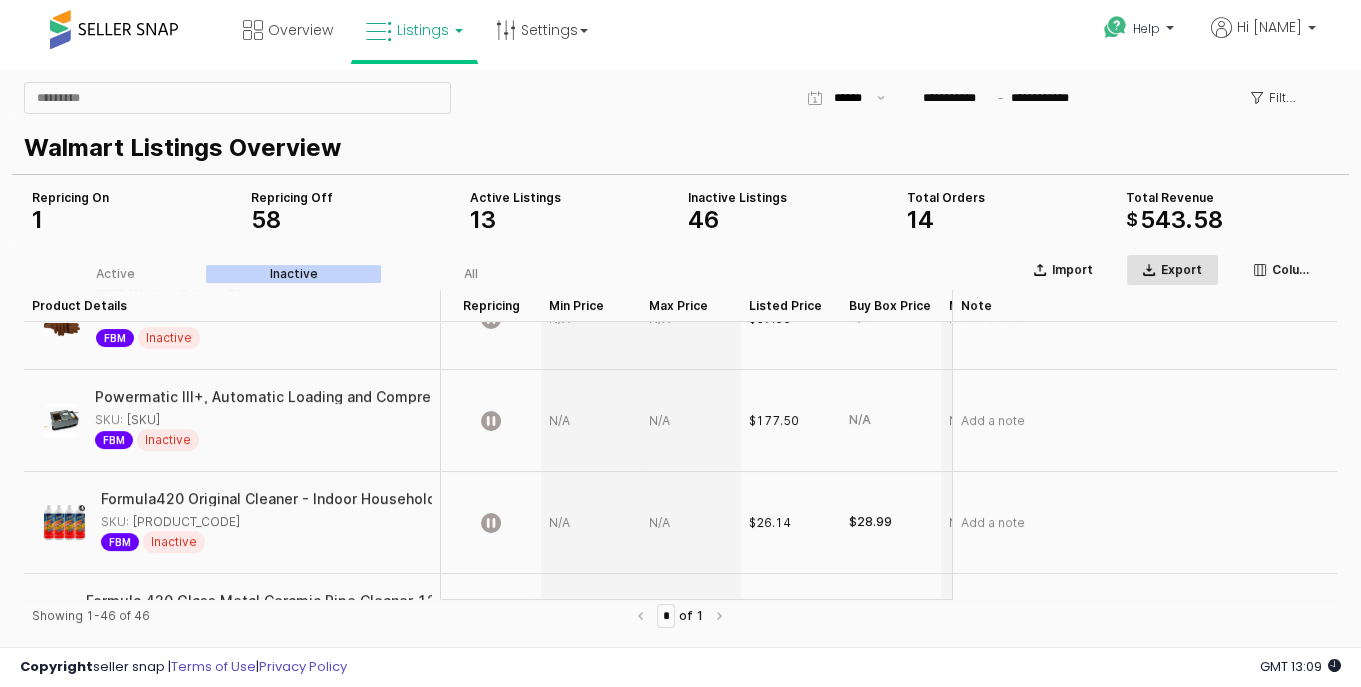 click on "Export" at bounding box center [1172, 270] 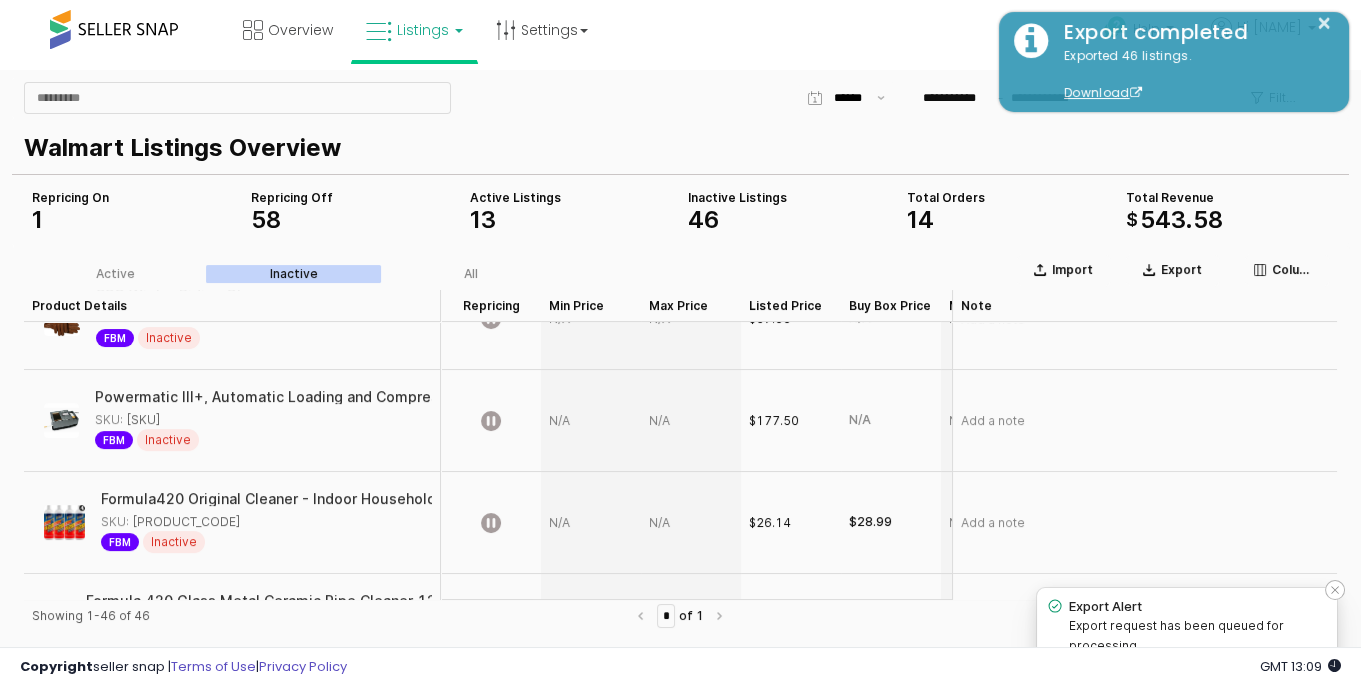 click on "Export request has been queued for processing" at bounding box center (1176, 635) 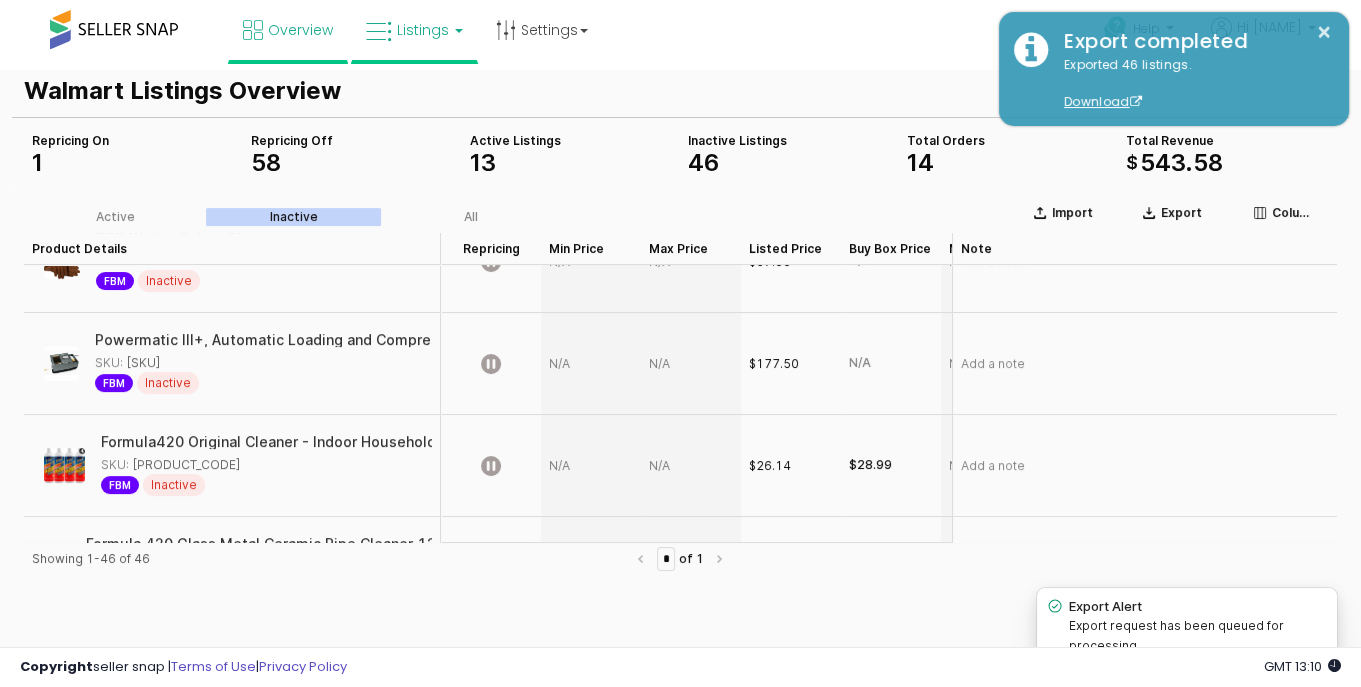 scroll, scrollTop: 0, scrollLeft: 0, axis: both 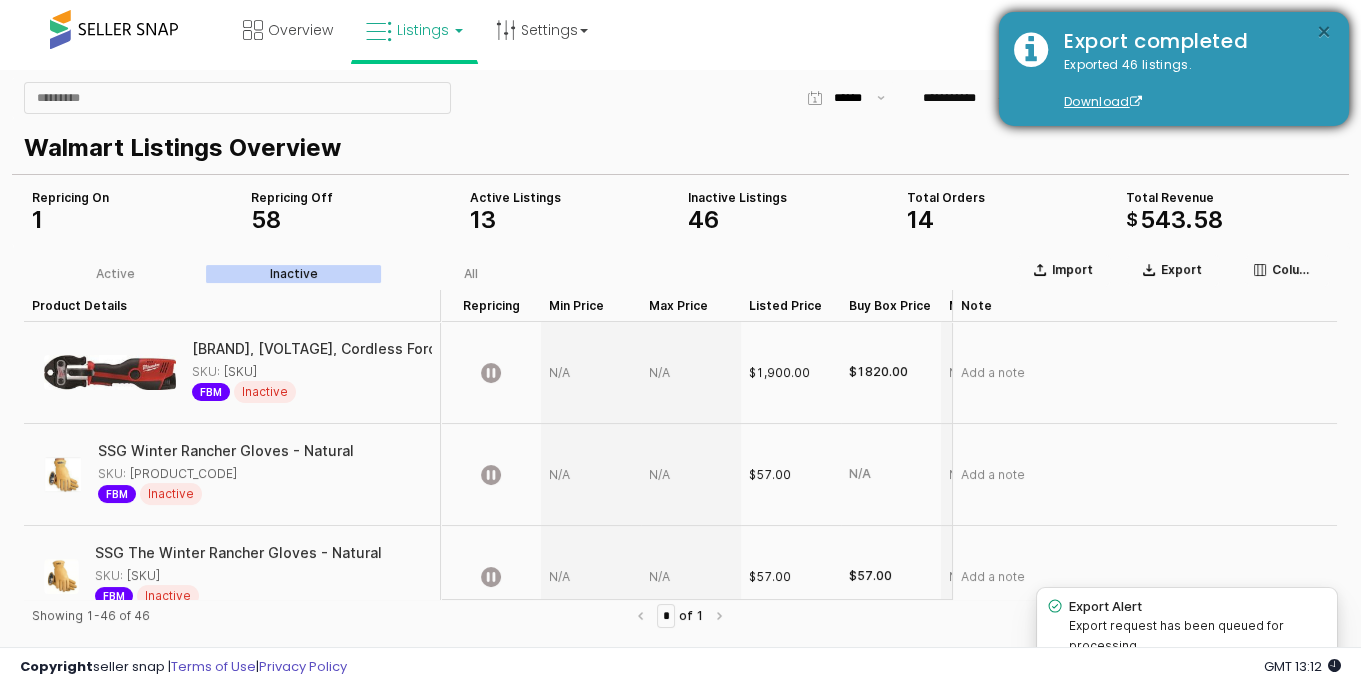 click on "×" at bounding box center (1324, 32) 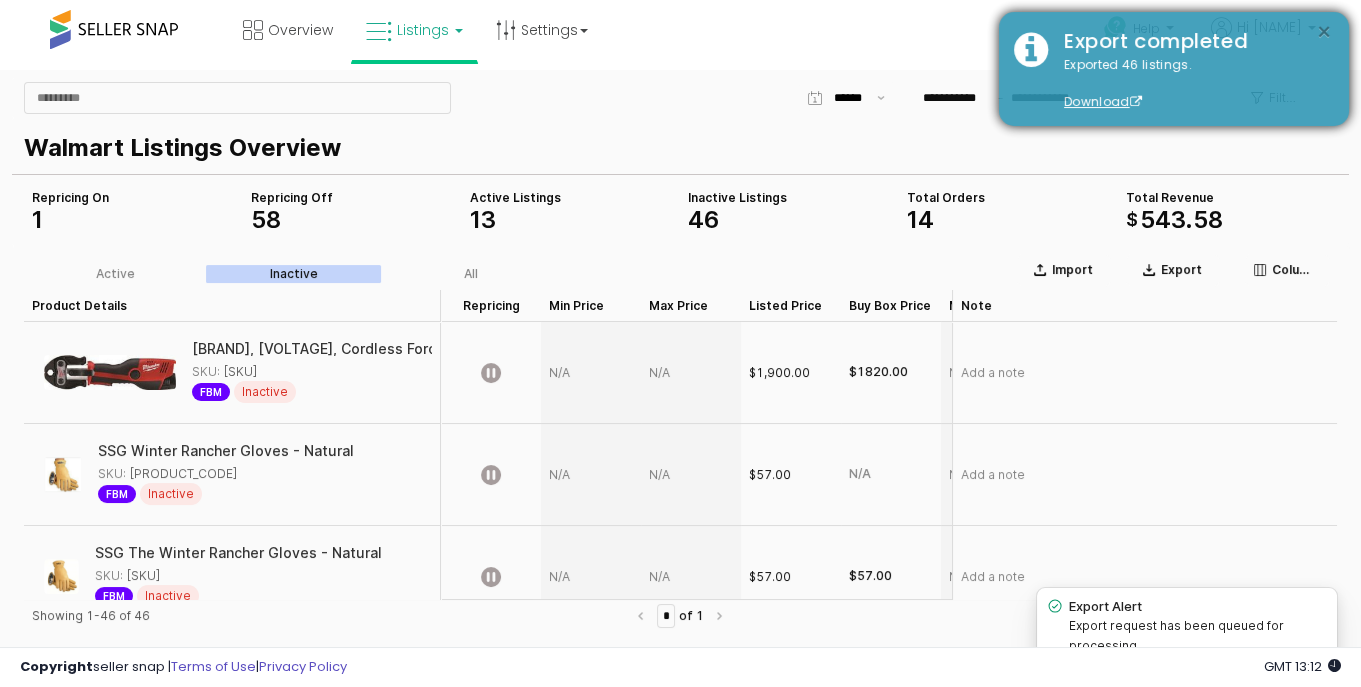 click on "×" at bounding box center (1324, 32) 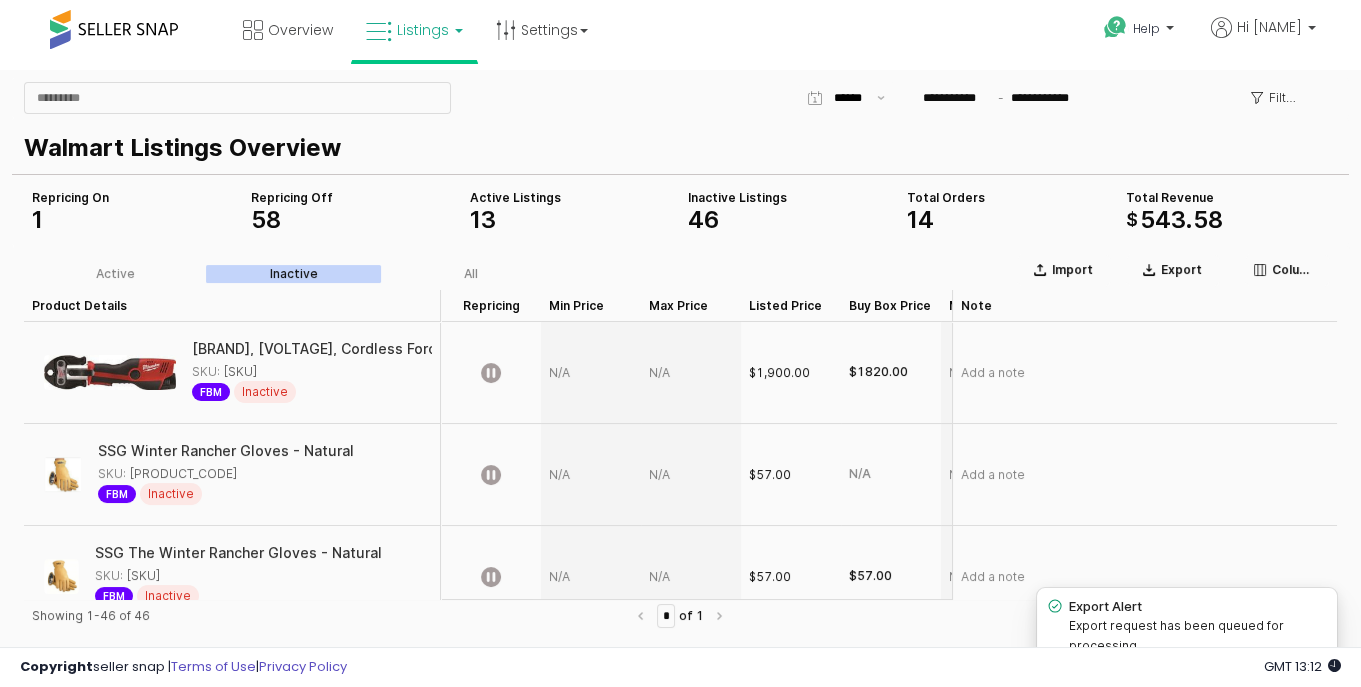 click on "543" at bounding box center [1162, 219] 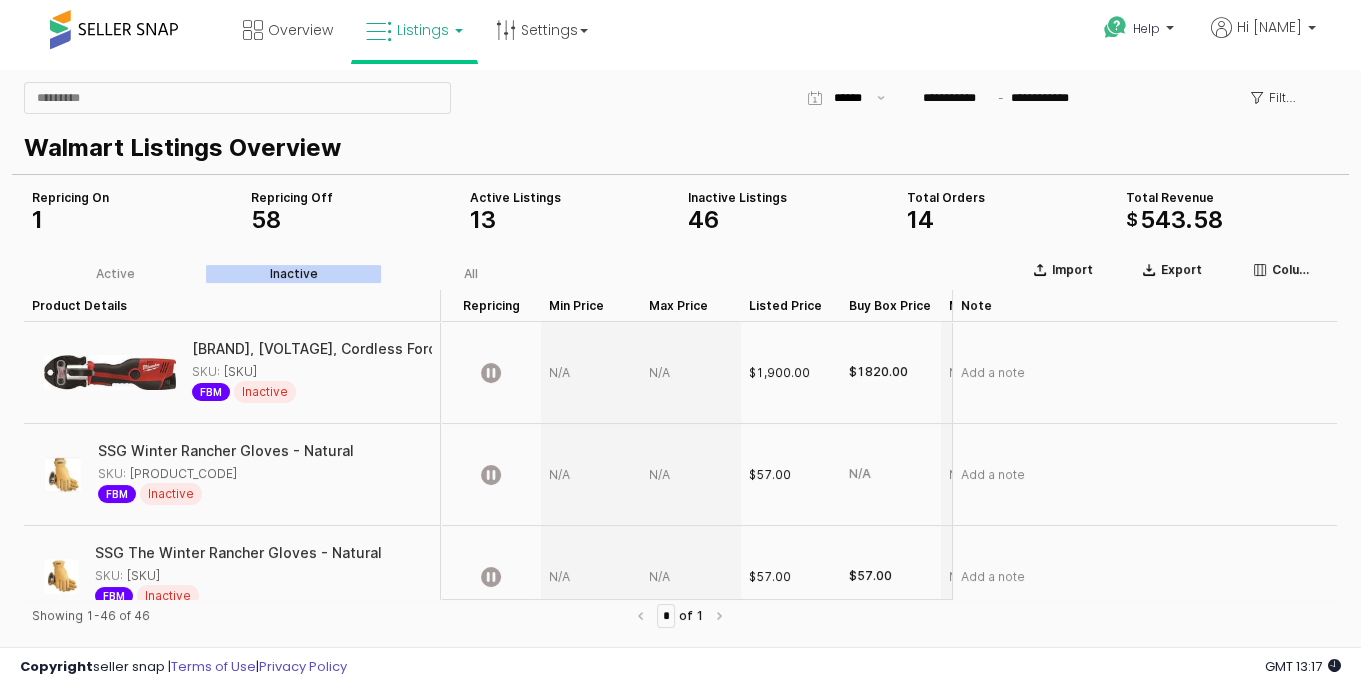 click on "Listings" at bounding box center (414, 30) 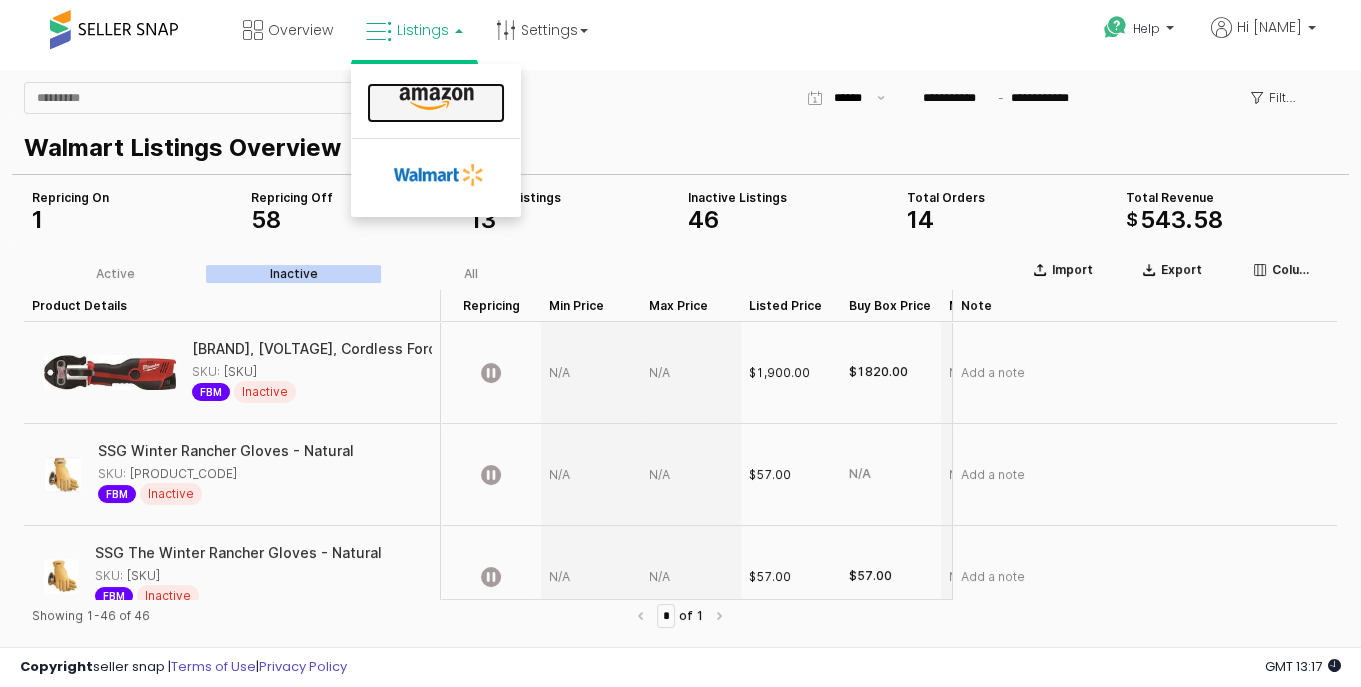 click at bounding box center [436, 99] 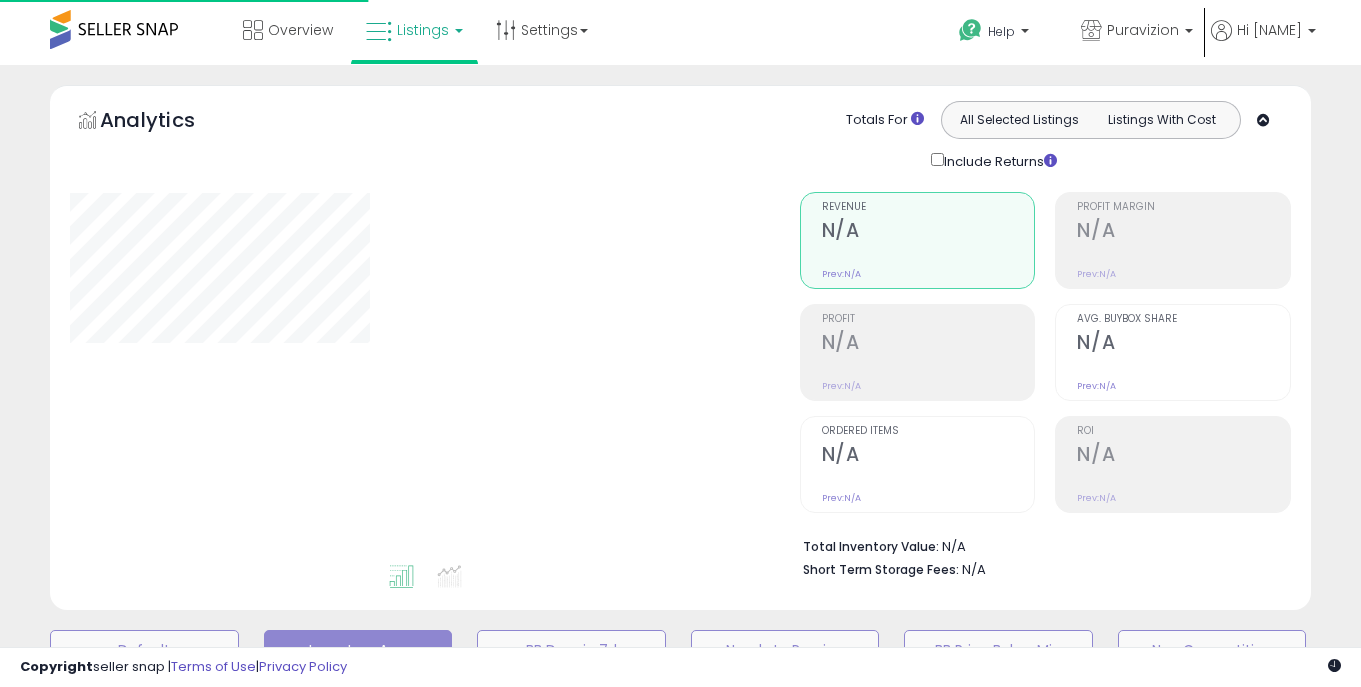 scroll, scrollTop: 0, scrollLeft: 0, axis: both 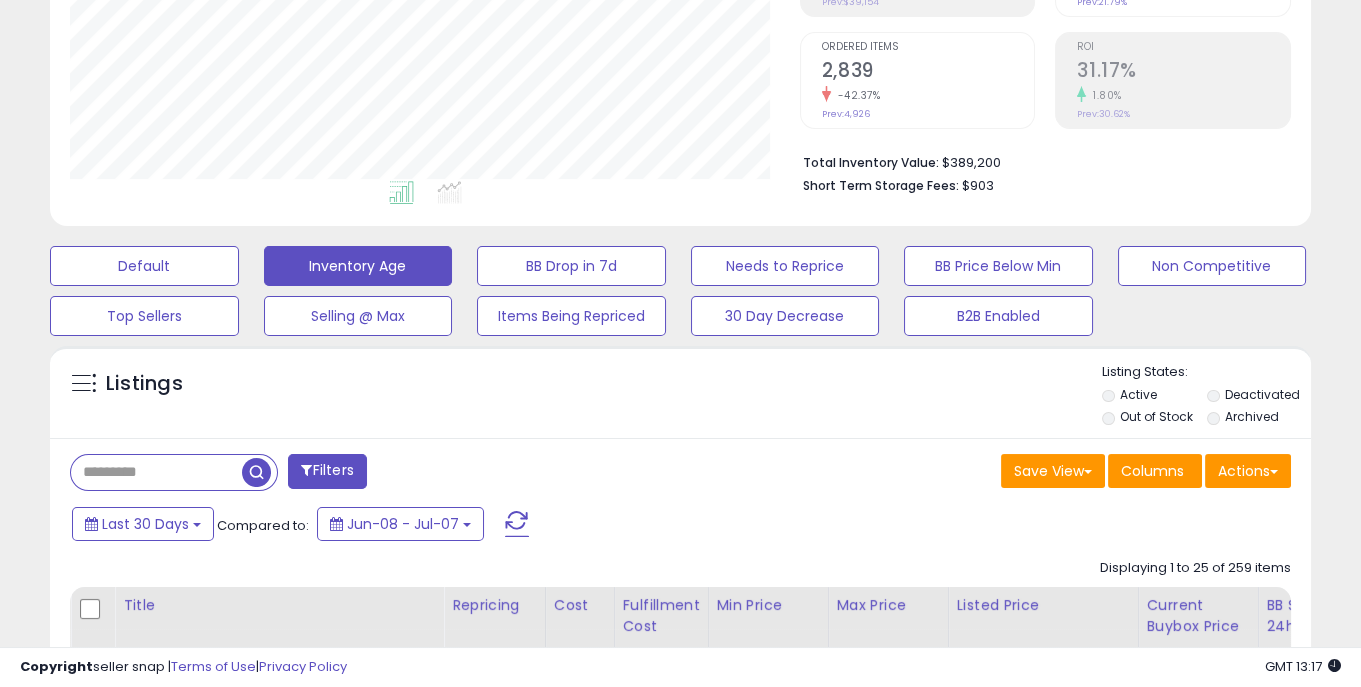 click on "Filters" at bounding box center (327, 471) 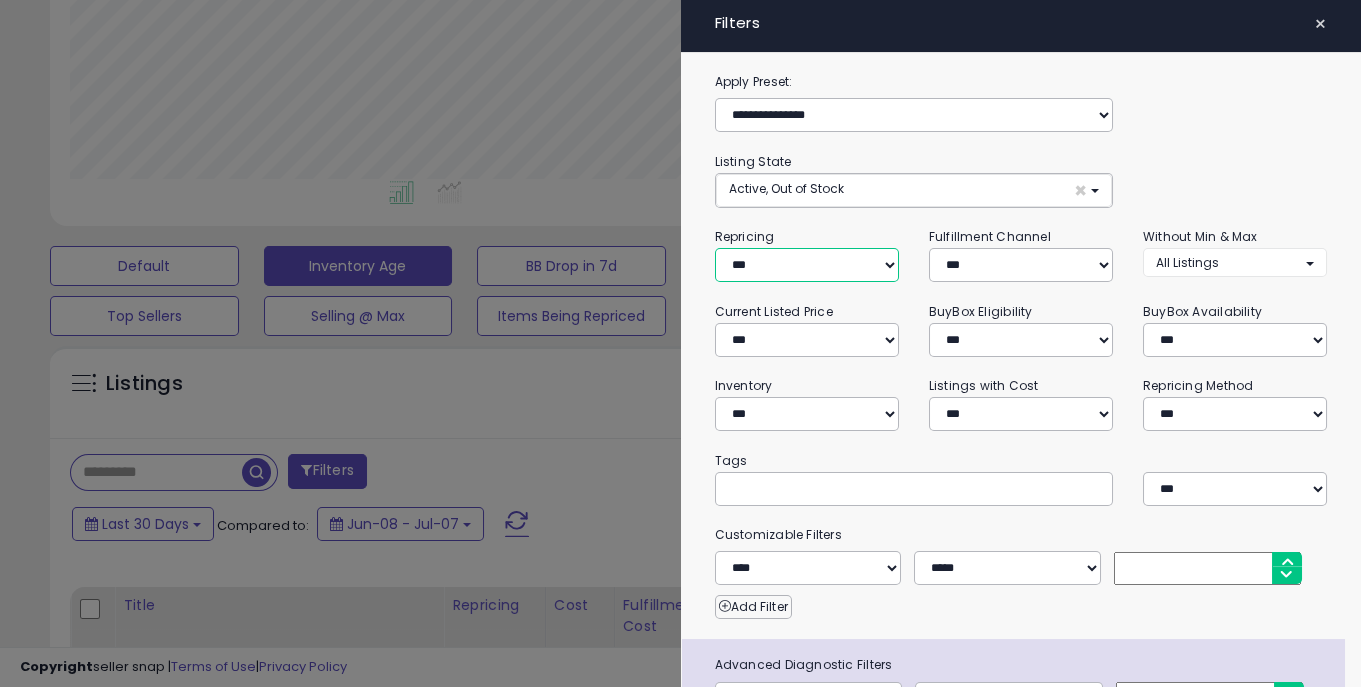 click on "**********" at bounding box center (807, 265) 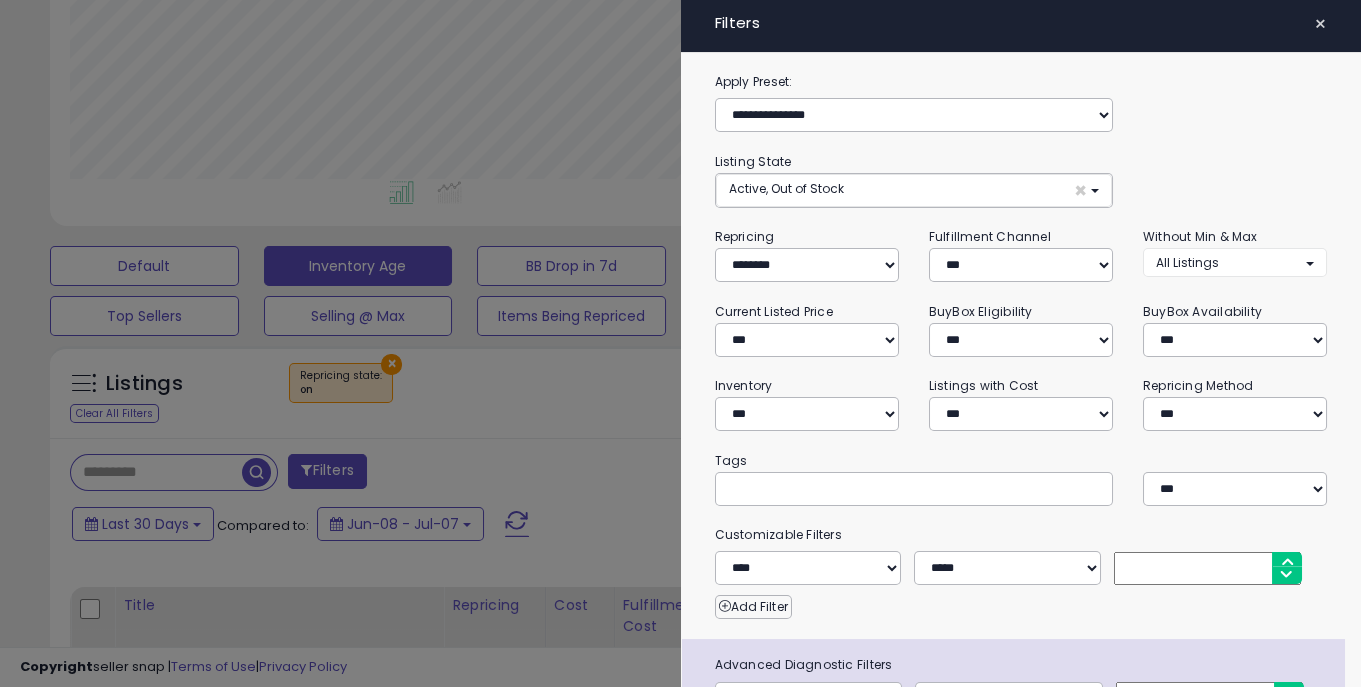 click at bounding box center [680, 343] 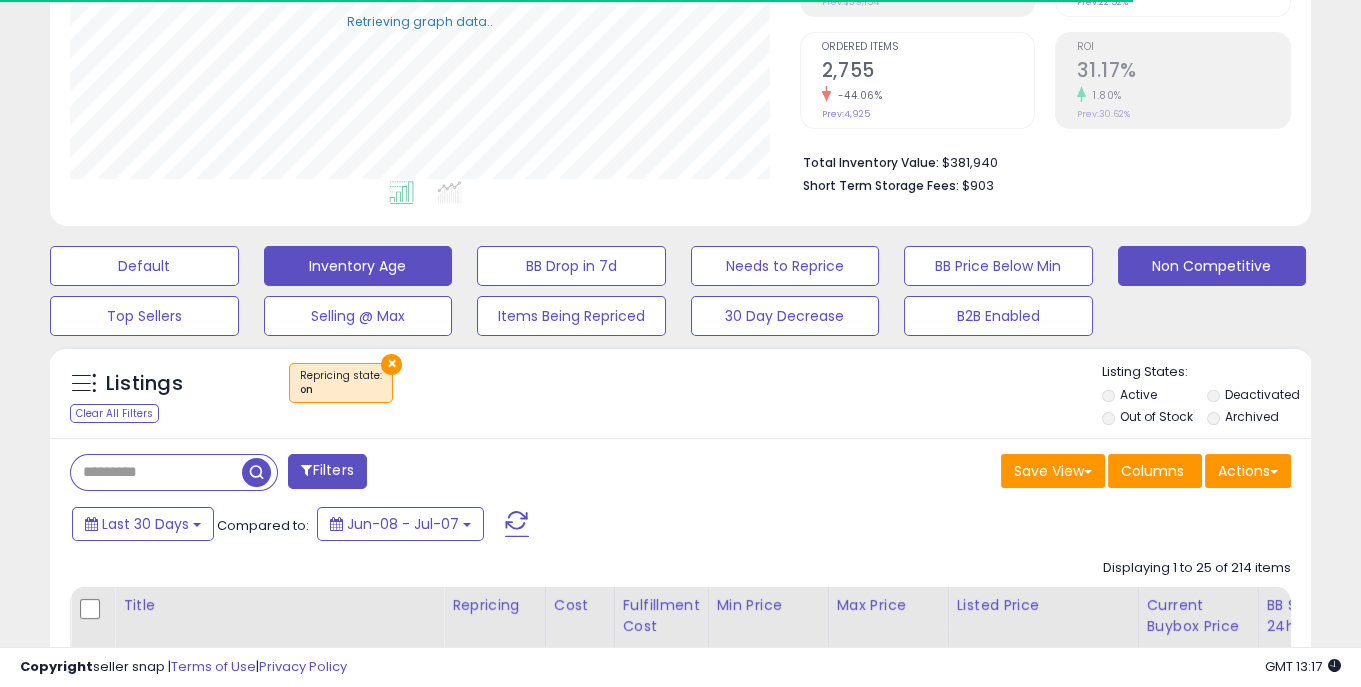 click on "Non Competitive" at bounding box center [144, 266] 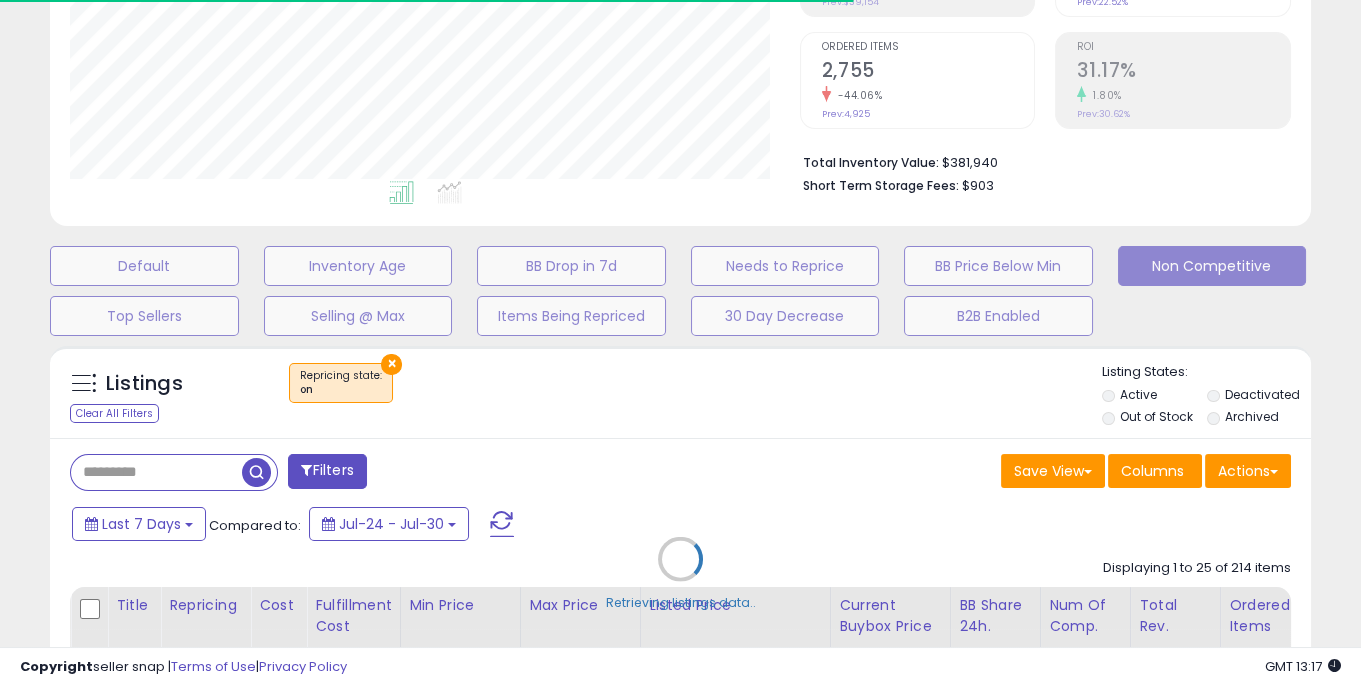 scroll, scrollTop: 999590, scrollLeft: 999270, axis: both 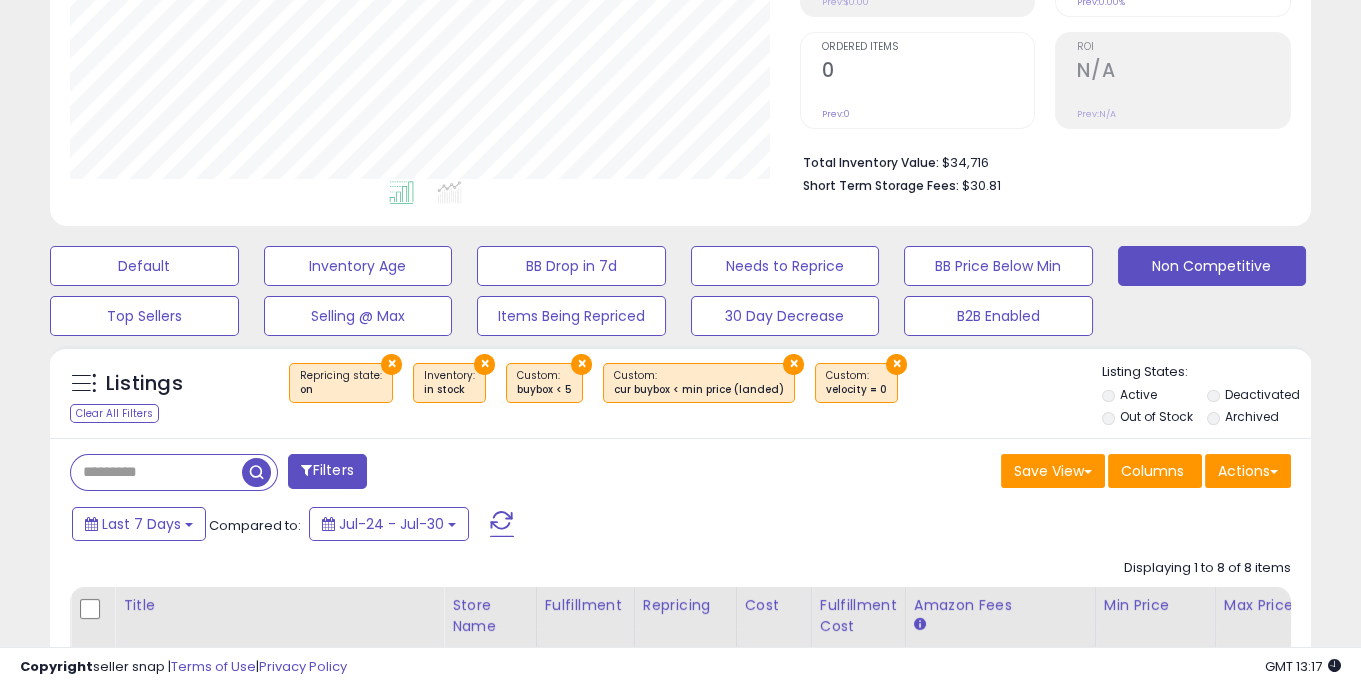 click on "×" at bounding box center (581, 364) 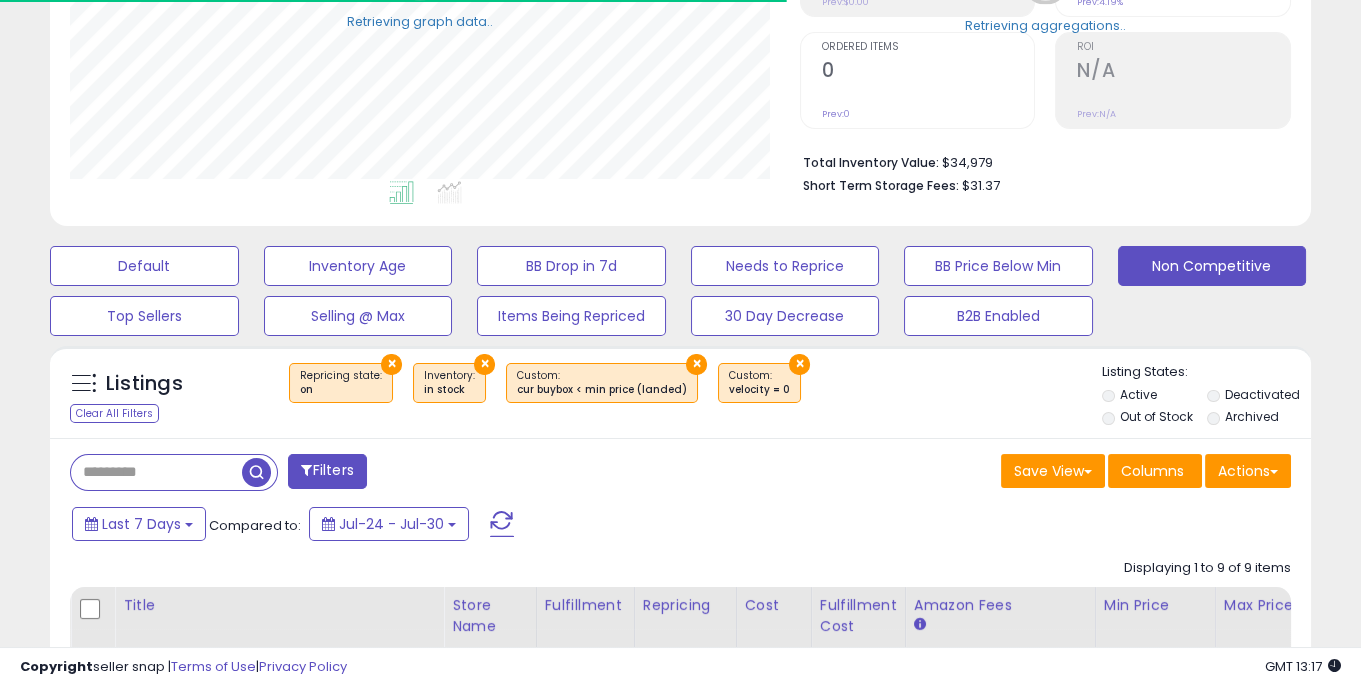 click on "×" at bounding box center (799, 364) 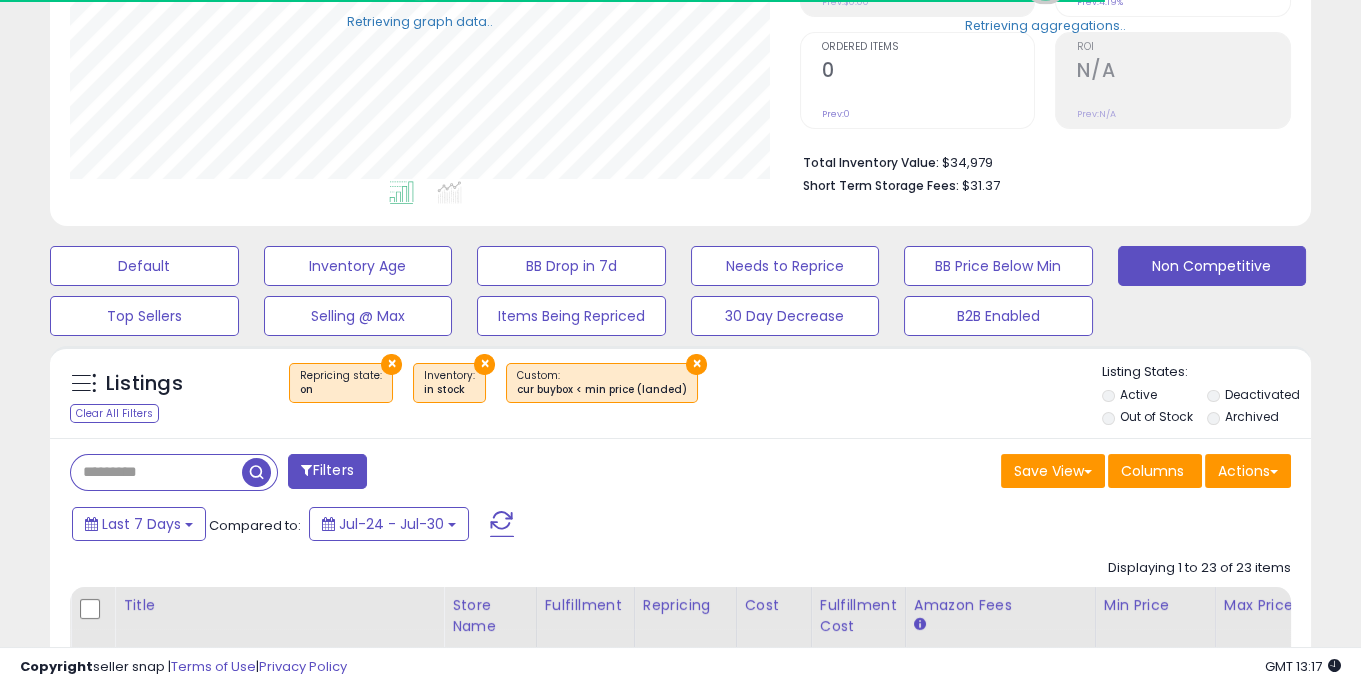 scroll, scrollTop: 999590, scrollLeft: 999270, axis: both 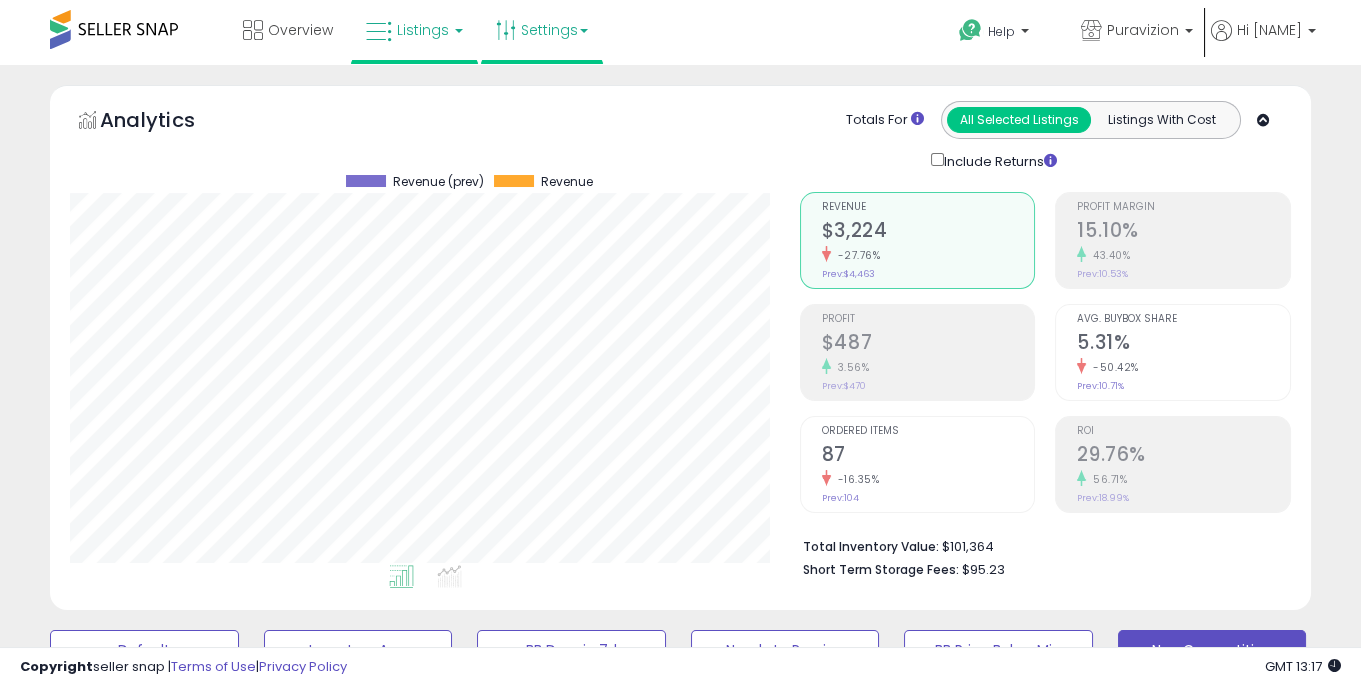 click on "Settings" at bounding box center [542, 30] 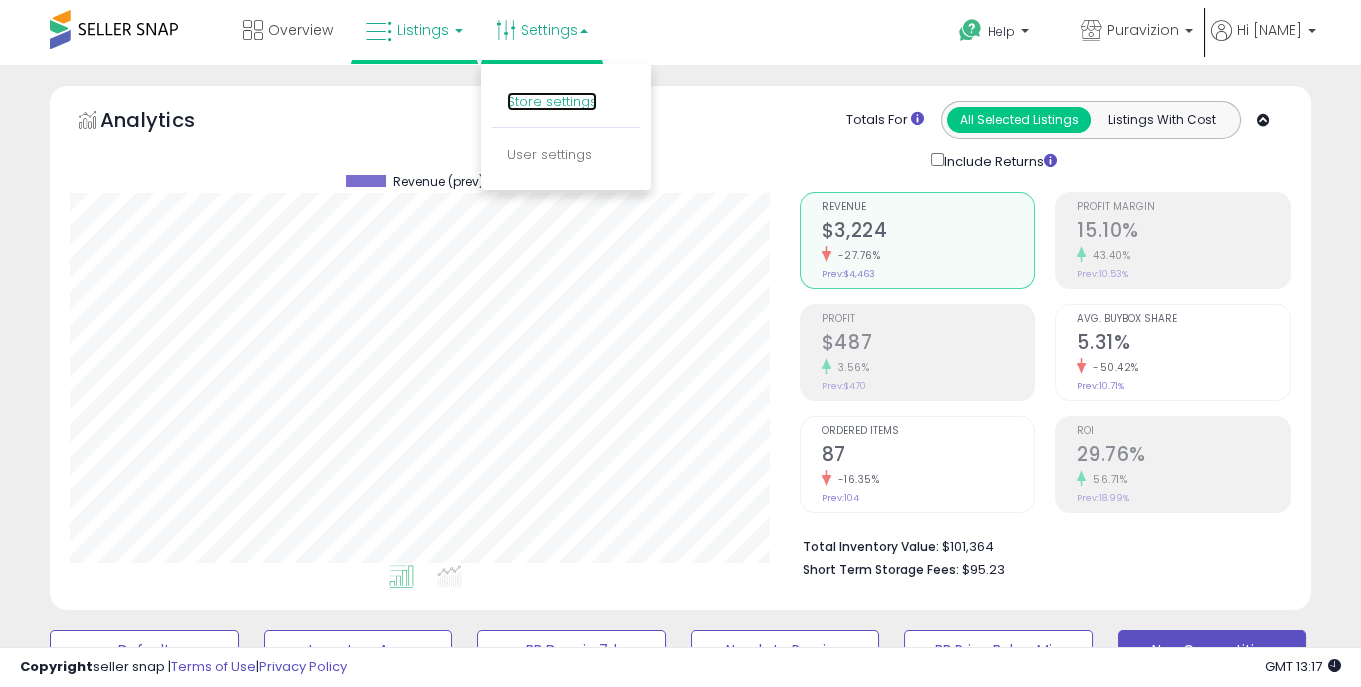 click on "Store
settings" at bounding box center (552, 101) 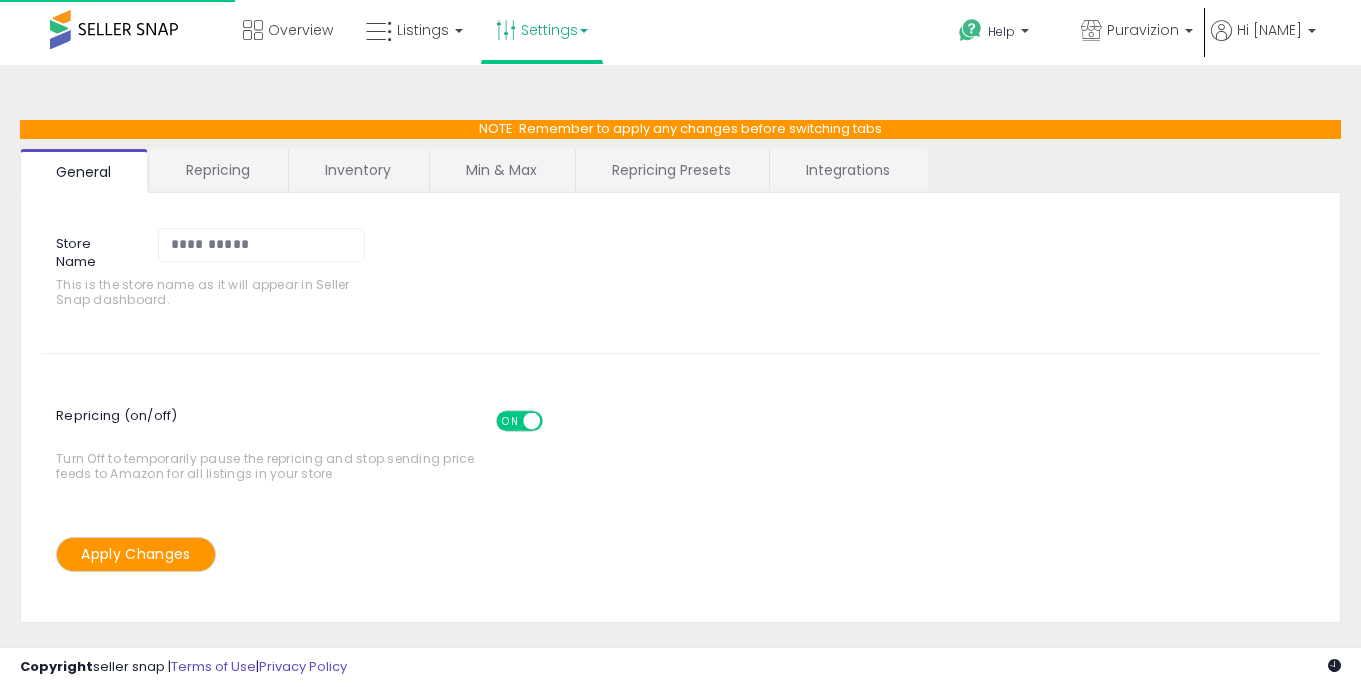 scroll, scrollTop: 0, scrollLeft: 0, axis: both 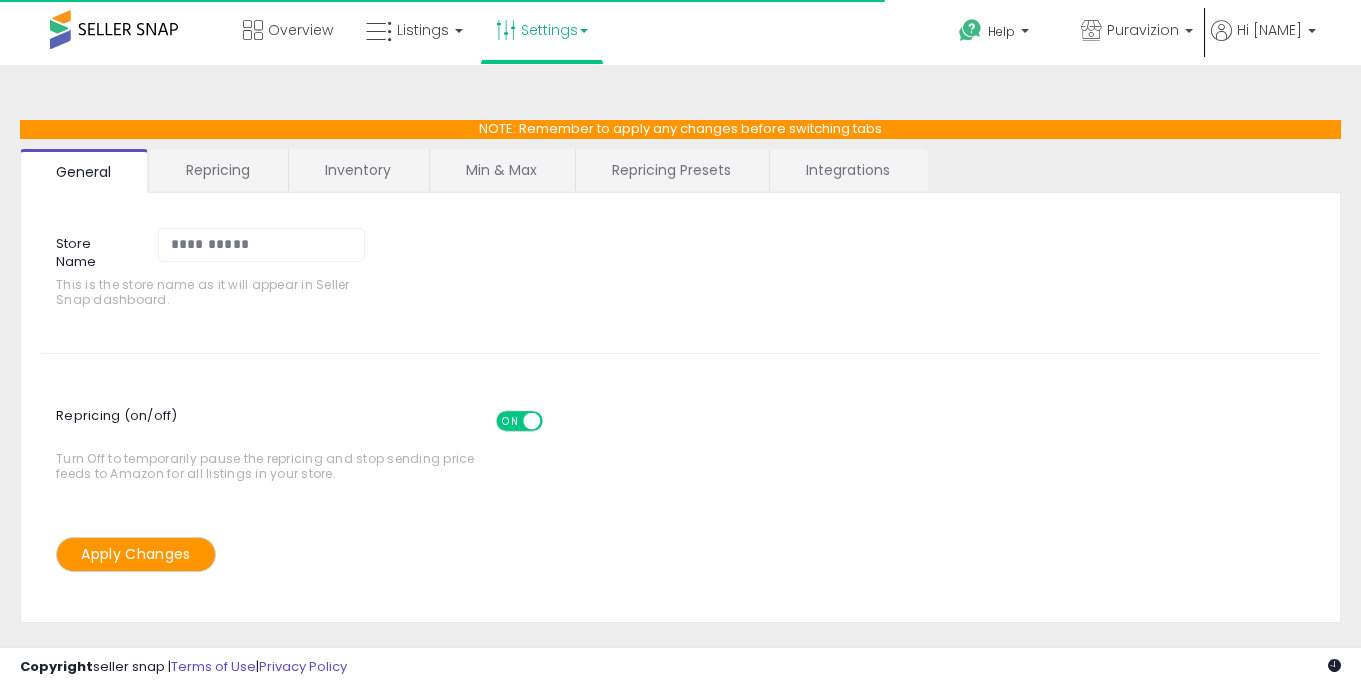 click on "Repricing Presets" at bounding box center [671, 170] 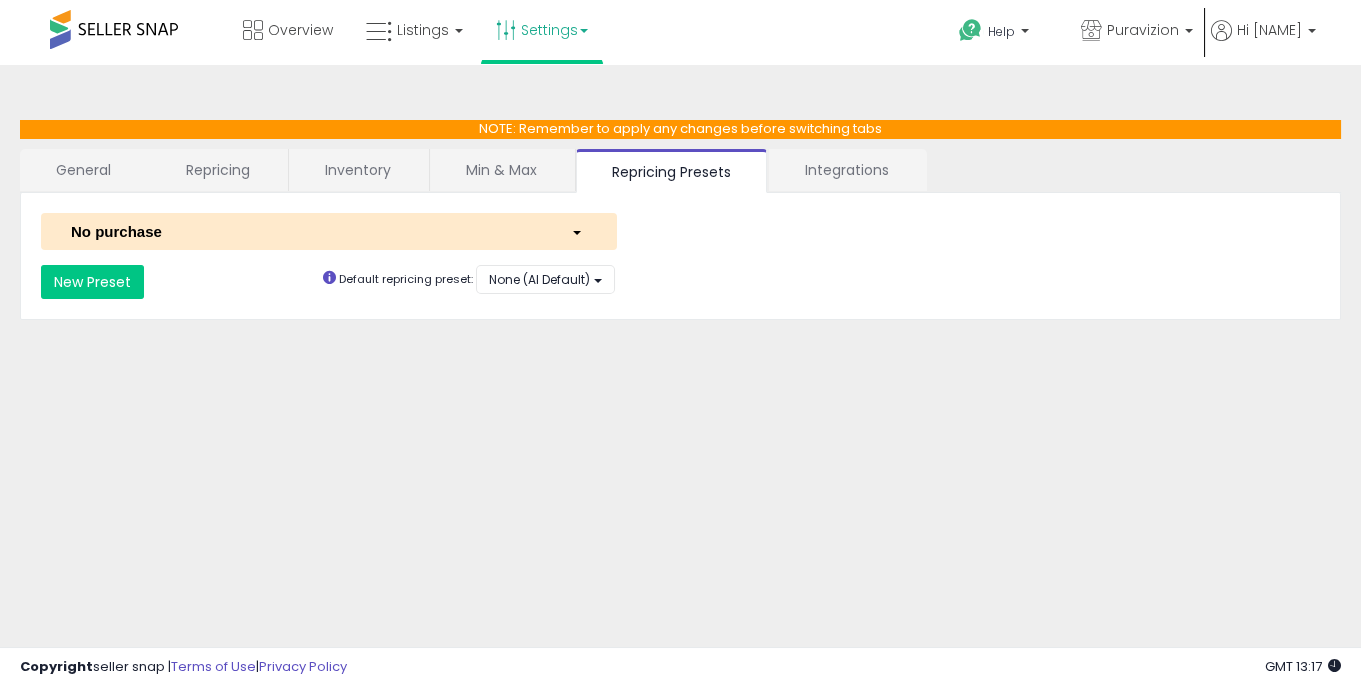 click on "Min & Max" at bounding box center [501, 170] 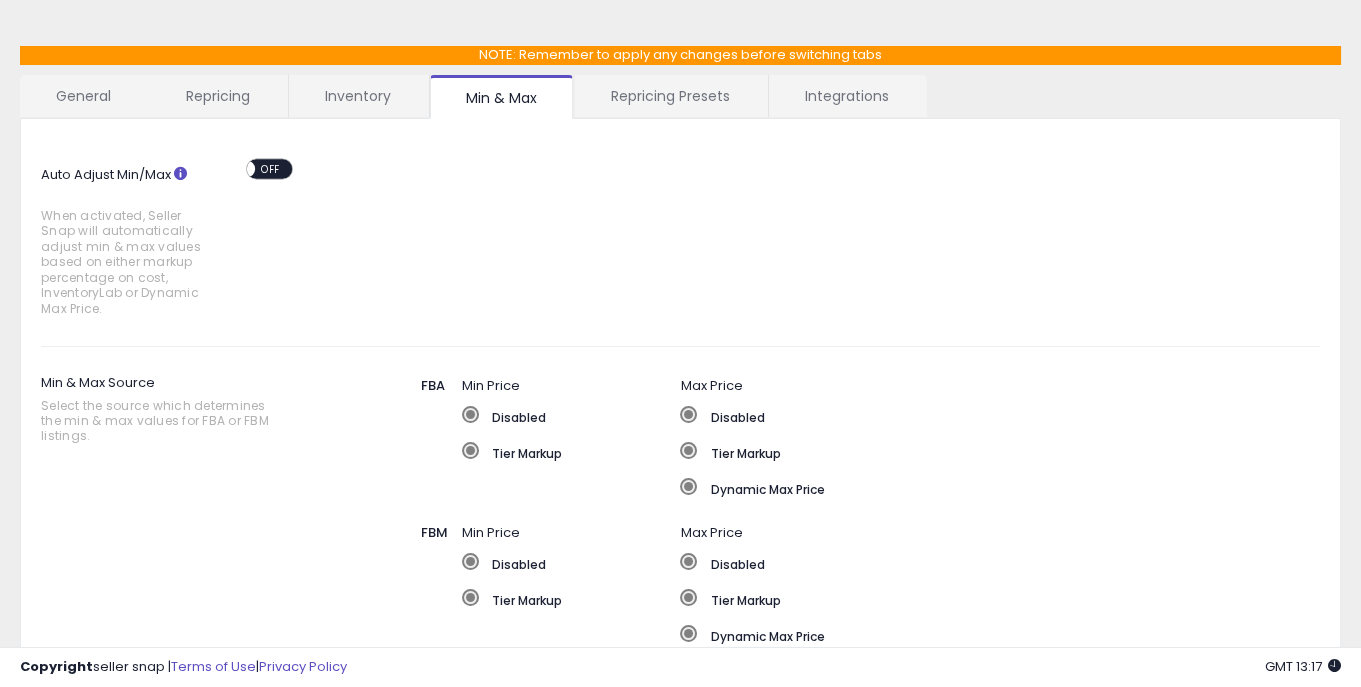 scroll, scrollTop: 0, scrollLeft: 0, axis: both 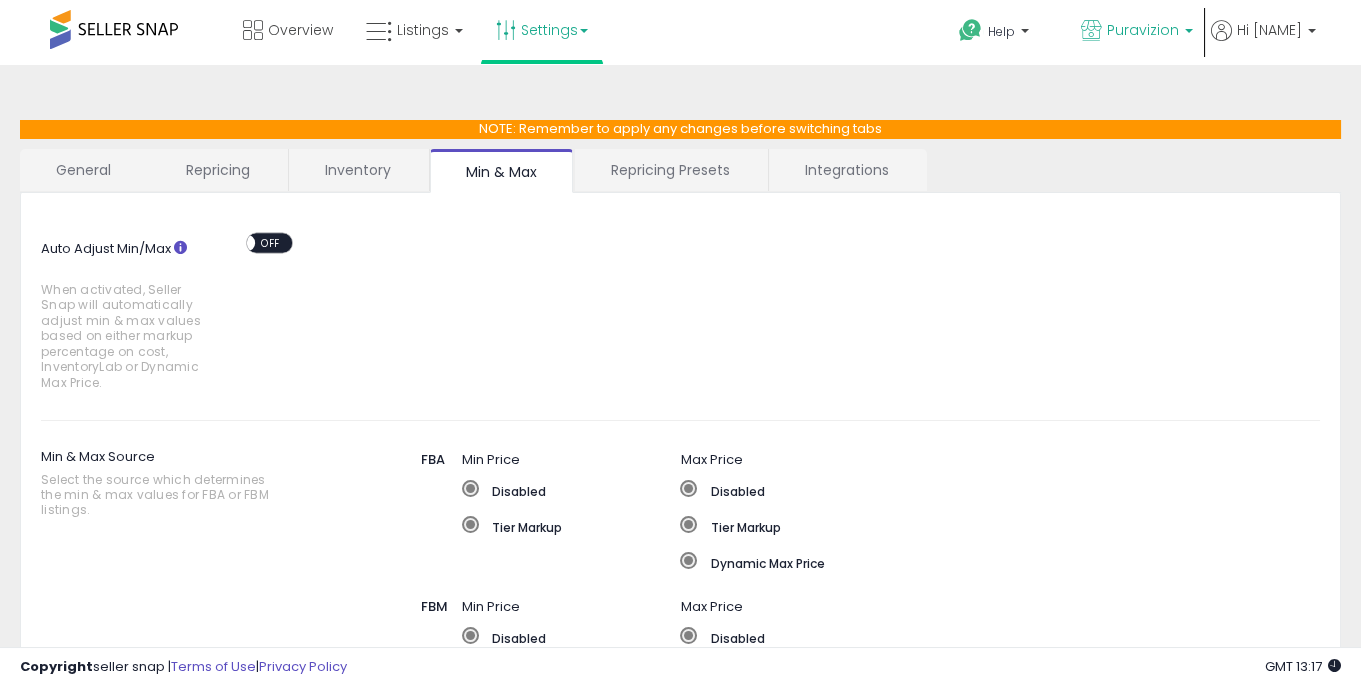 click on "Puravizion" at bounding box center [1137, 32] 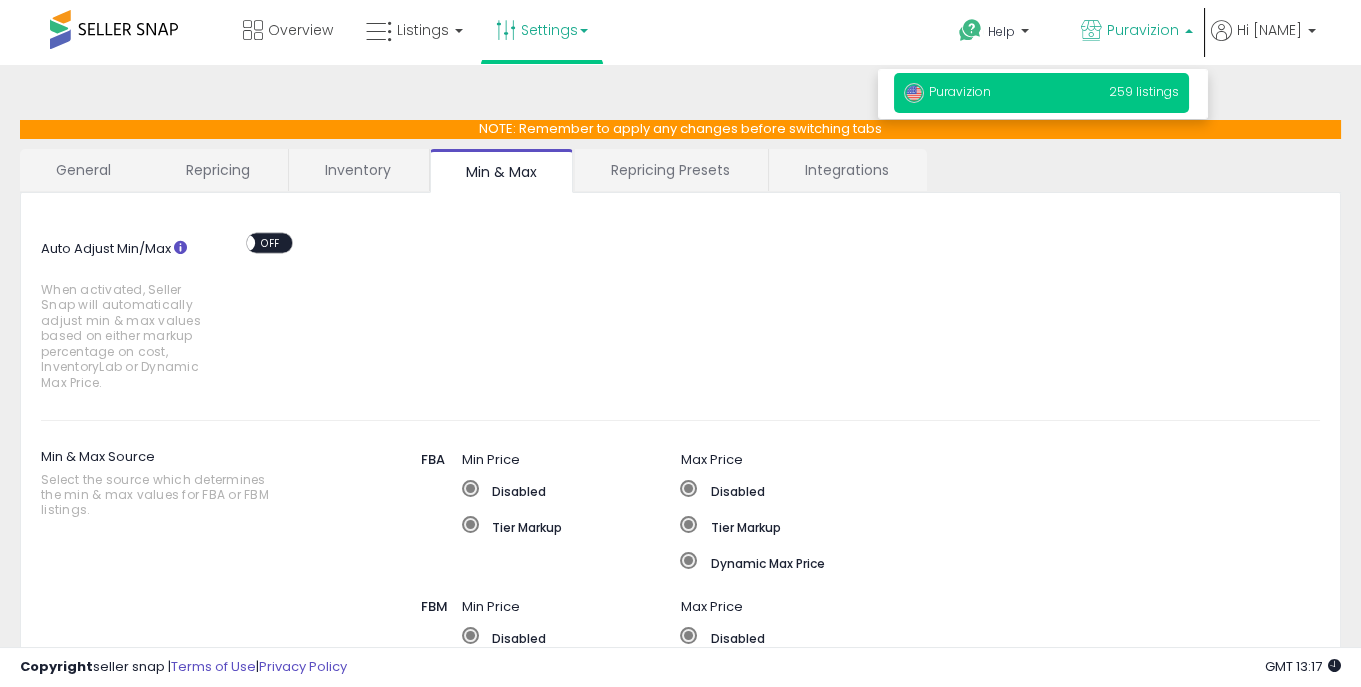 click on "Puravizion" at bounding box center [1137, 32] 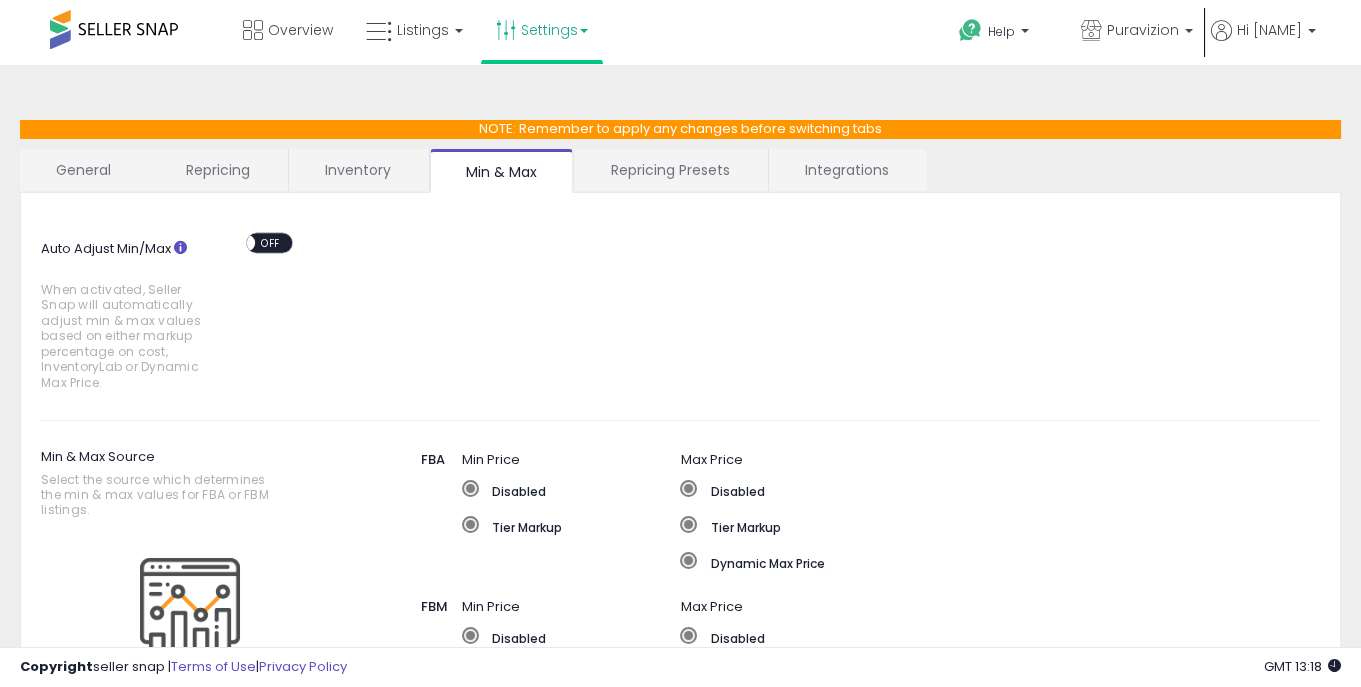 click on "Dynamic Max Price" 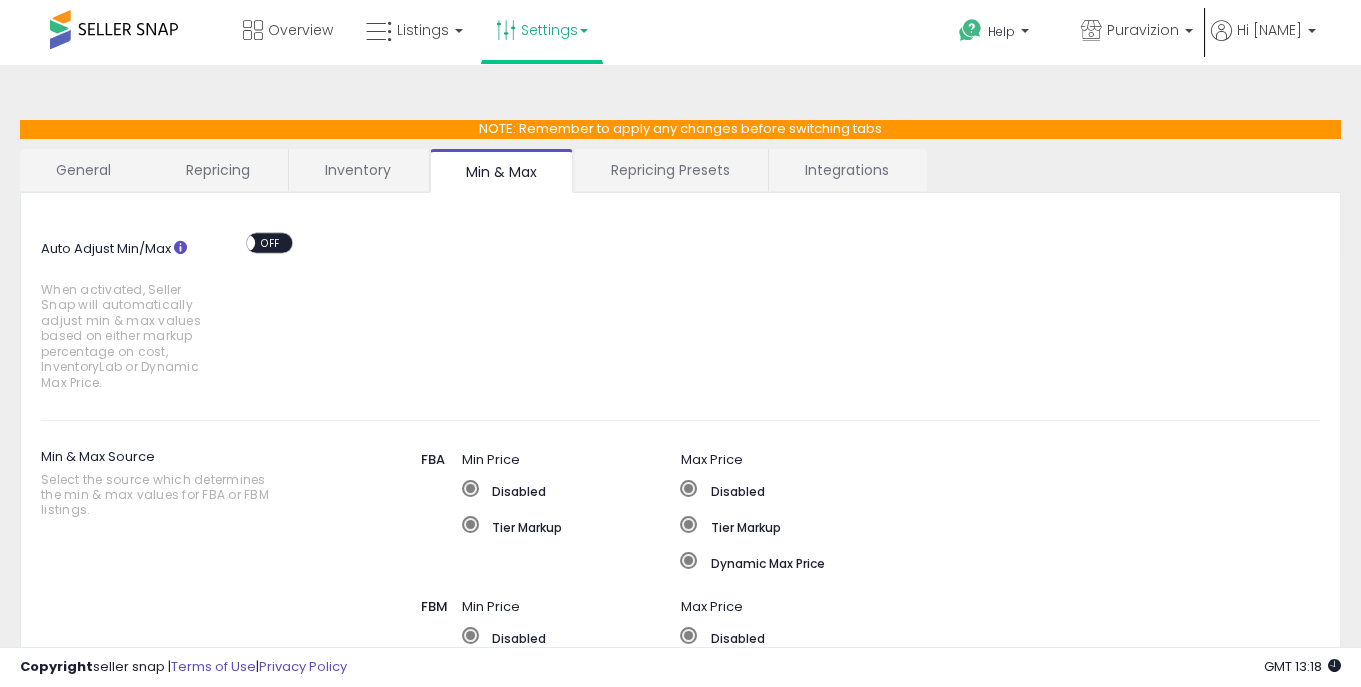 click on "OFF" at bounding box center (271, 242) 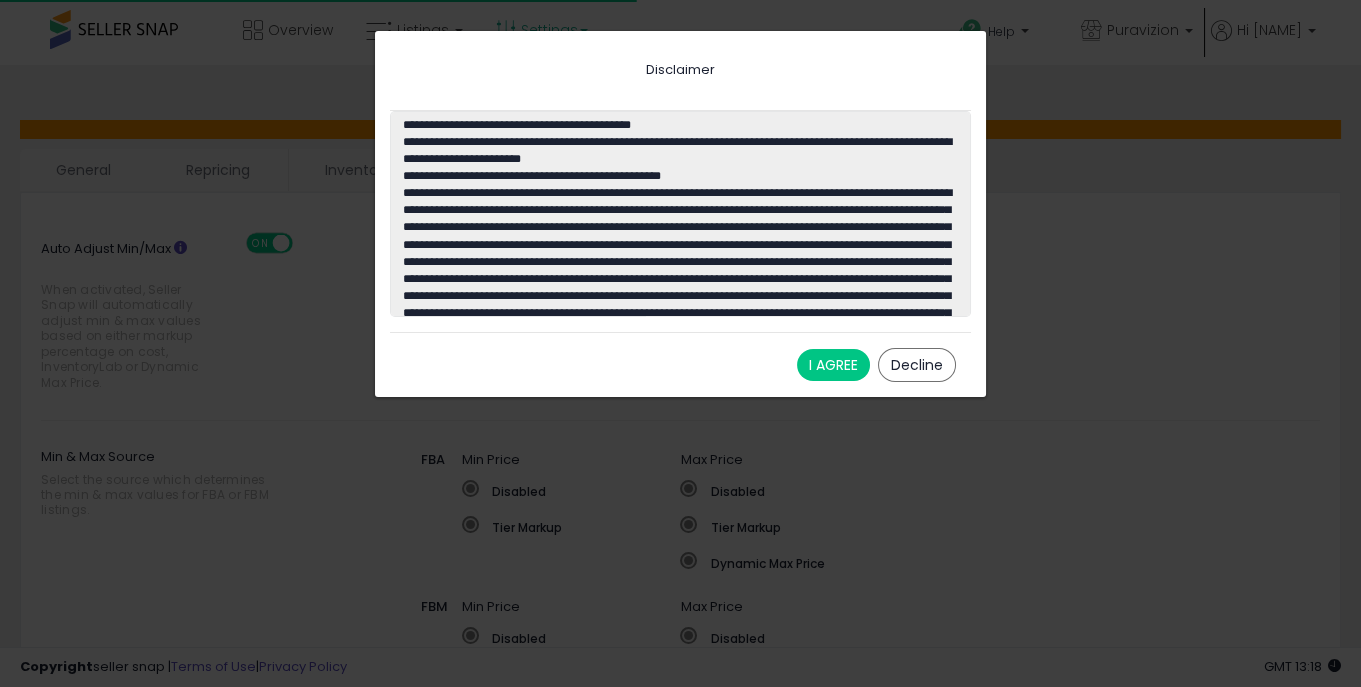 click on "I AGREE" at bounding box center (833, 365) 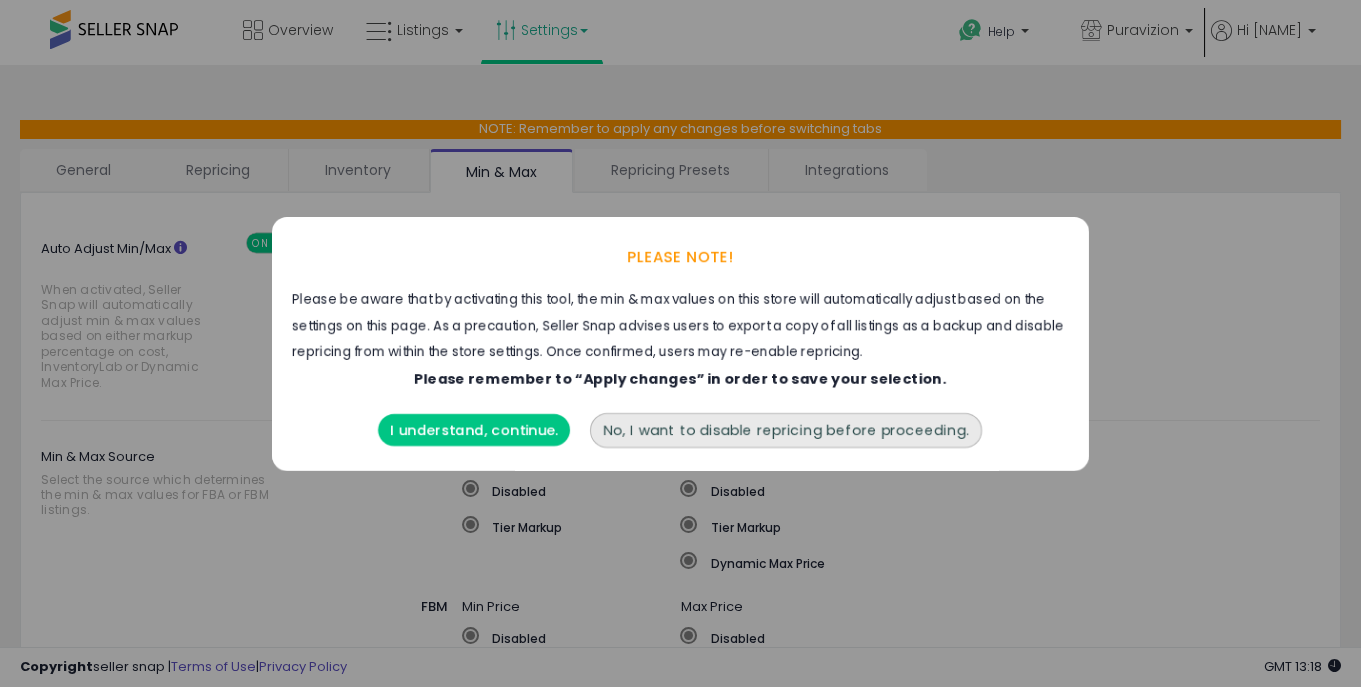 click on "I understand, continue." at bounding box center (475, 425) 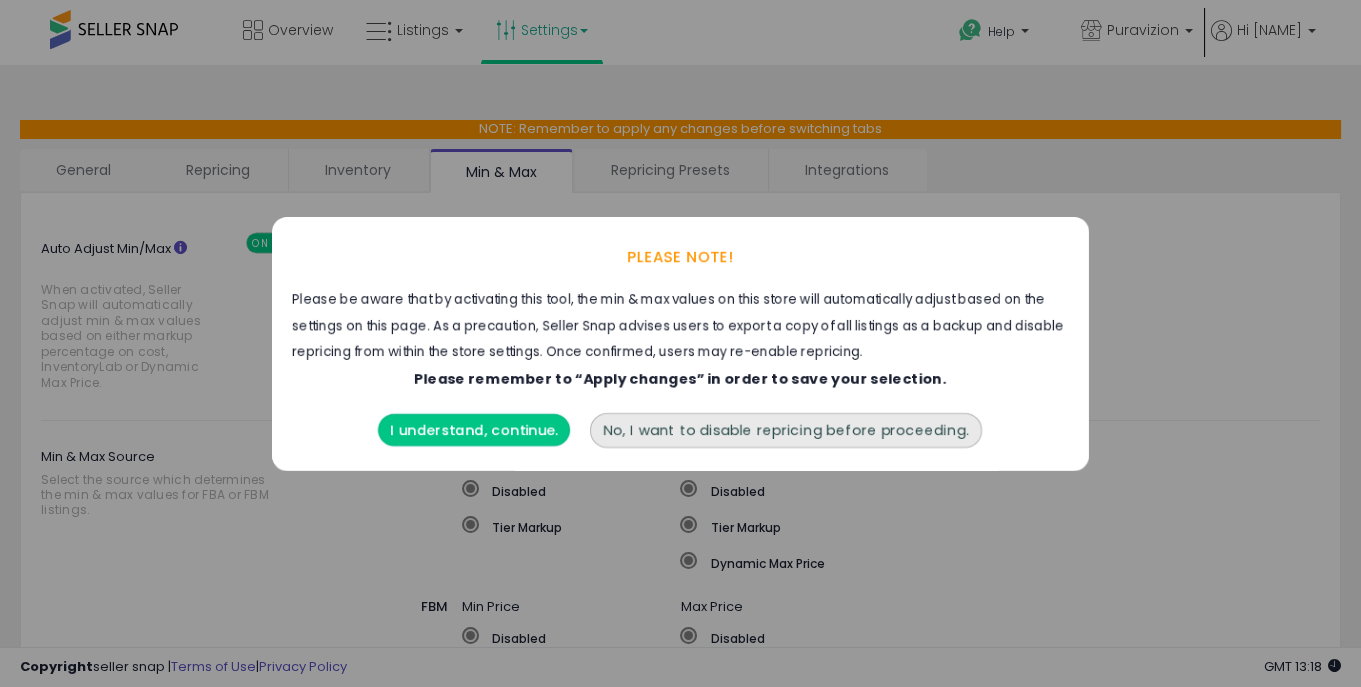 click on "I understand, continue." at bounding box center [475, 430] 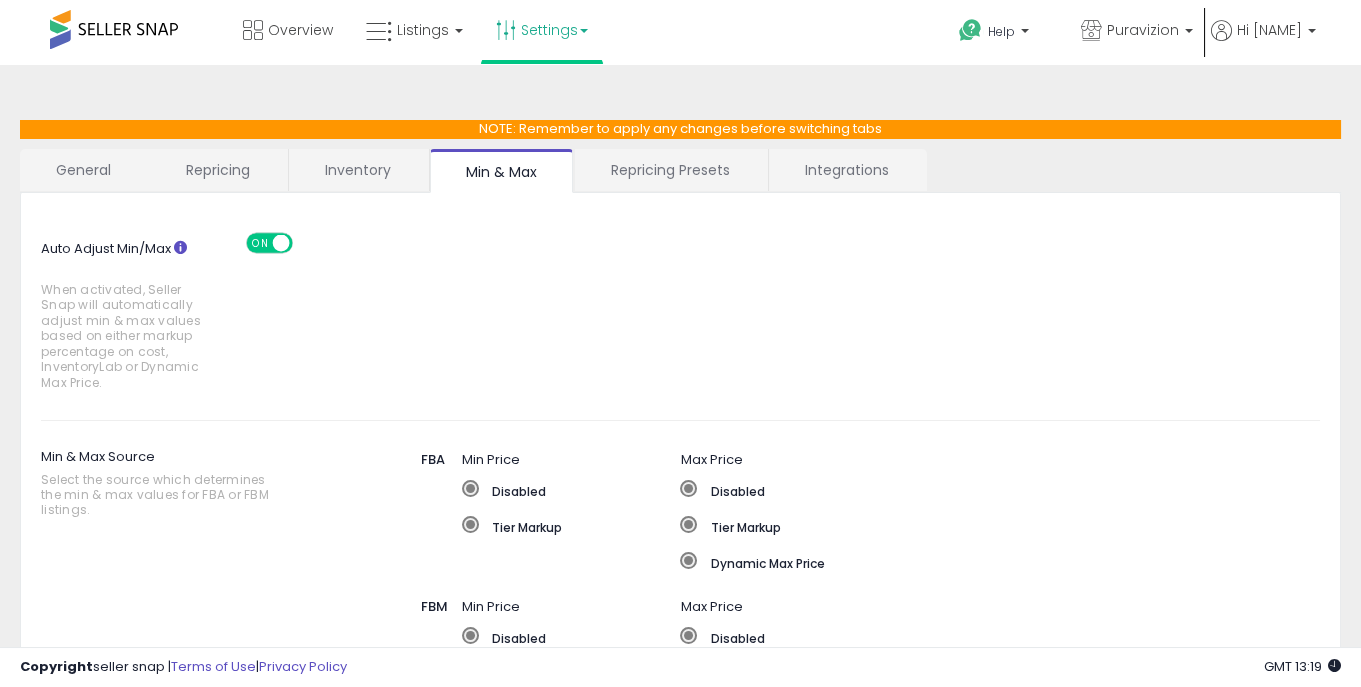click on "Auto Adjust Min/Max
When activated, Seller Snap will automatically adjust min & max values based on either markup percentage on cost, InventoryLab or Dynamic Max Price.
ON   OFF" 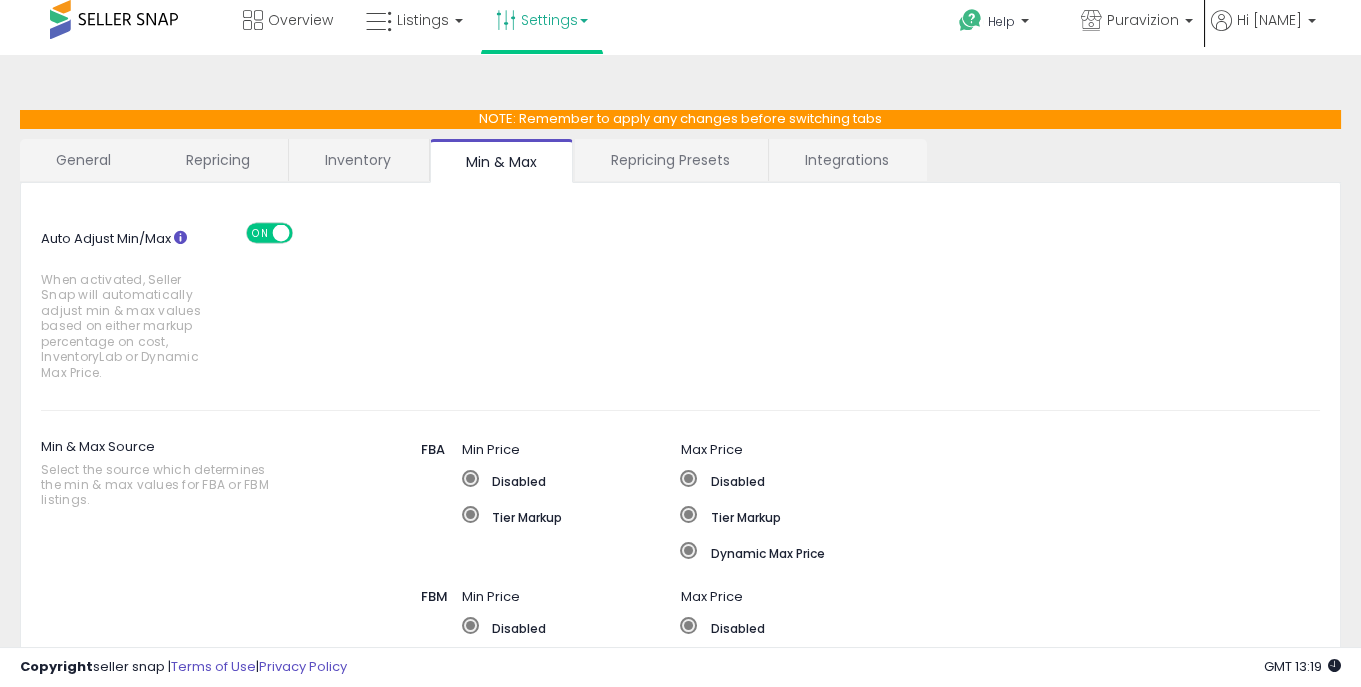 scroll, scrollTop: 1, scrollLeft: 0, axis: vertical 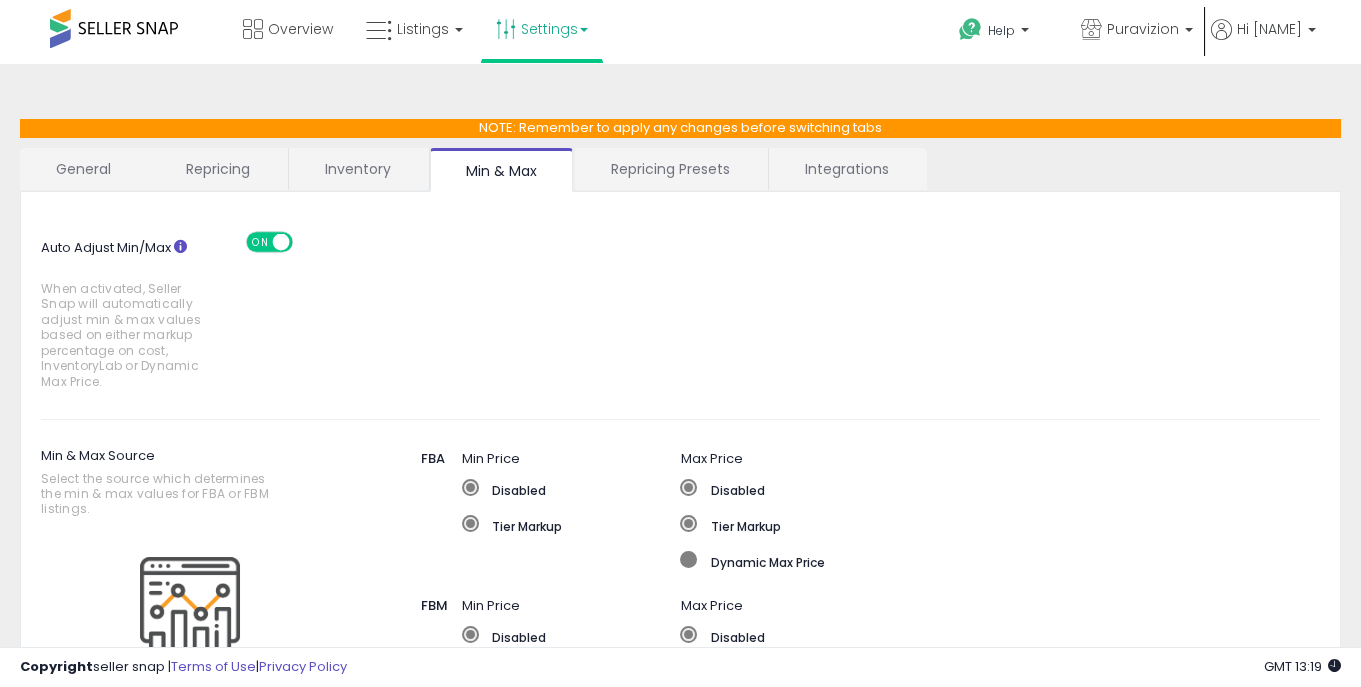 click on "Dynamic Max Price" 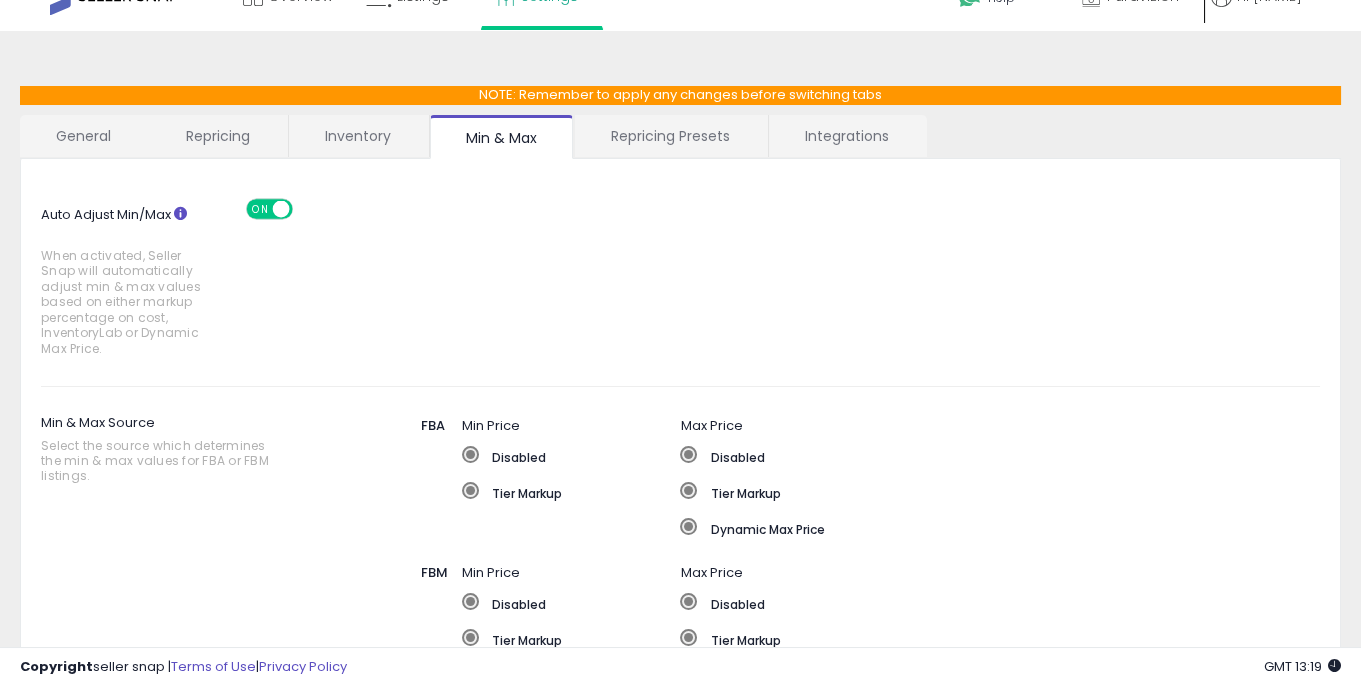 scroll, scrollTop: 26, scrollLeft: 0, axis: vertical 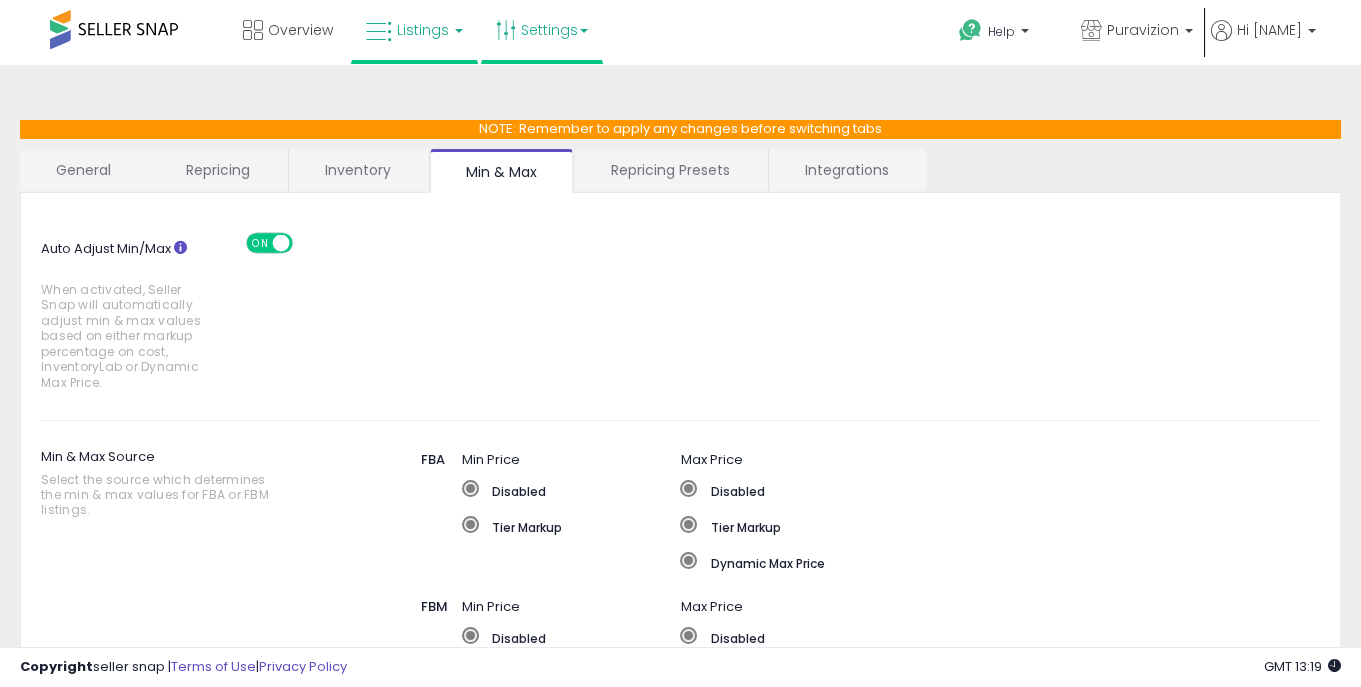 click on "Listings" at bounding box center (423, 30) 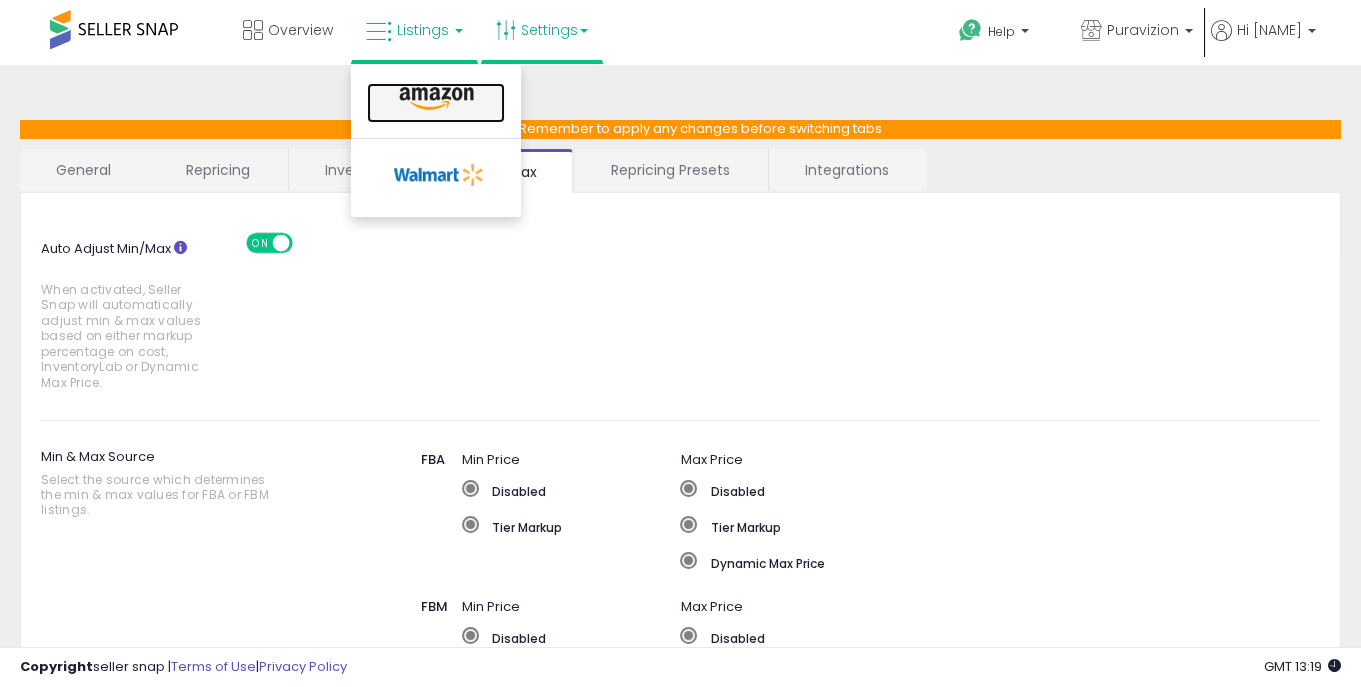 click at bounding box center [436, 99] 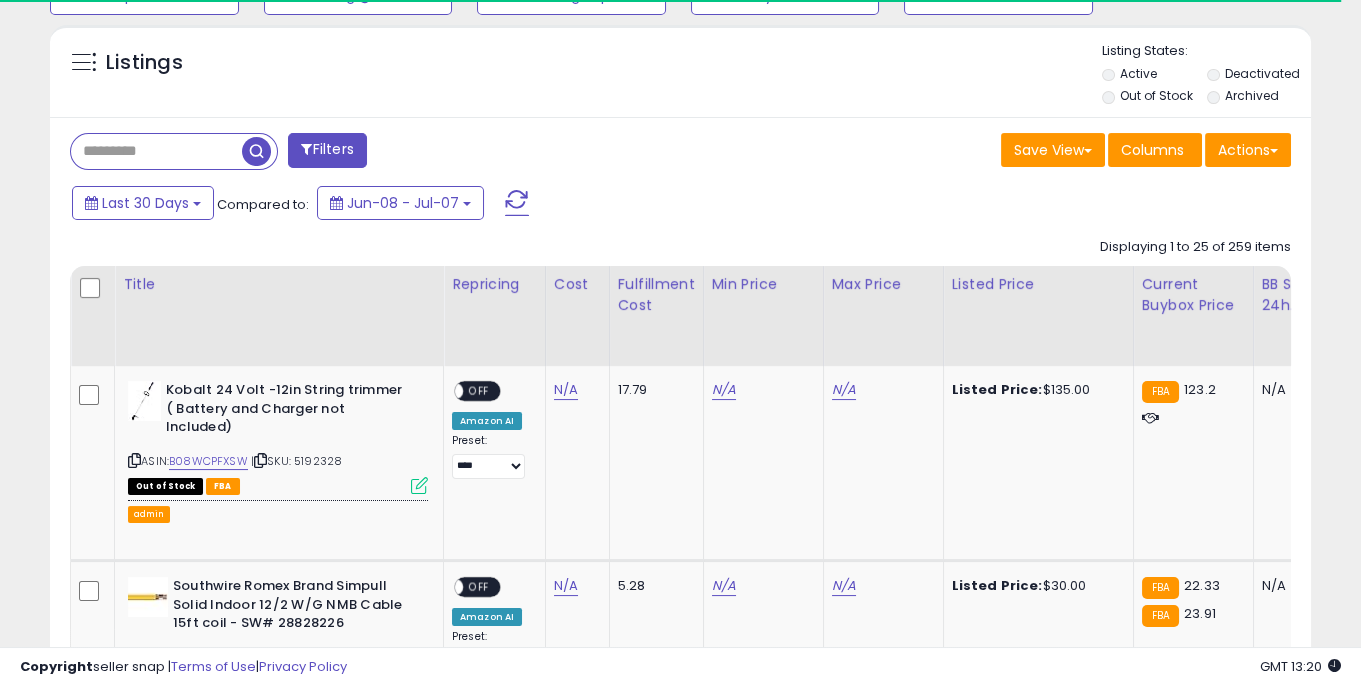 scroll, scrollTop: 706, scrollLeft: 0, axis: vertical 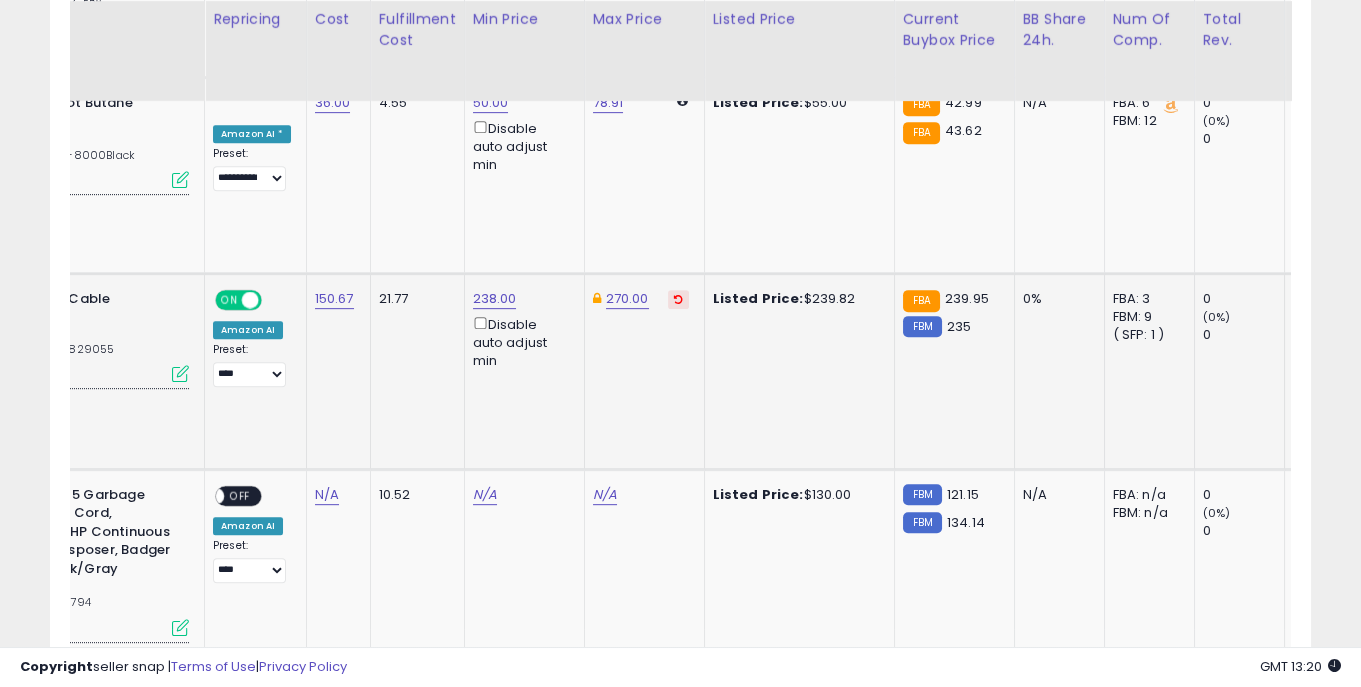 click at bounding box center (678, 299) 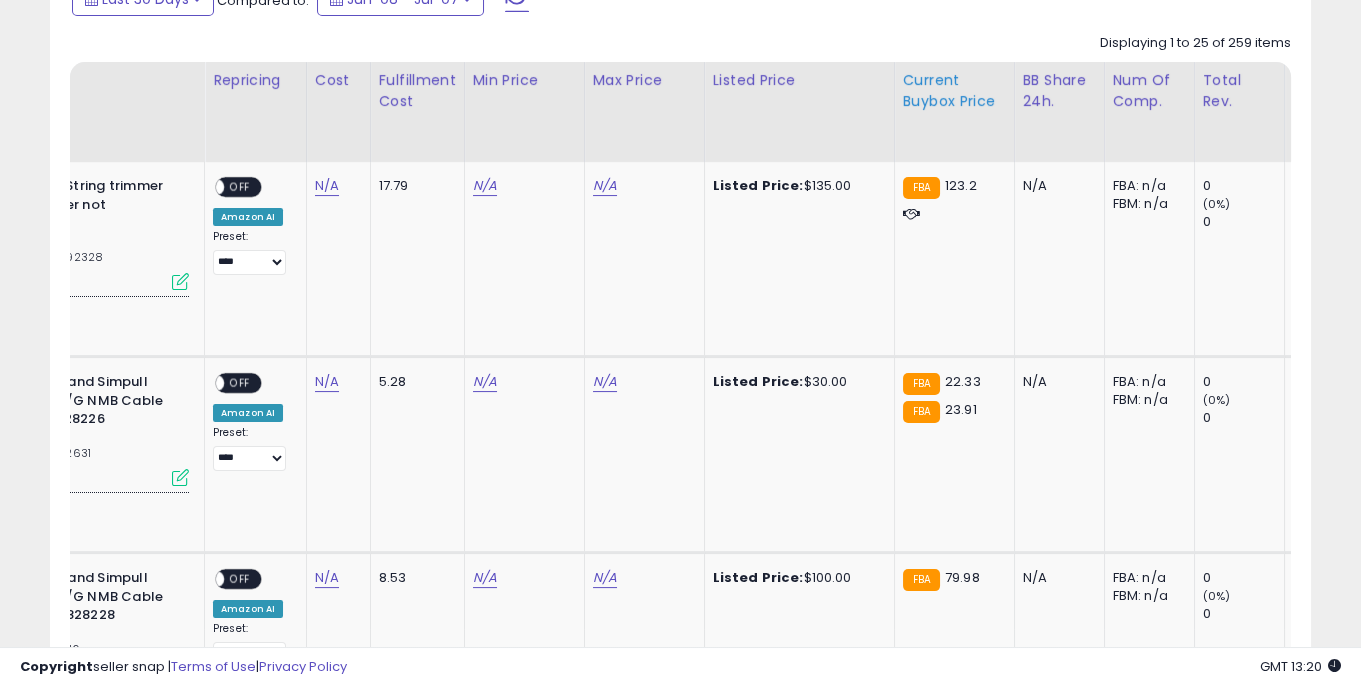 scroll, scrollTop: 433, scrollLeft: 0, axis: vertical 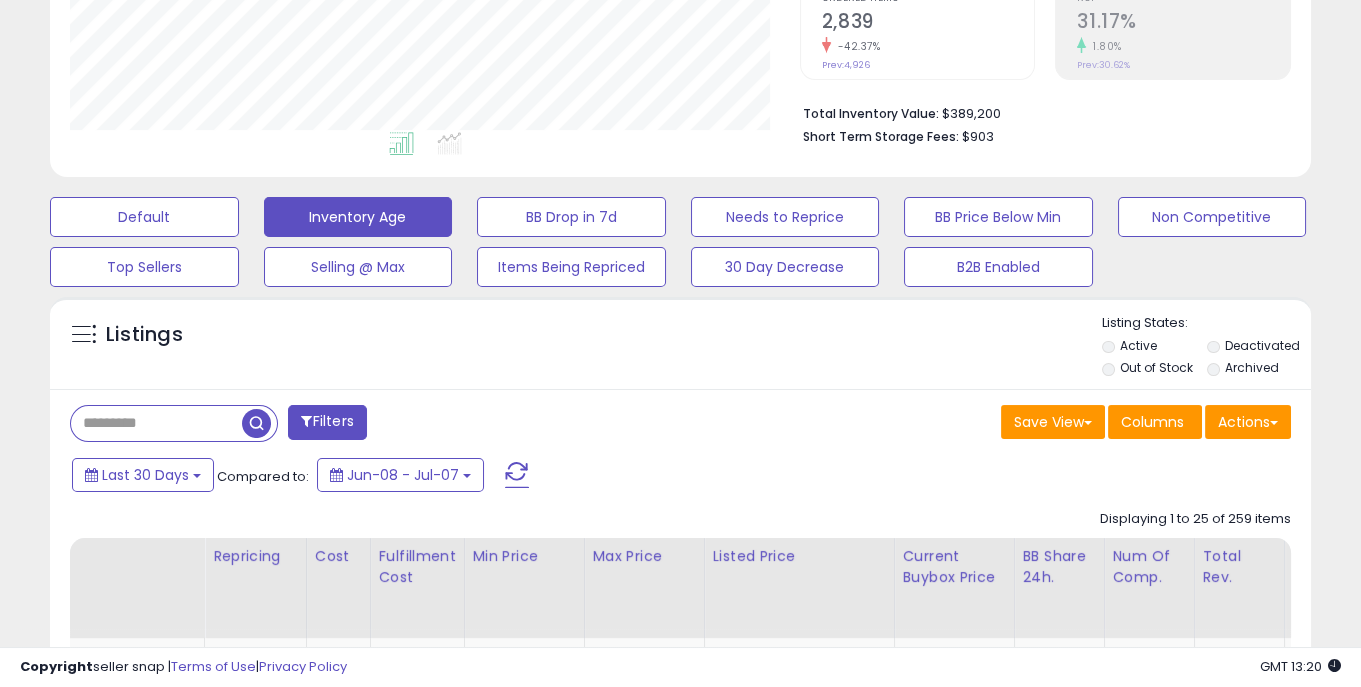 click on "Filters" at bounding box center (327, 422) 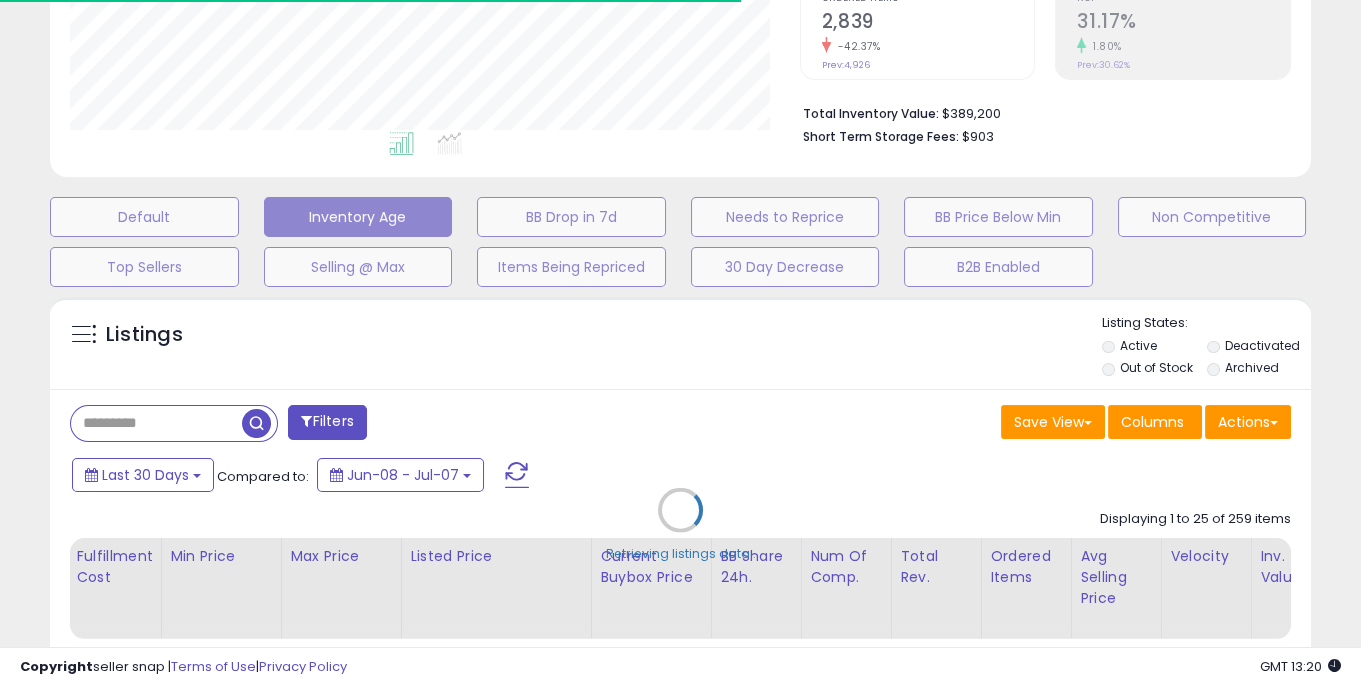 click on "Retrieving listings data.." at bounding box center (680, 525) 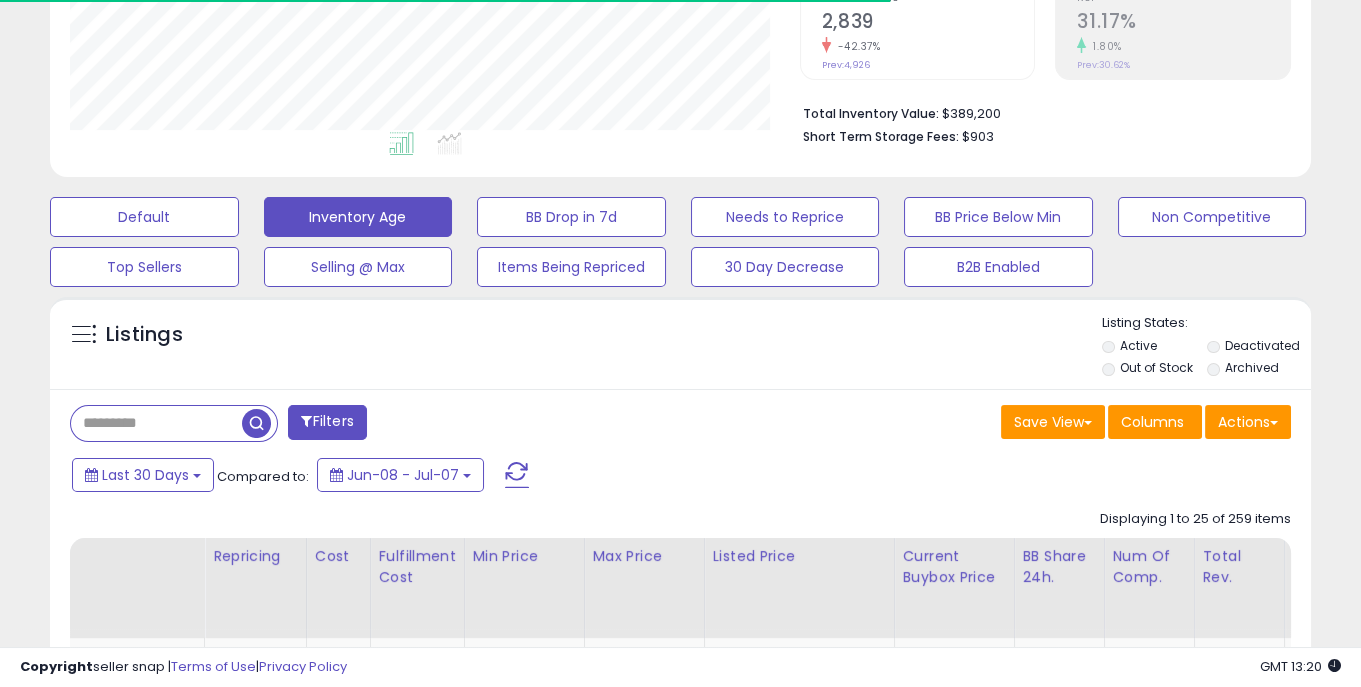 click on "Filters" at bounding box center [327, 422] 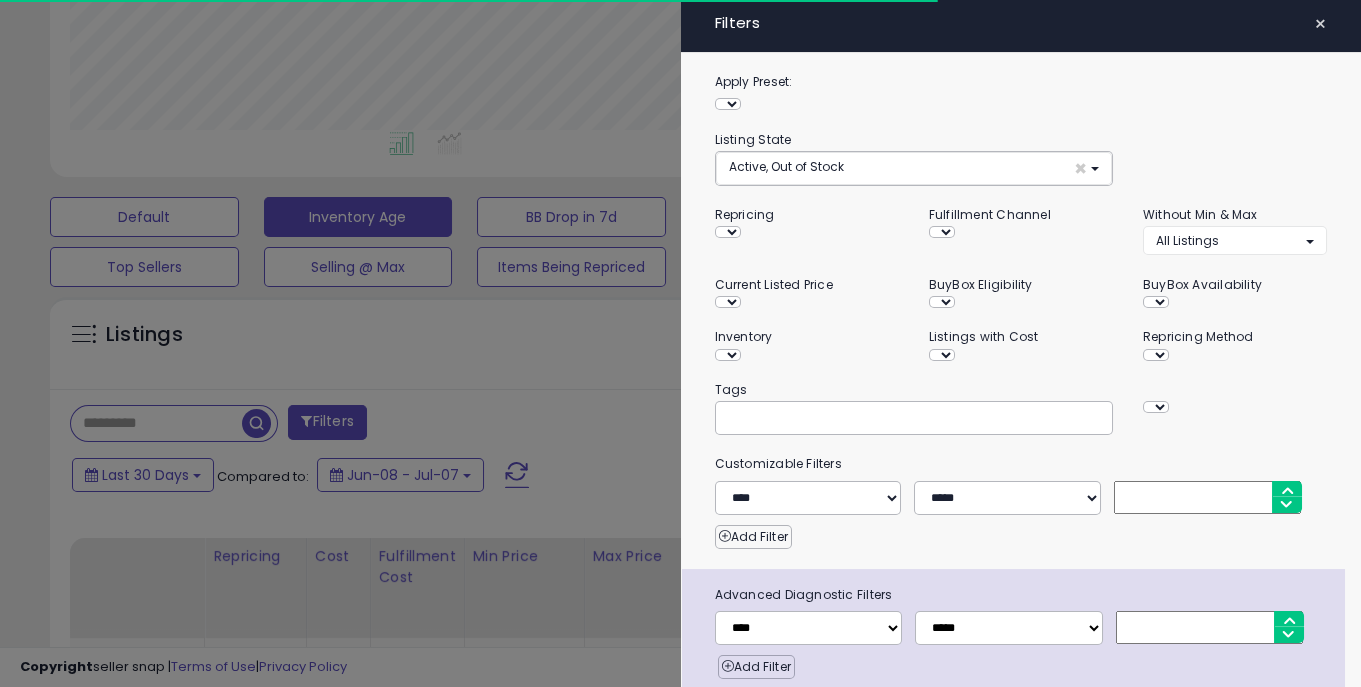 scroll, scrollTop: 999590, scrollLeft: 999270, axis: both 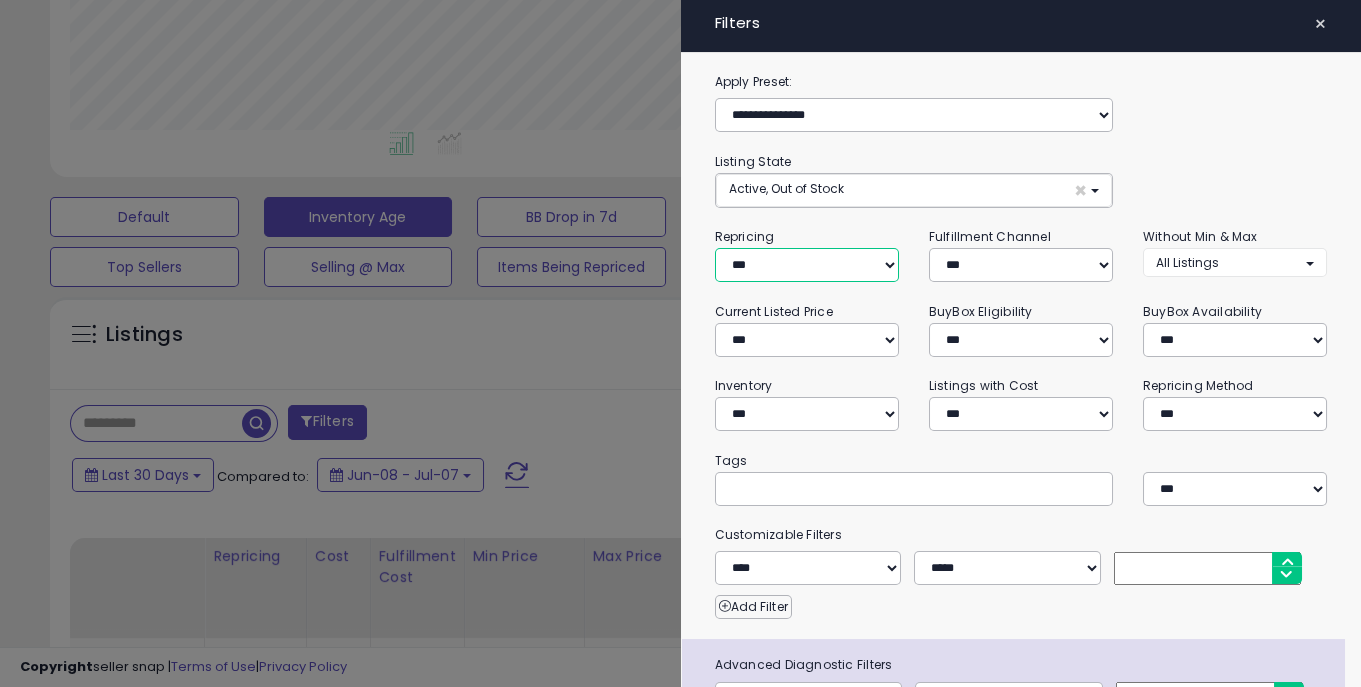 click on "**********" at bounding box center (807, 265) 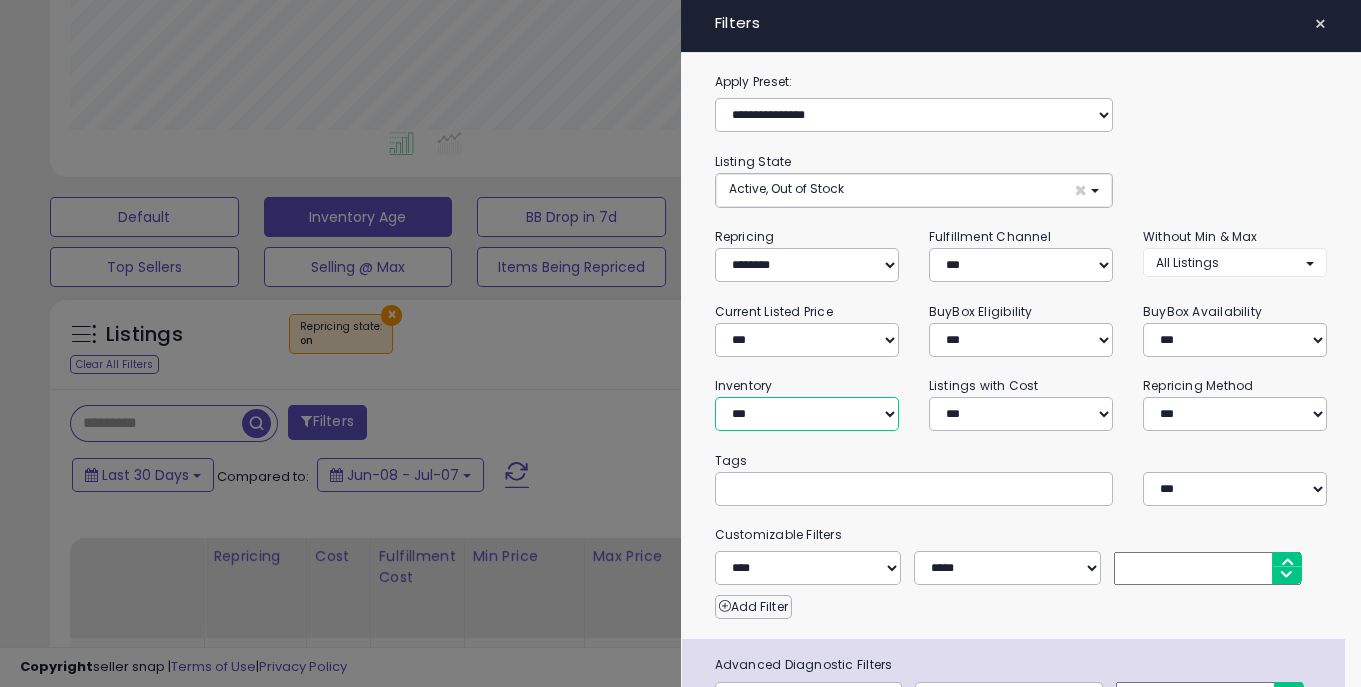 click on "**********" at bounding box center (807, 414) 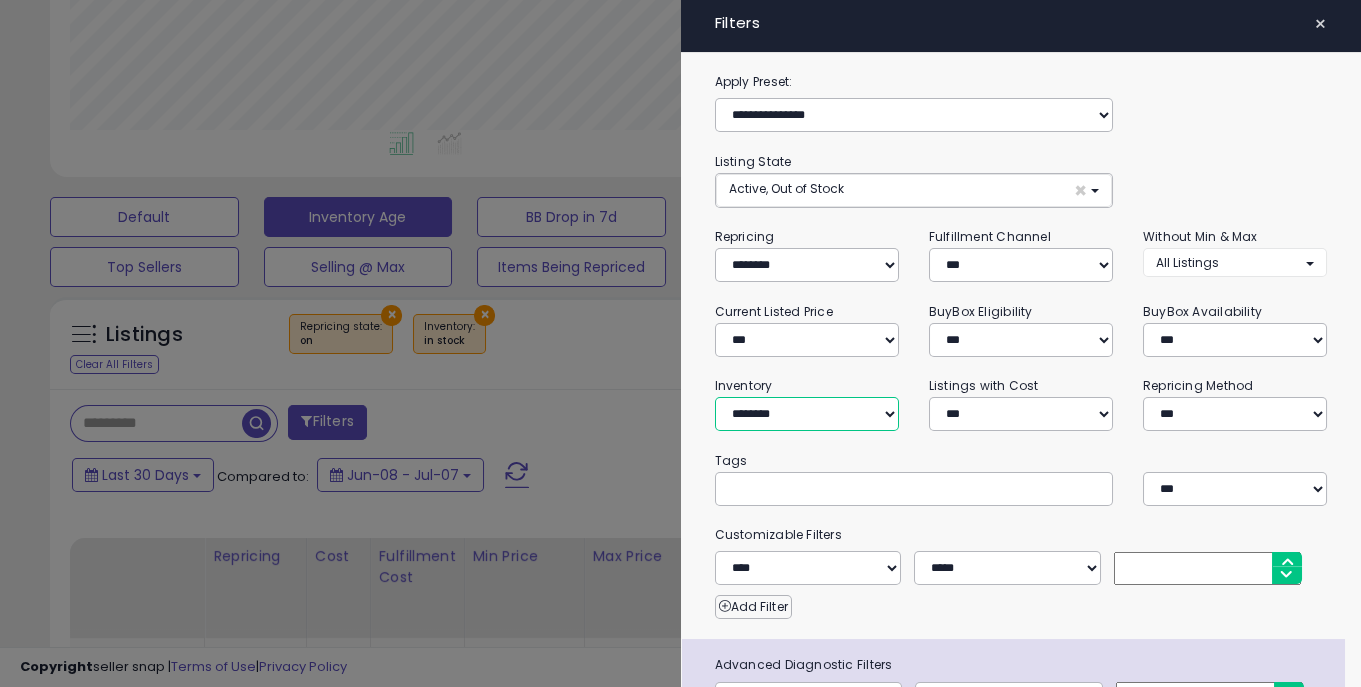 scroll, scrollTop: 147, scrollLeft: 0, axis: vertical 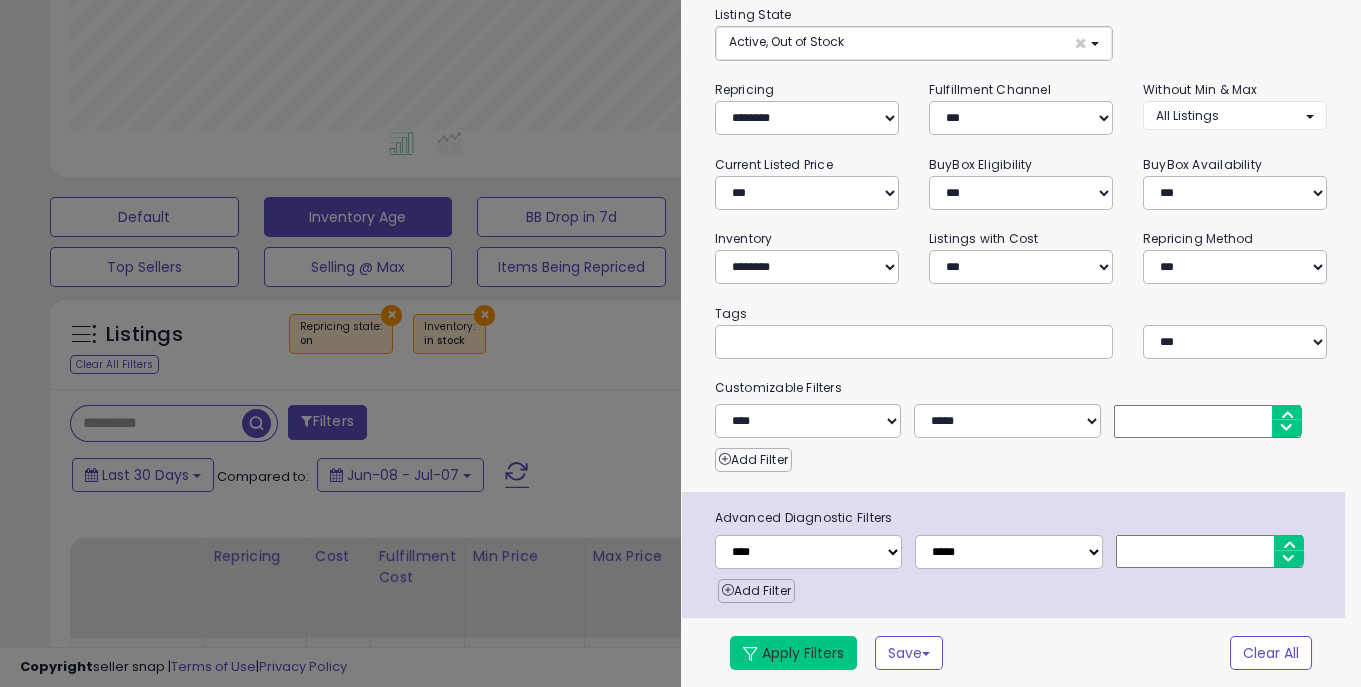 click on "Apply Filters" at bounding box center [793, 653] 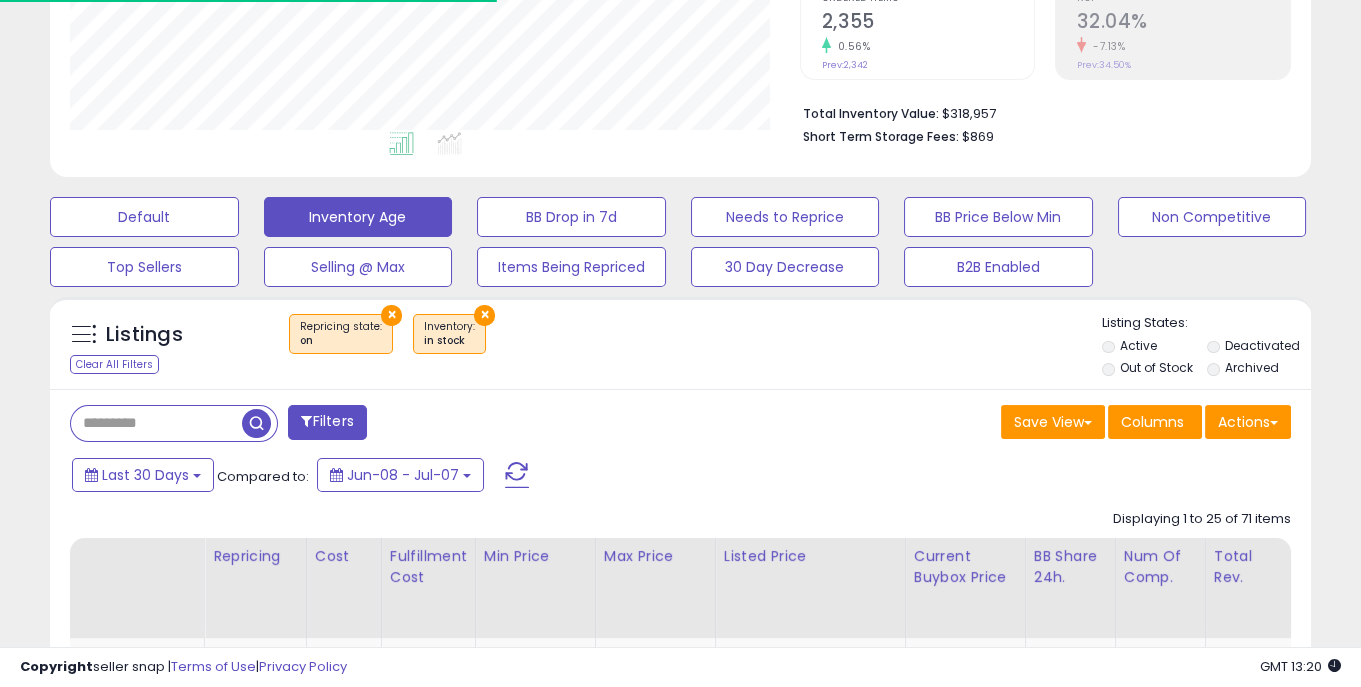 scroll, scrollTop: 840, scrollLeft: 0, axis: vertical 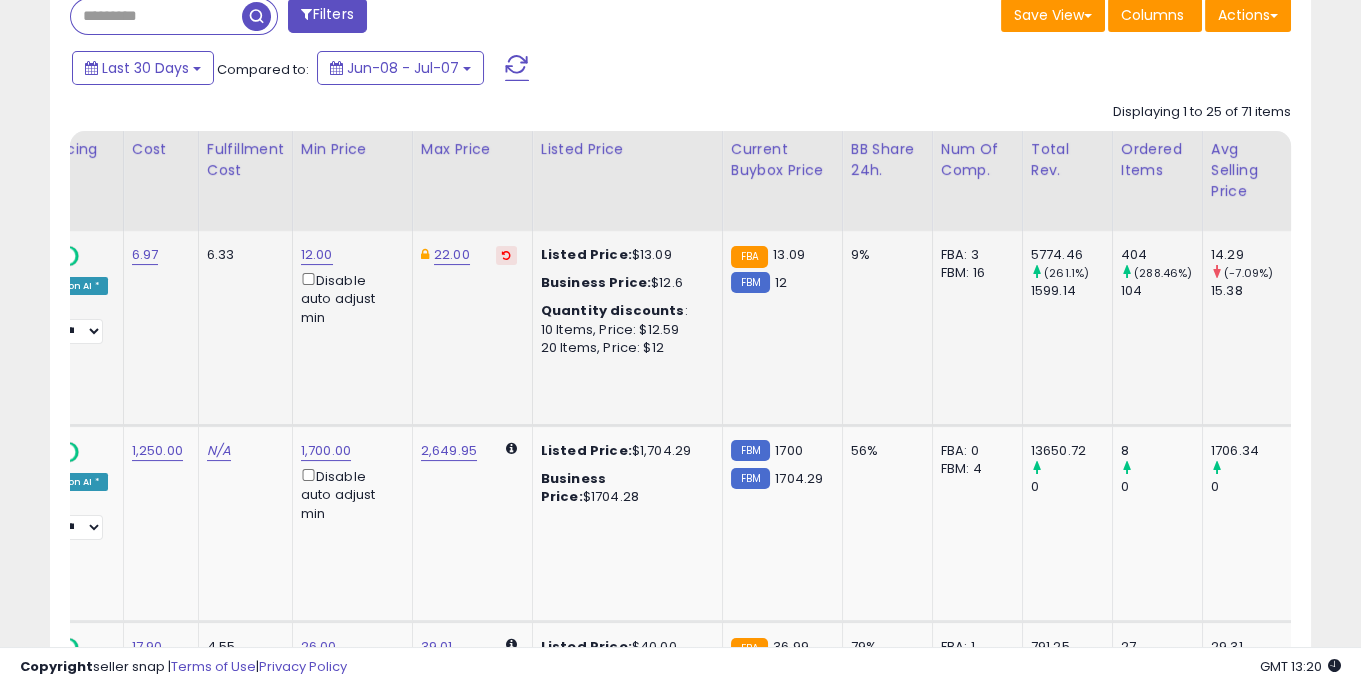 click at bounding box center [506, 255] 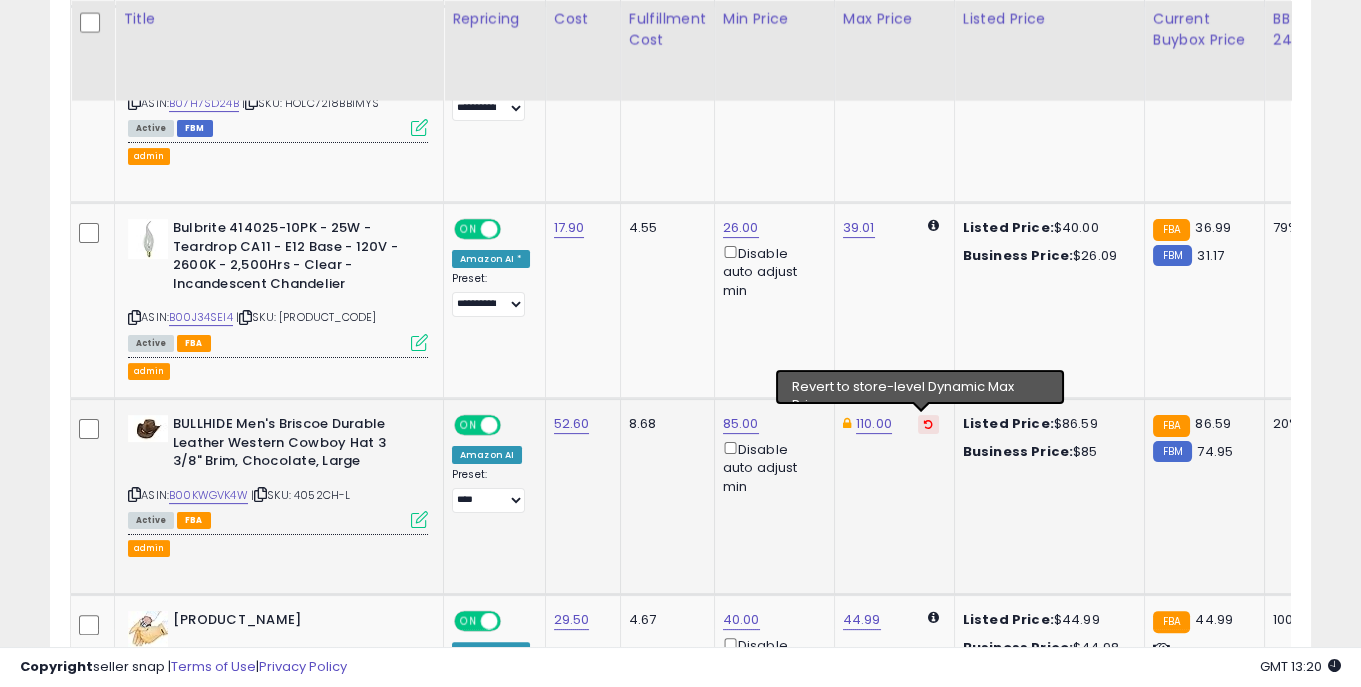 click at bounding box center (928, 424) 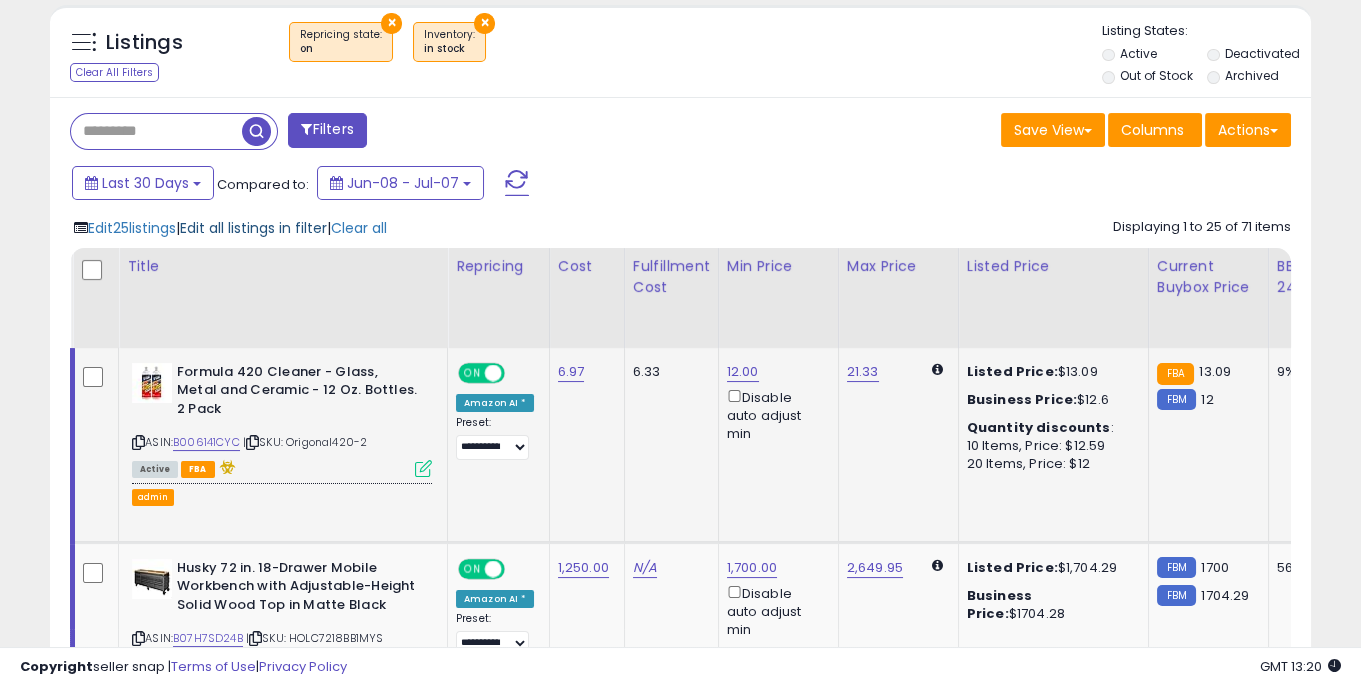 click on "Edit all listings in filter" at bounding box center (253, 228) 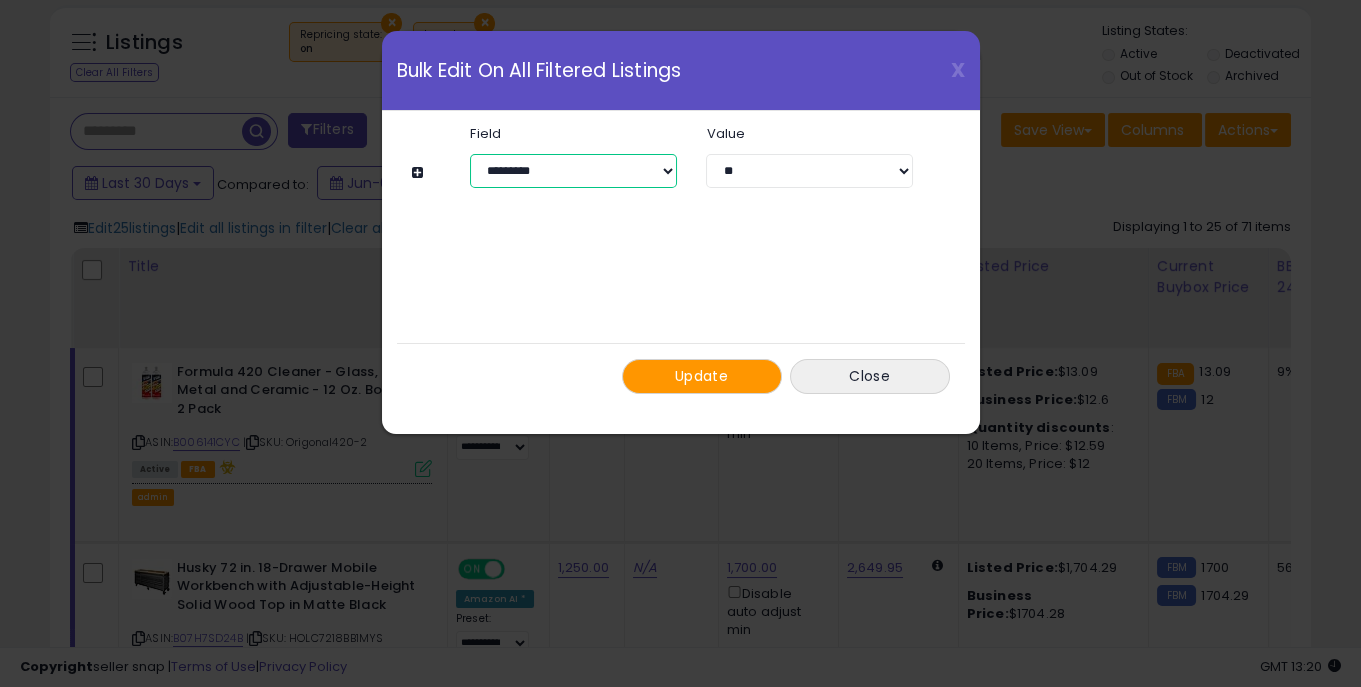 click on "**********" at bounding box center (573, 171) 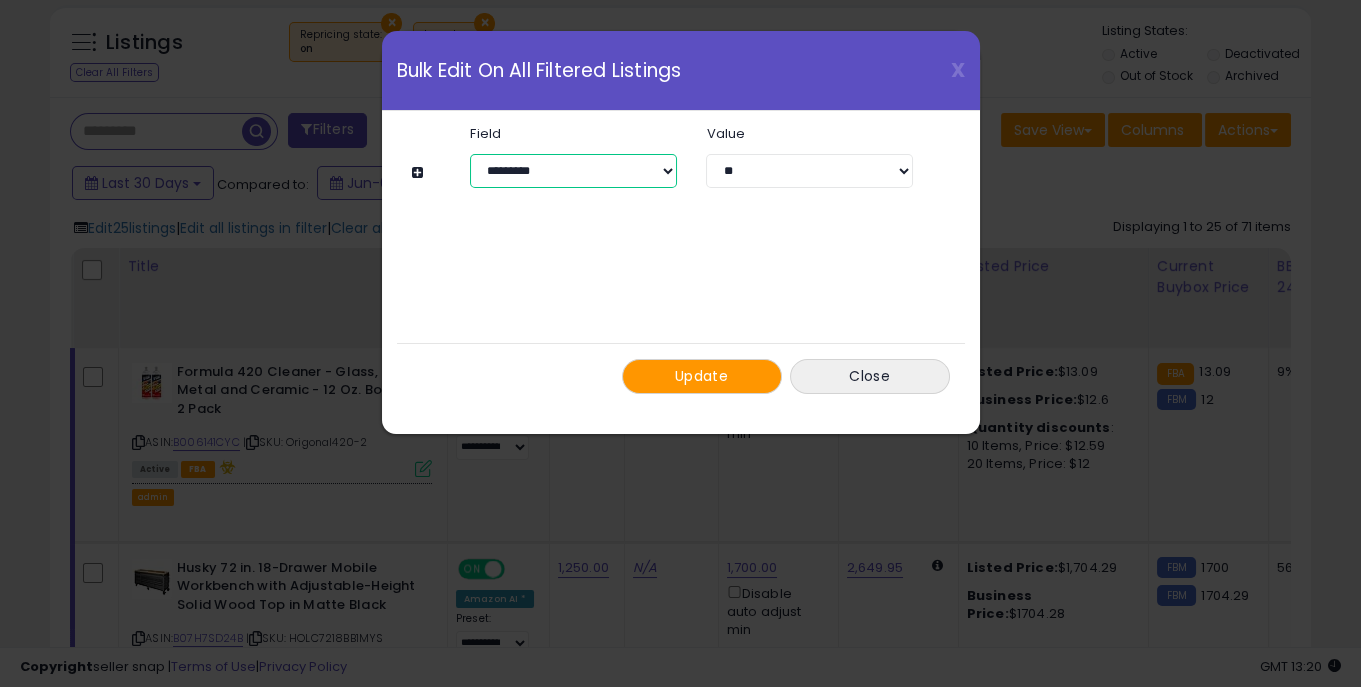select on "**********" 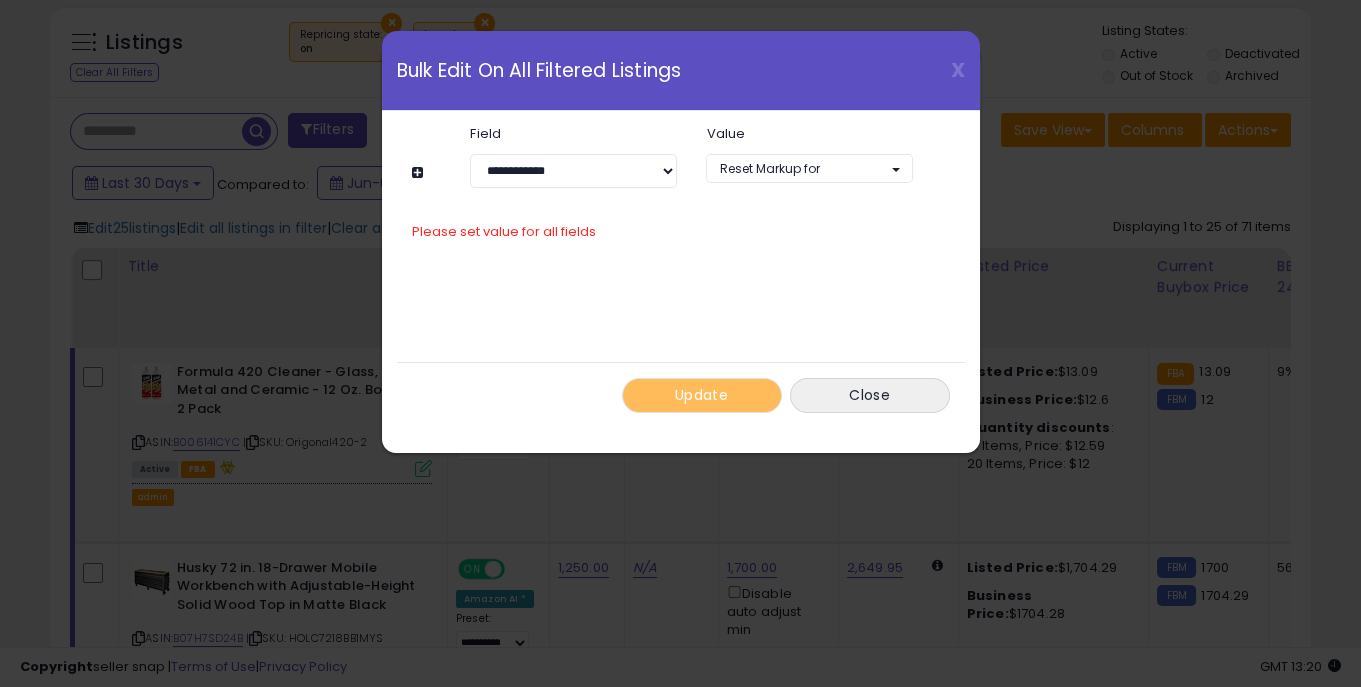 click on "Reset Markup for" at bounding box center (769, 168) 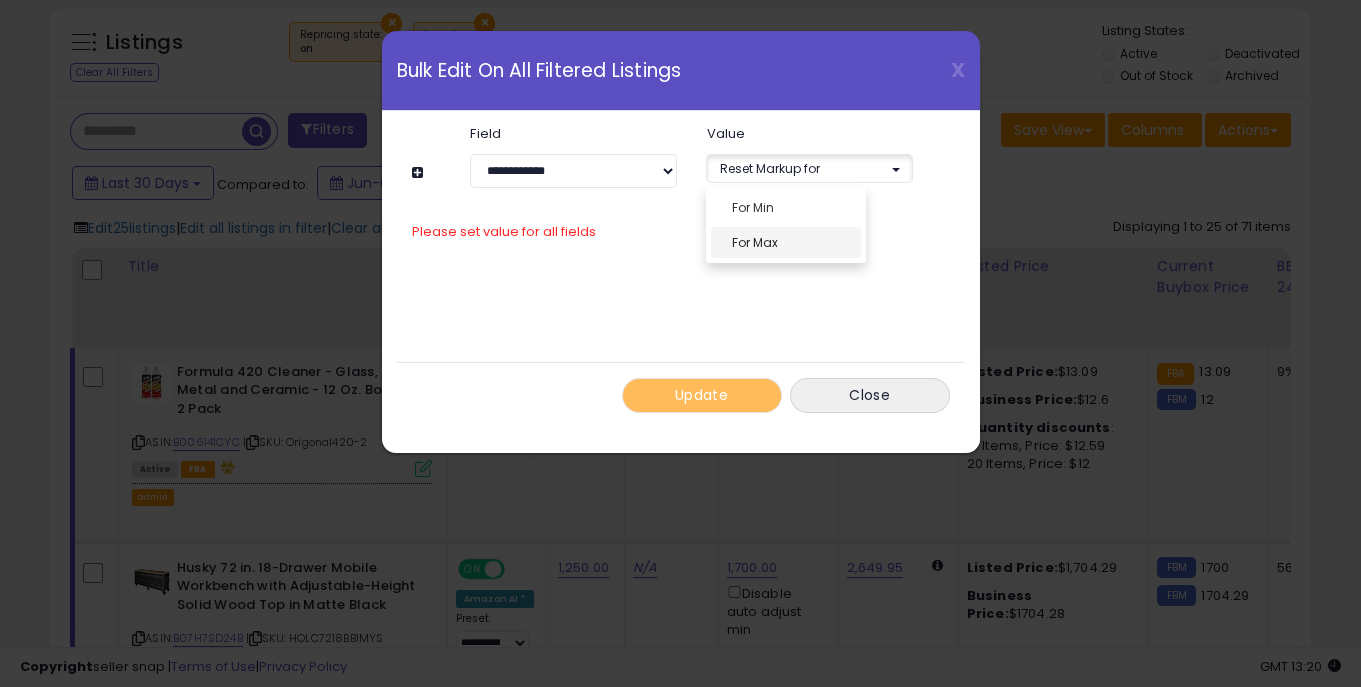 select on "***" 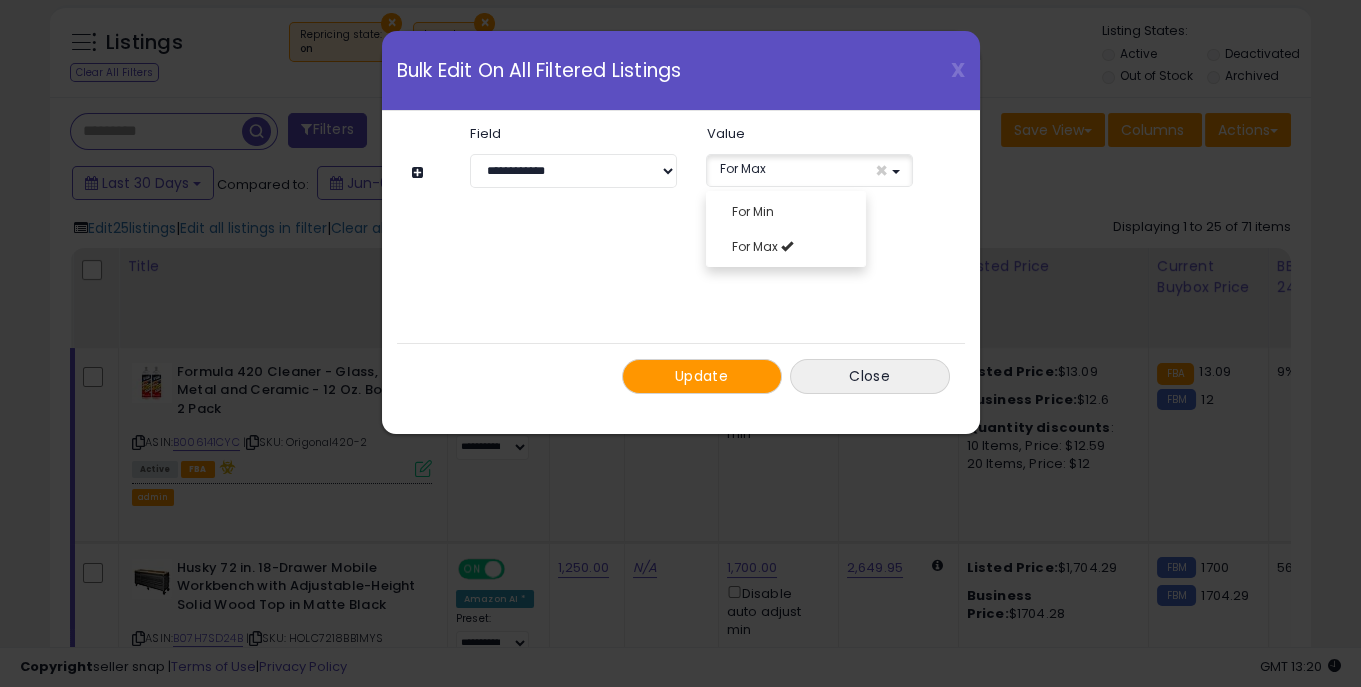 click on "Update" at bounding box center [701, 376] 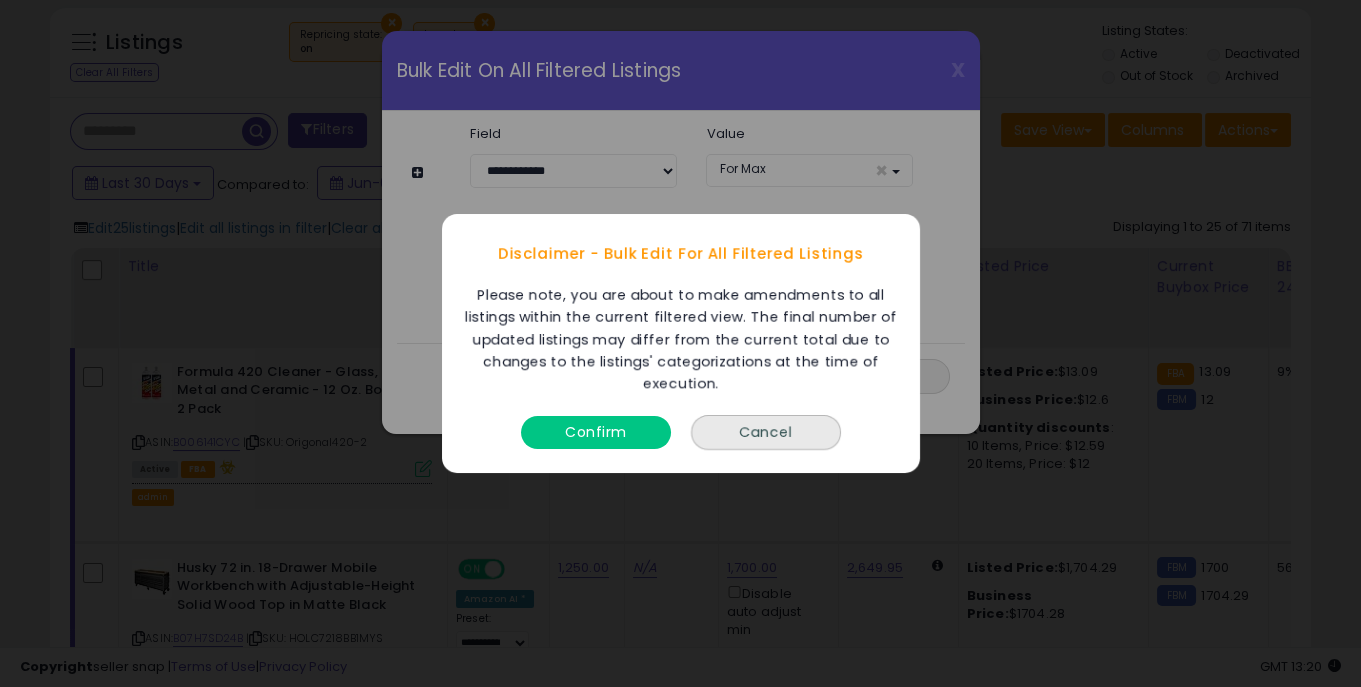 click on "Confirm" at bounding box center [596, 432] 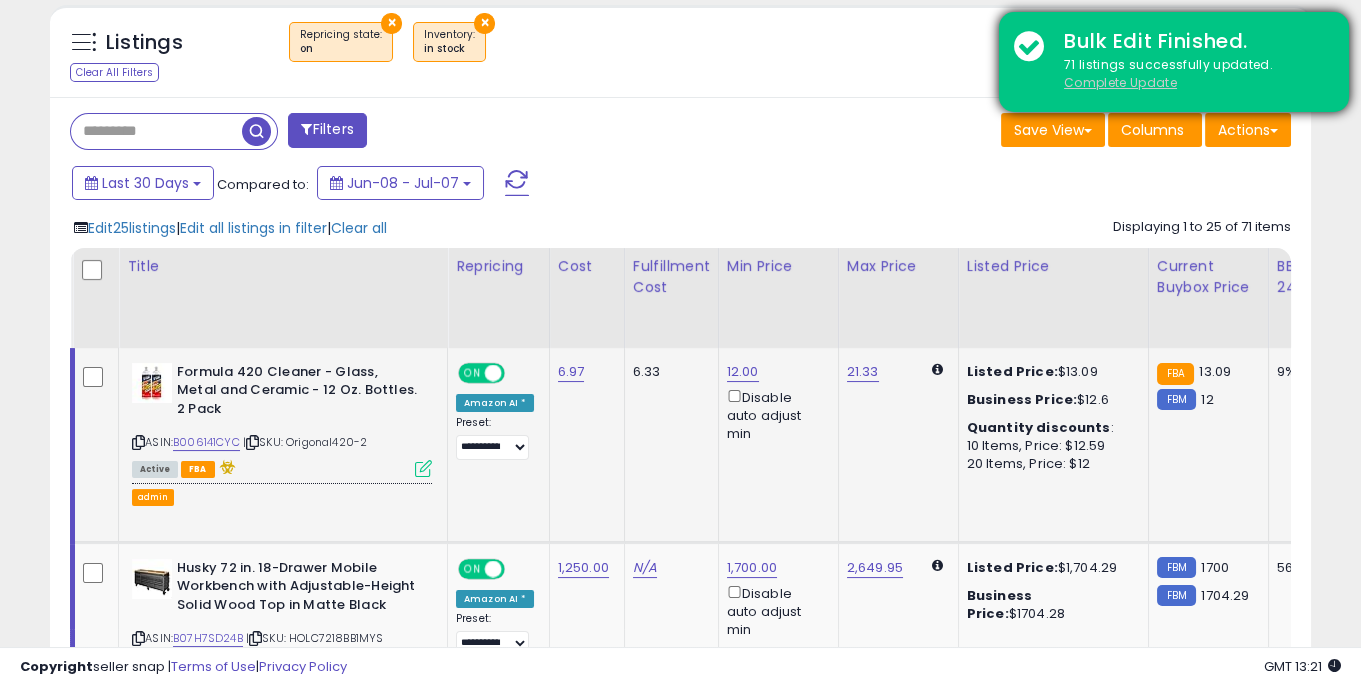 click on "Complete Update" at bounding box center (1120, 82) 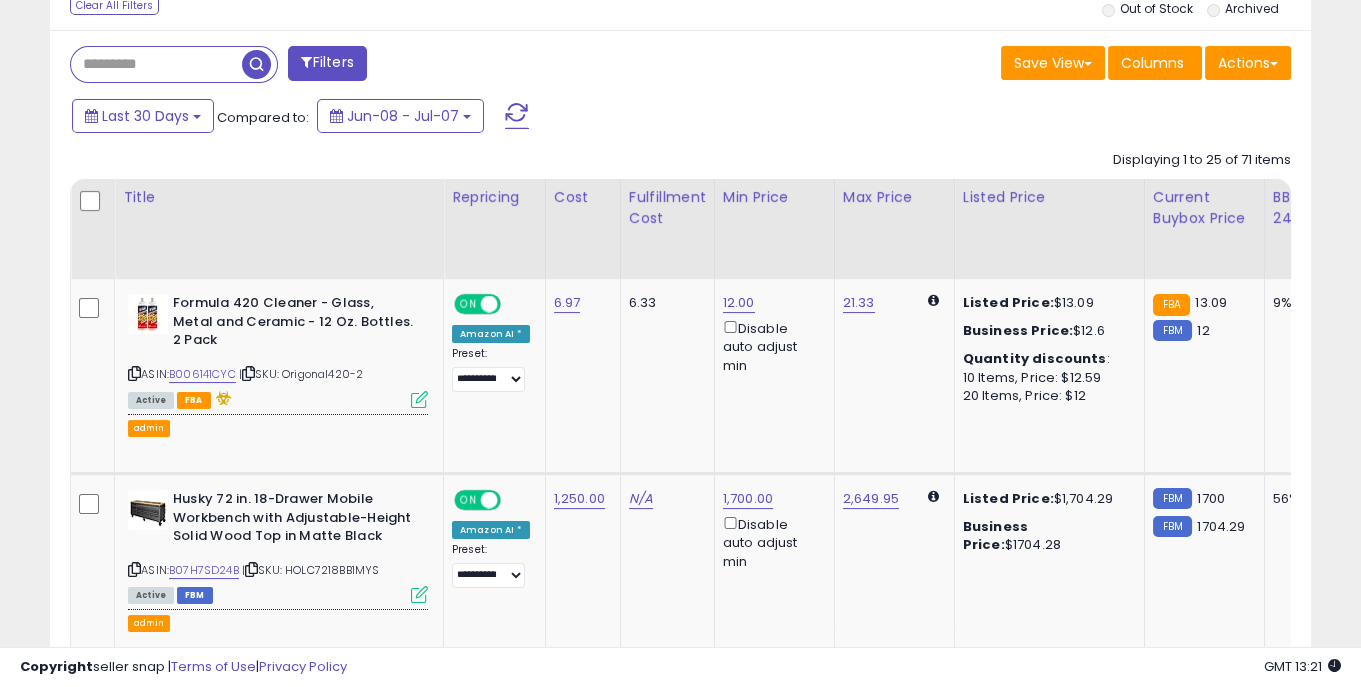 scroll, scrollTop: 791, scrollLeft: 0, axis: vertical 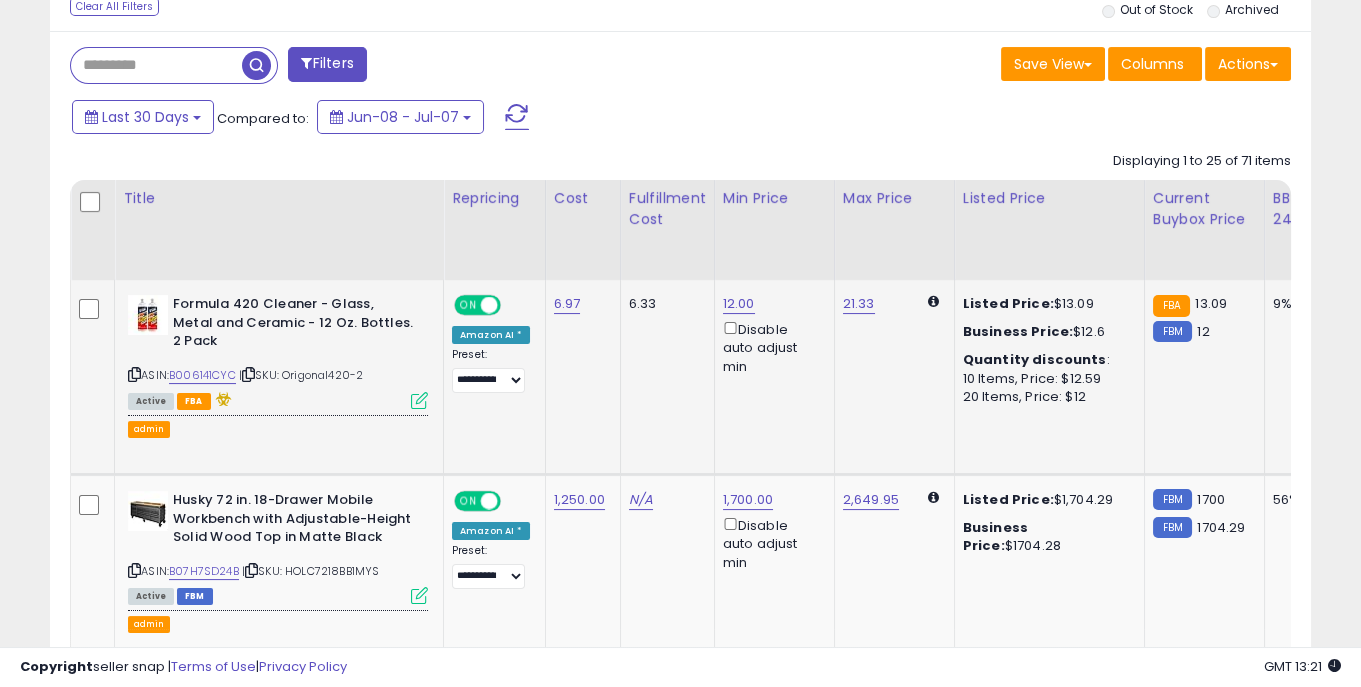 click at bounding box center (419, 400) 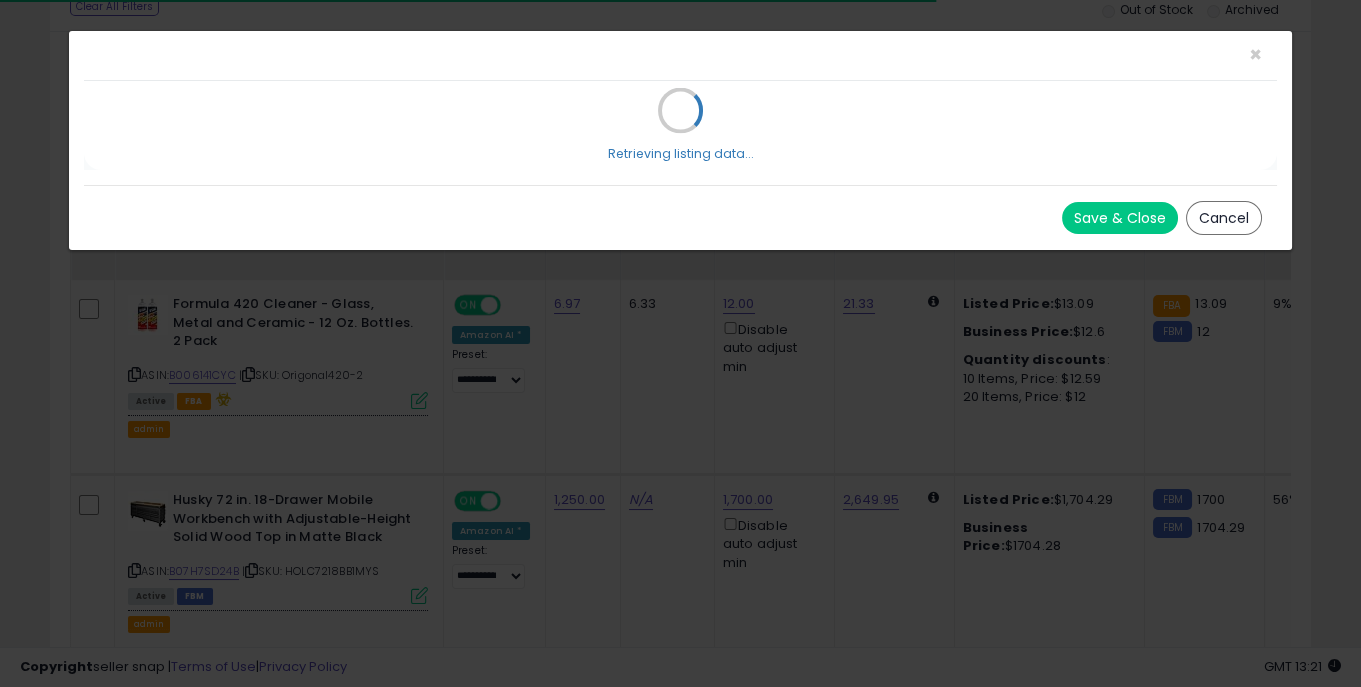 click on "× Close
Retrieving listing data...
Save & Close
Cancel" 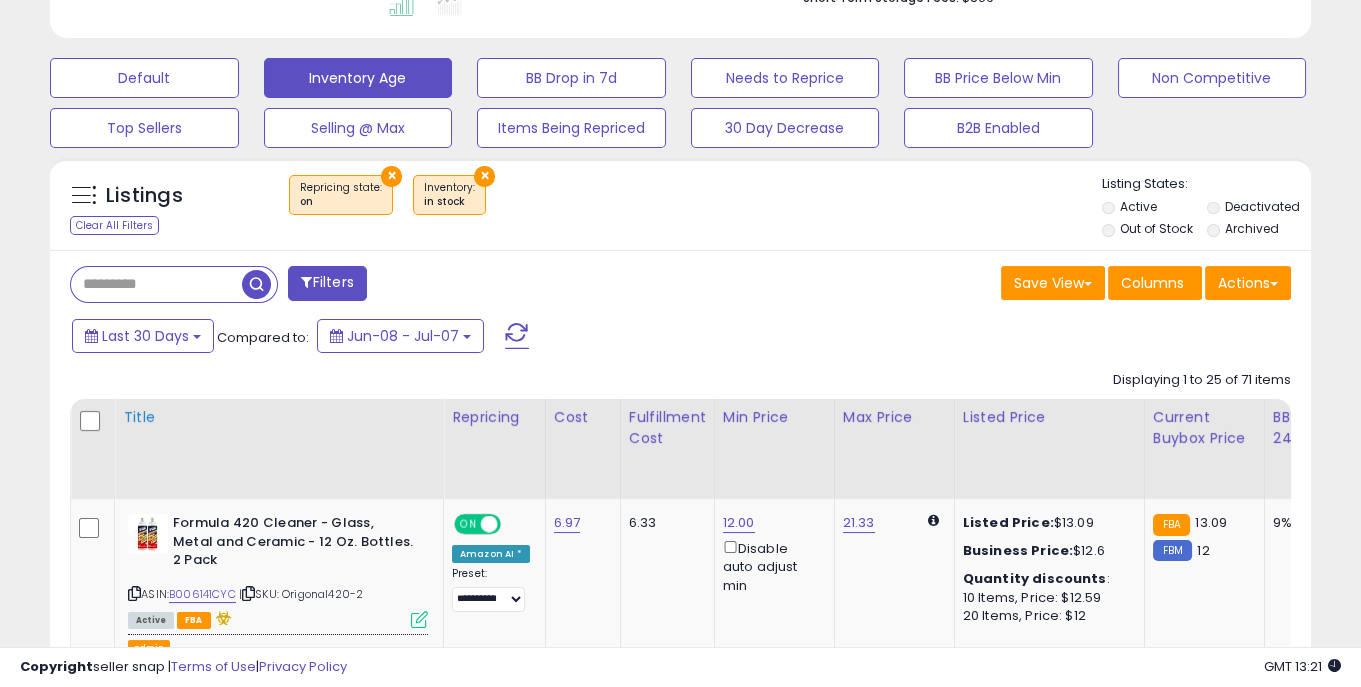 scroll, scrollTop: 566, scrollLeft: 0, axis: vertical 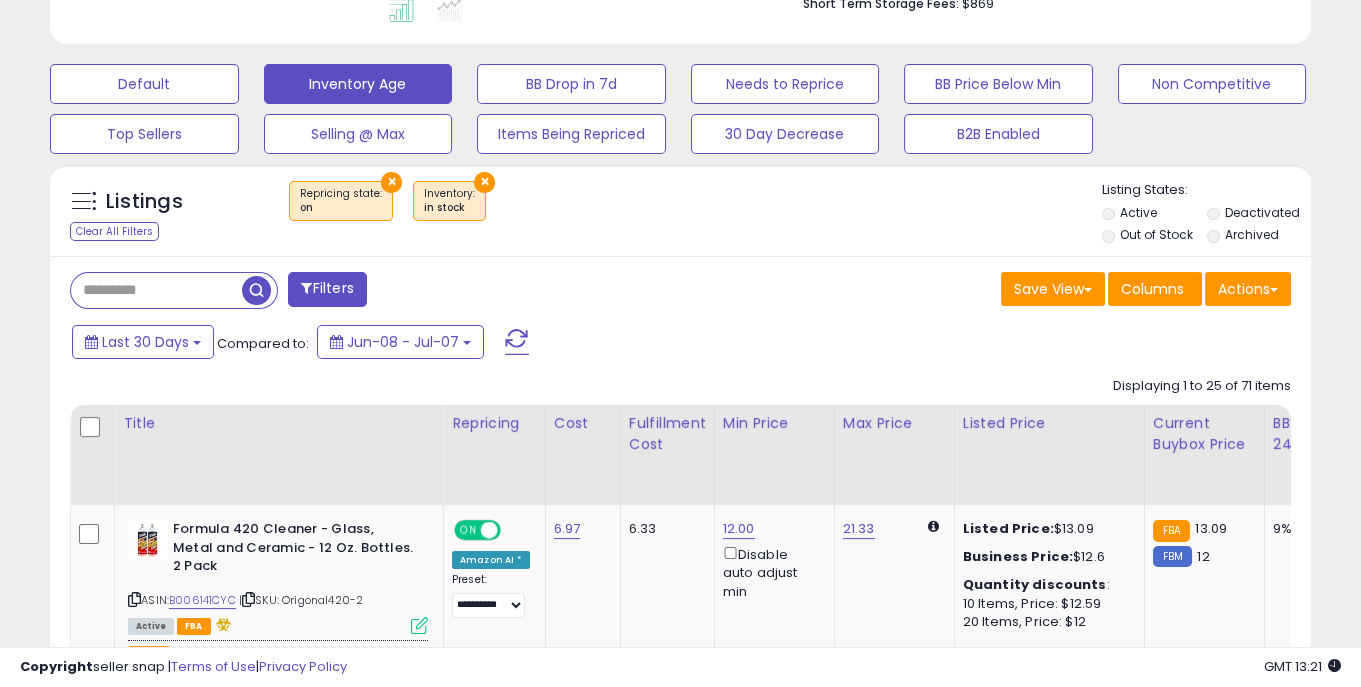 click on "Filters" at bounding box center (327, 289) 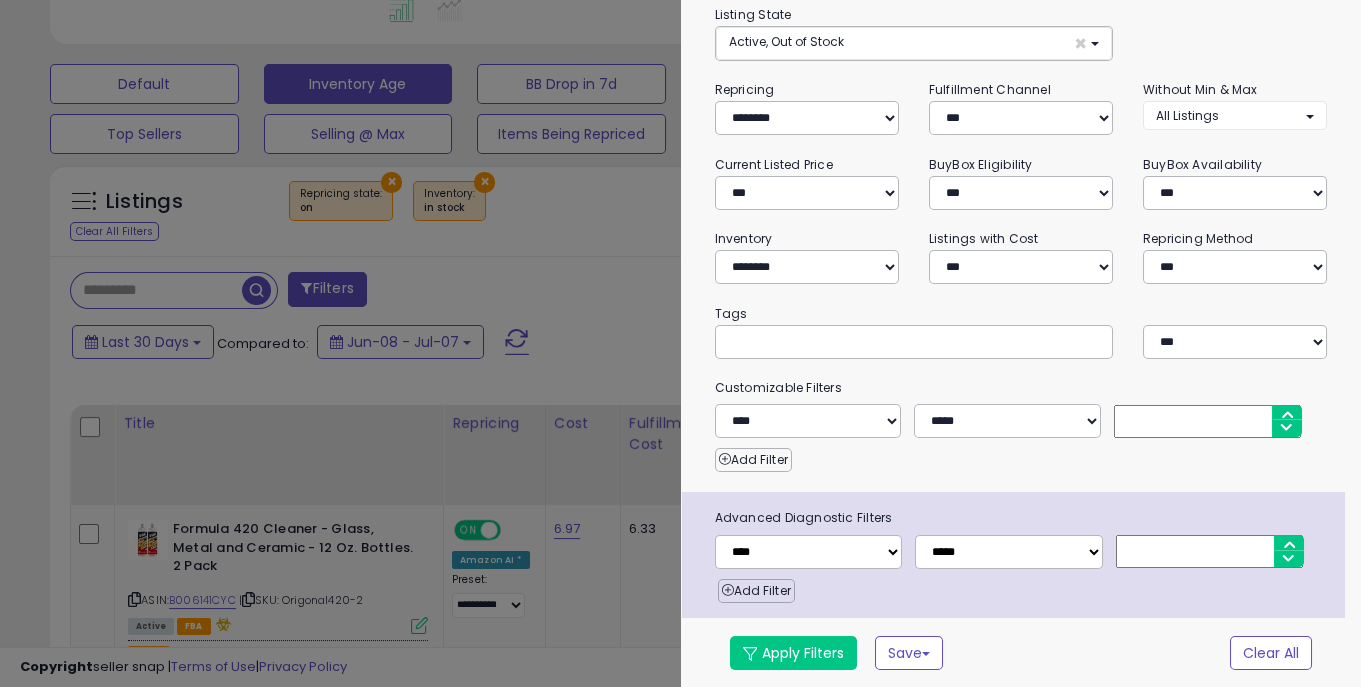 click at bounding box center [680, 343] 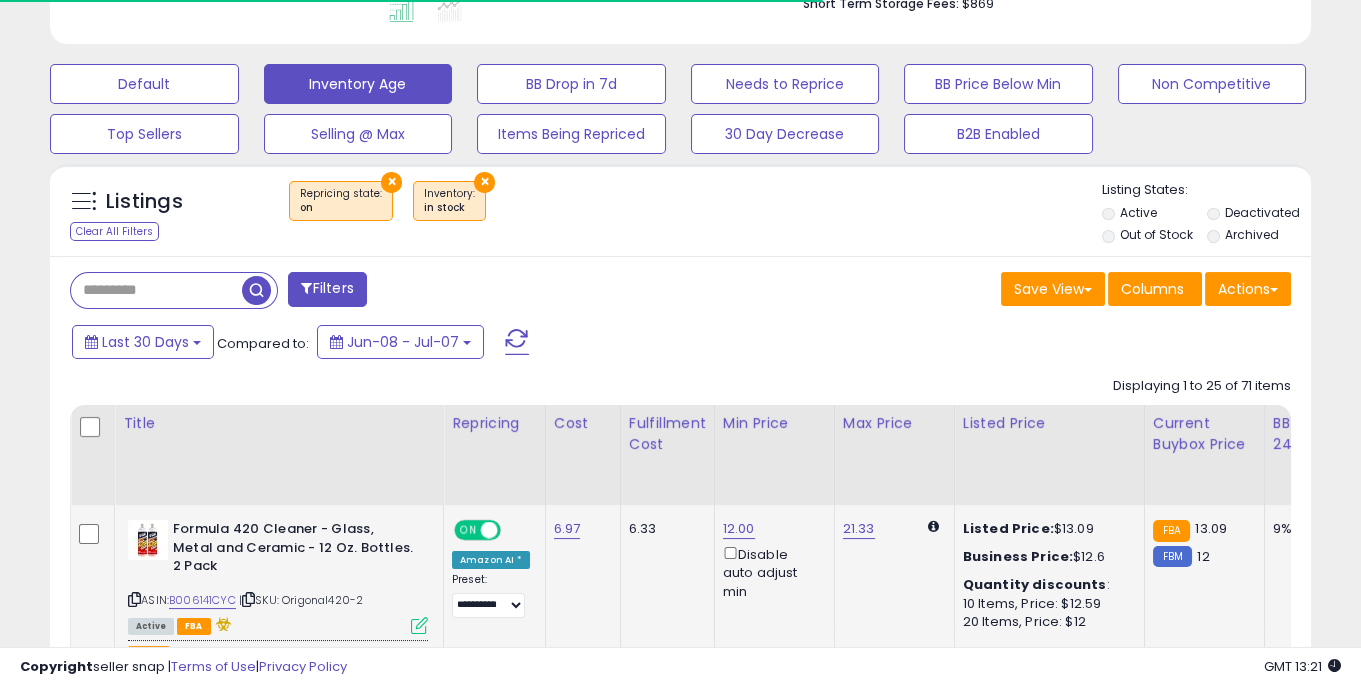 click at bounding box center (419, 625) 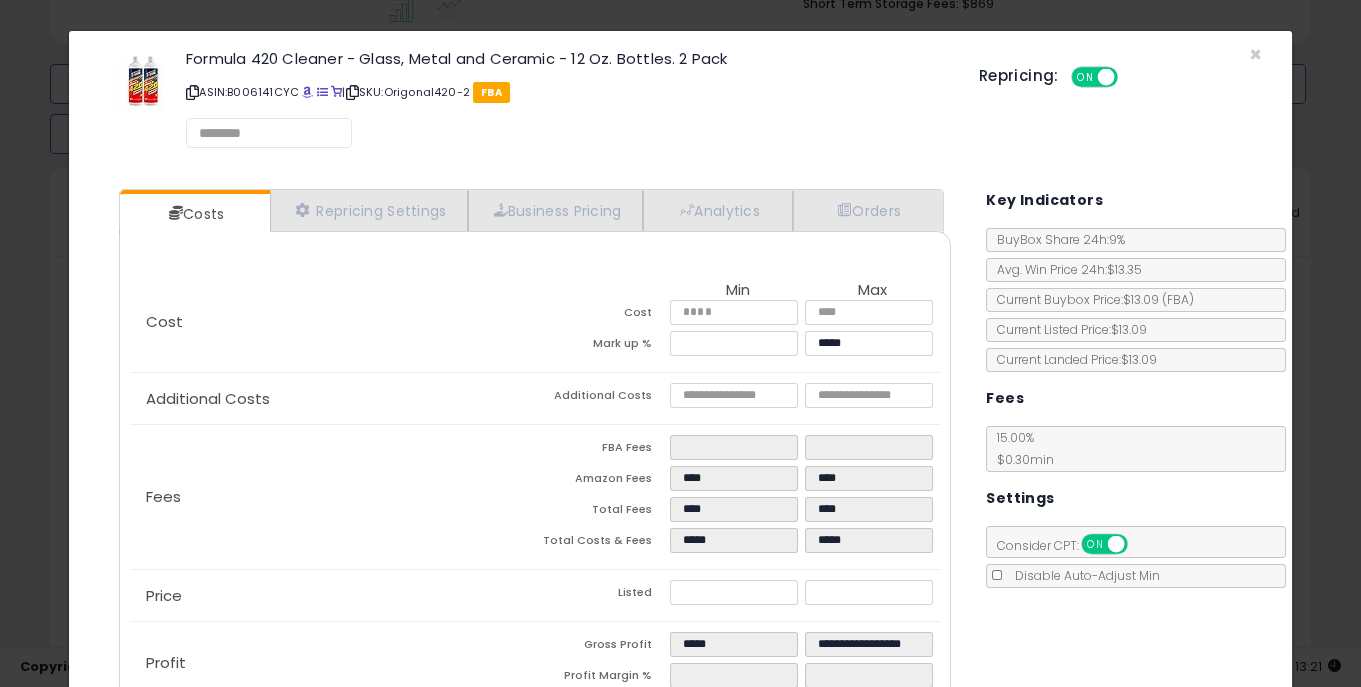 select on "*********" 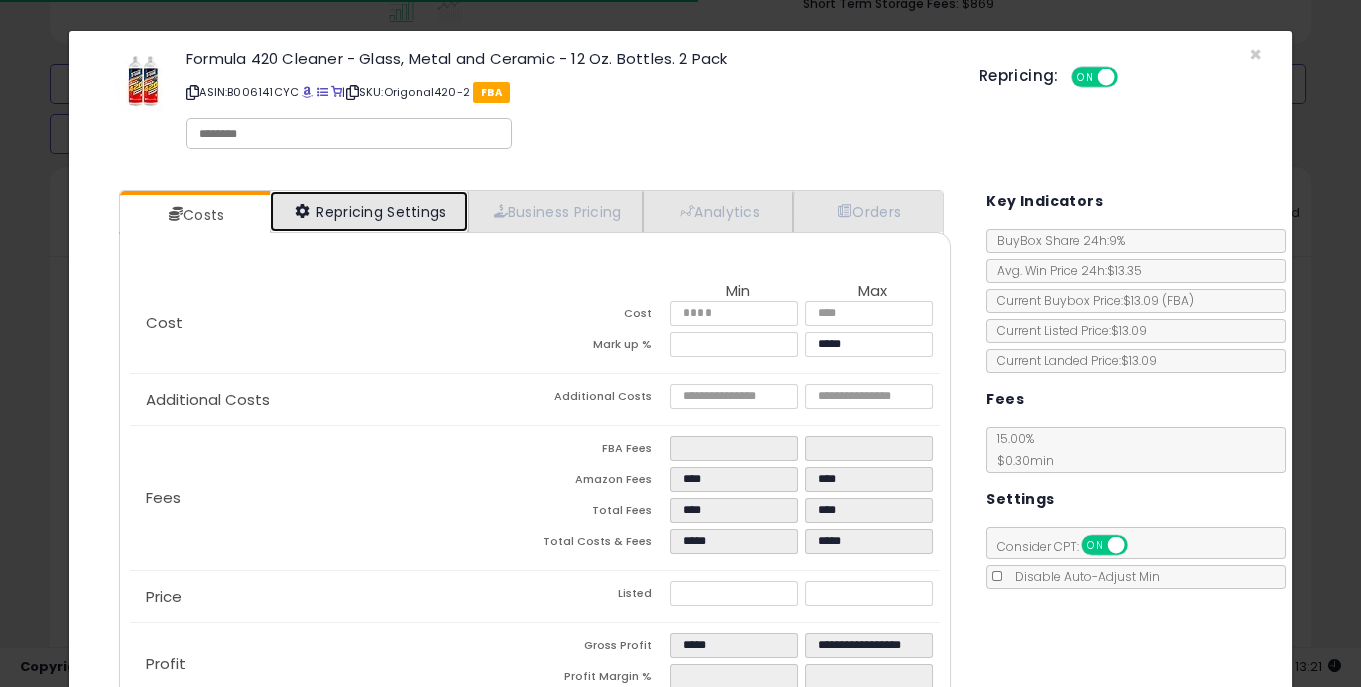 click on "Repricing Settings" at bounding box center [369, 211] 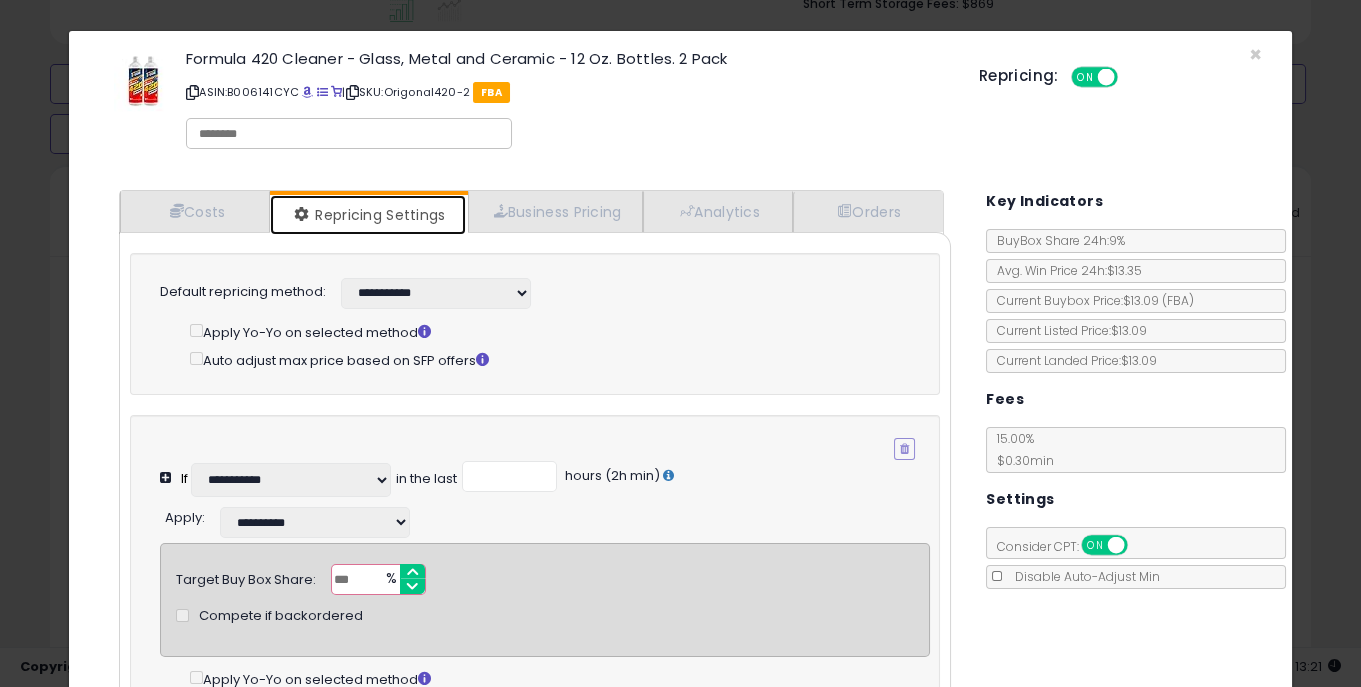 scroll, scrollTop: 289, scrollLeft: 0, axis: vertical 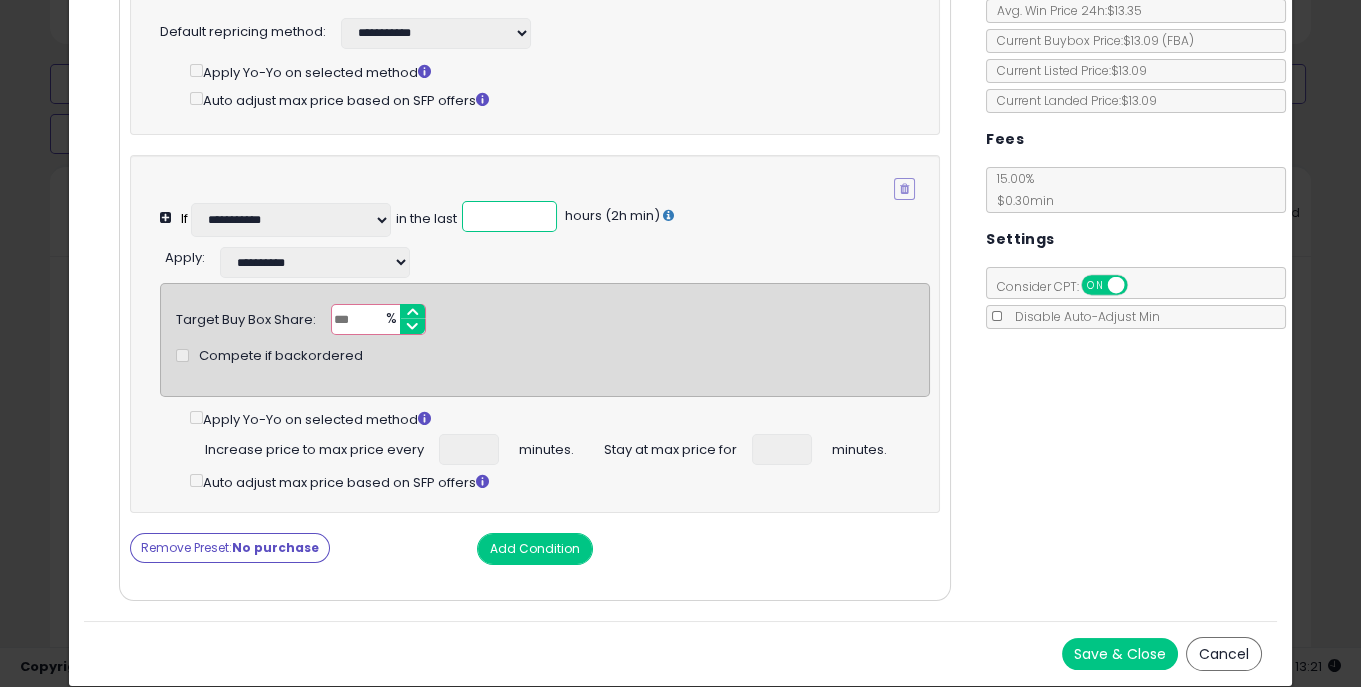 drag, startPoint x: 504, startPoint y: 228, endPoint x: 471, endPoint y: 224, distance: 33.24154 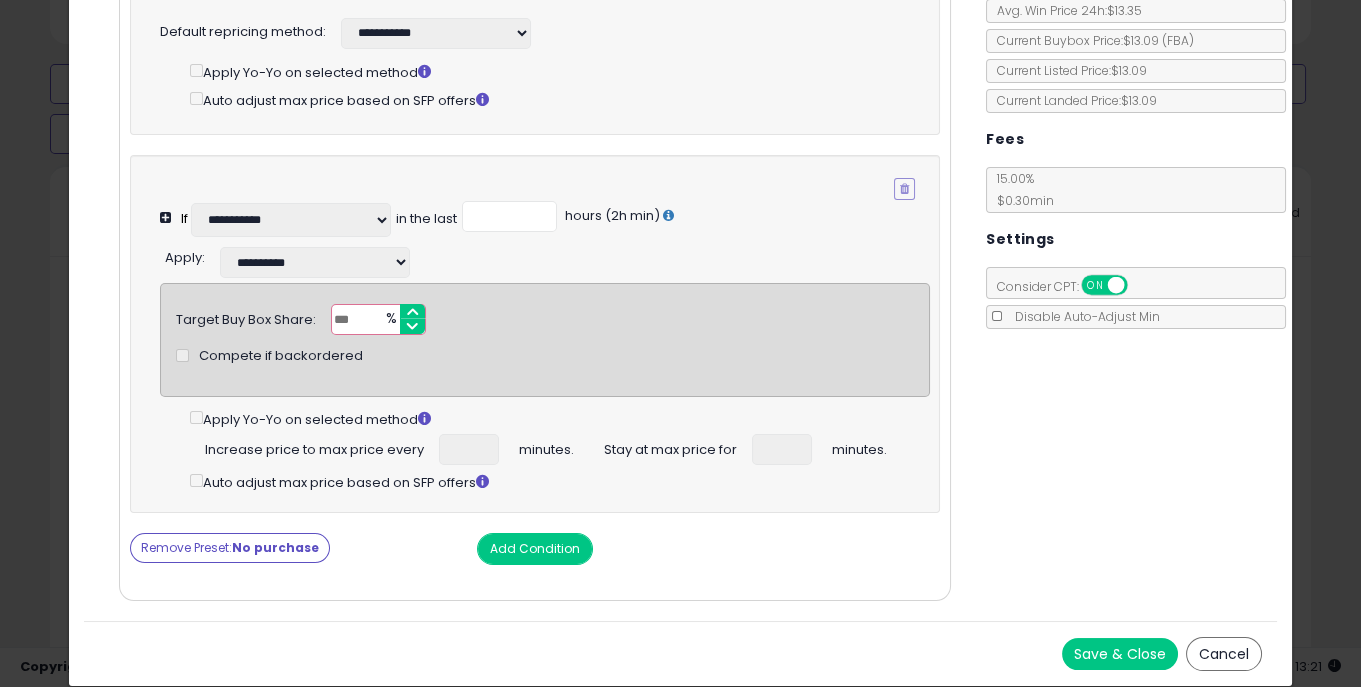 click on "Target Buy Box Share:
**
%
Compete if backordered" at bounding box center (545, 319) 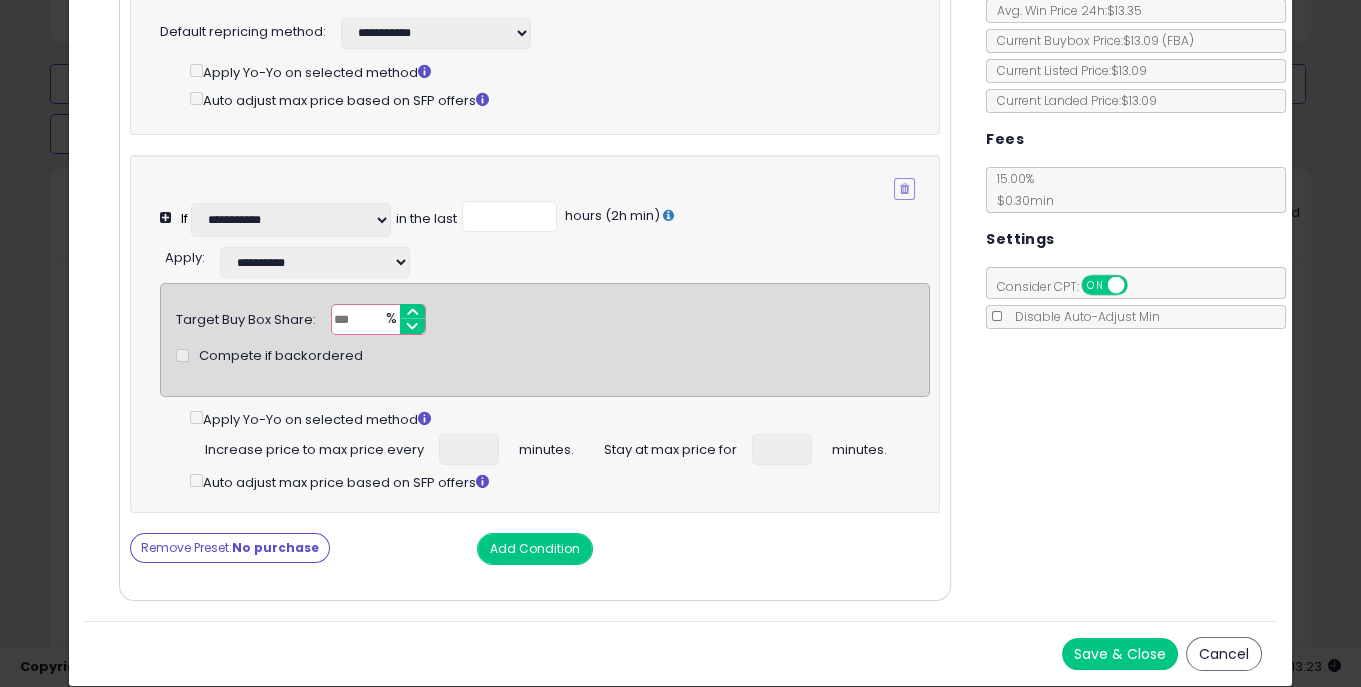 click on "× Close
Formula 420 Cleaner - Glass, Metal and Ceramic - 12 Oz. Bottles. 2 Pack
ASIN:  B006141CYC
|
SKU:  Origonal420-2
FBA
Repricing:
ON   OFF
Retrieving listing data..." 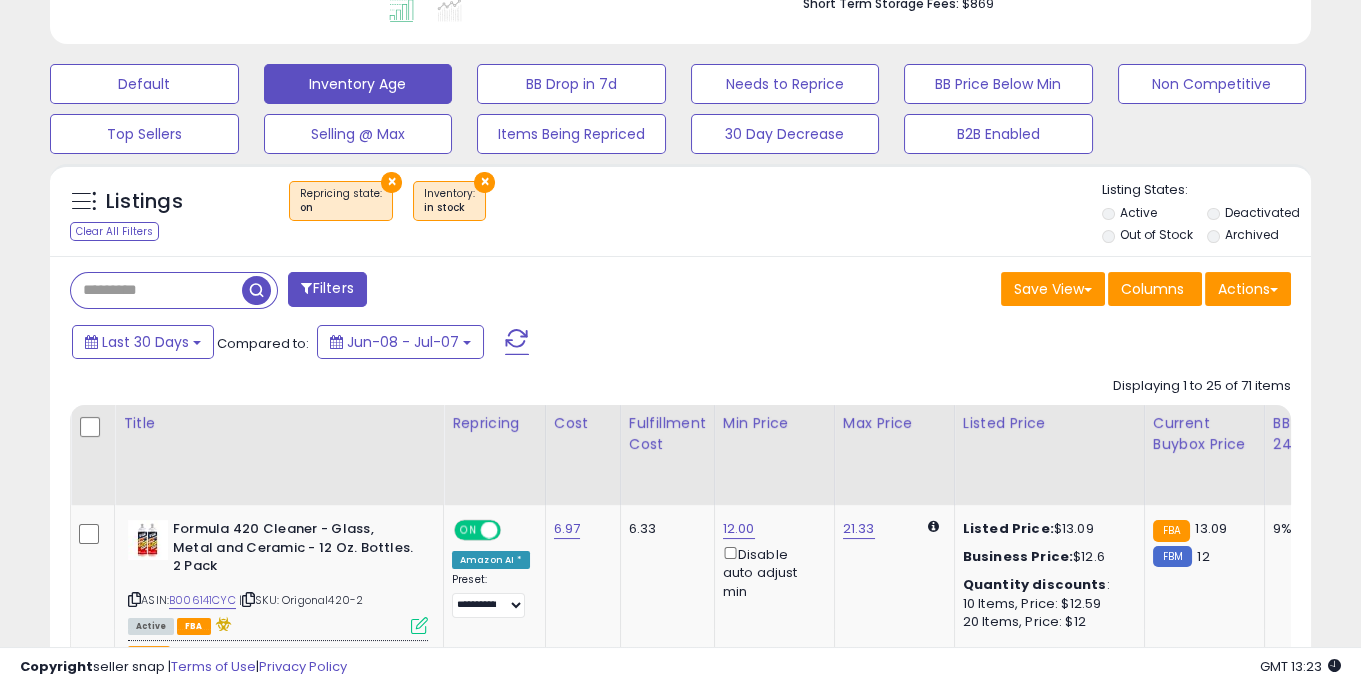 scroll, scrollTop: 0, scrollLeft: 0, axis: both 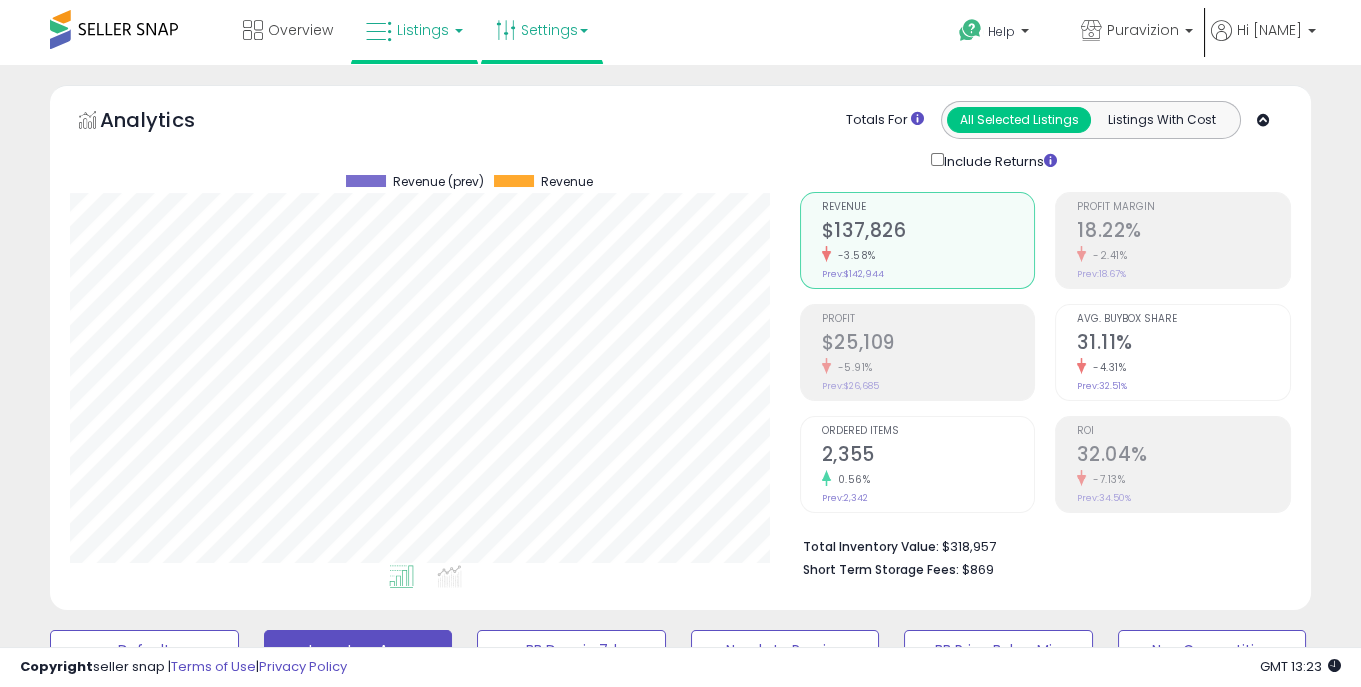 click on "Settings" at bounding box center [542, 30] 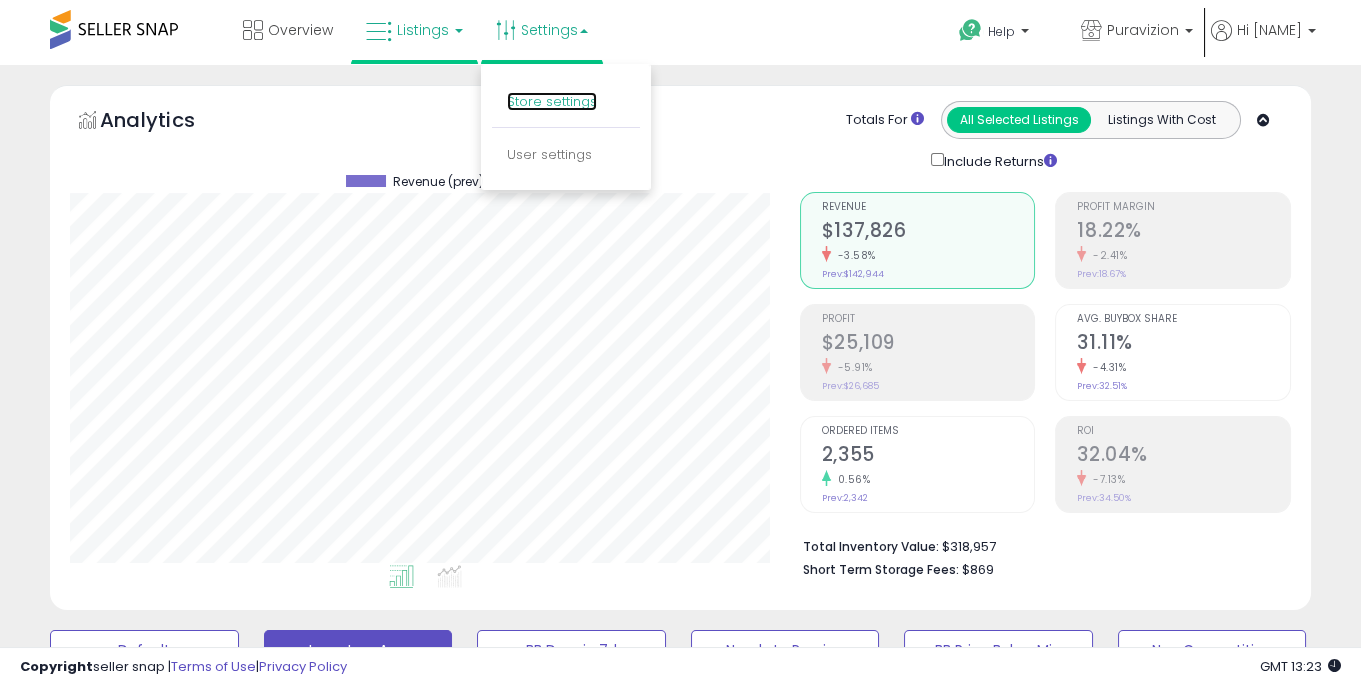 click on "Store
settings" at bounding box center (552, 101) 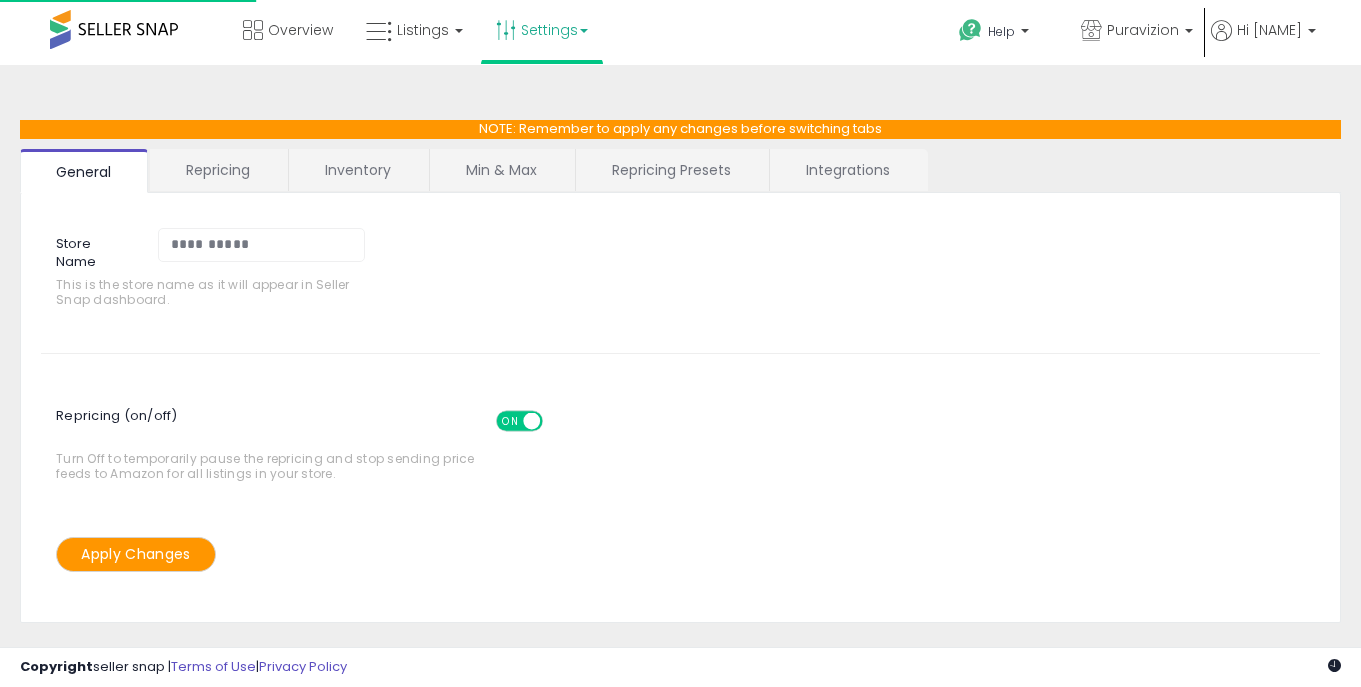 scroll, scrollTop: 0, scrollLeft: 0, axis: both 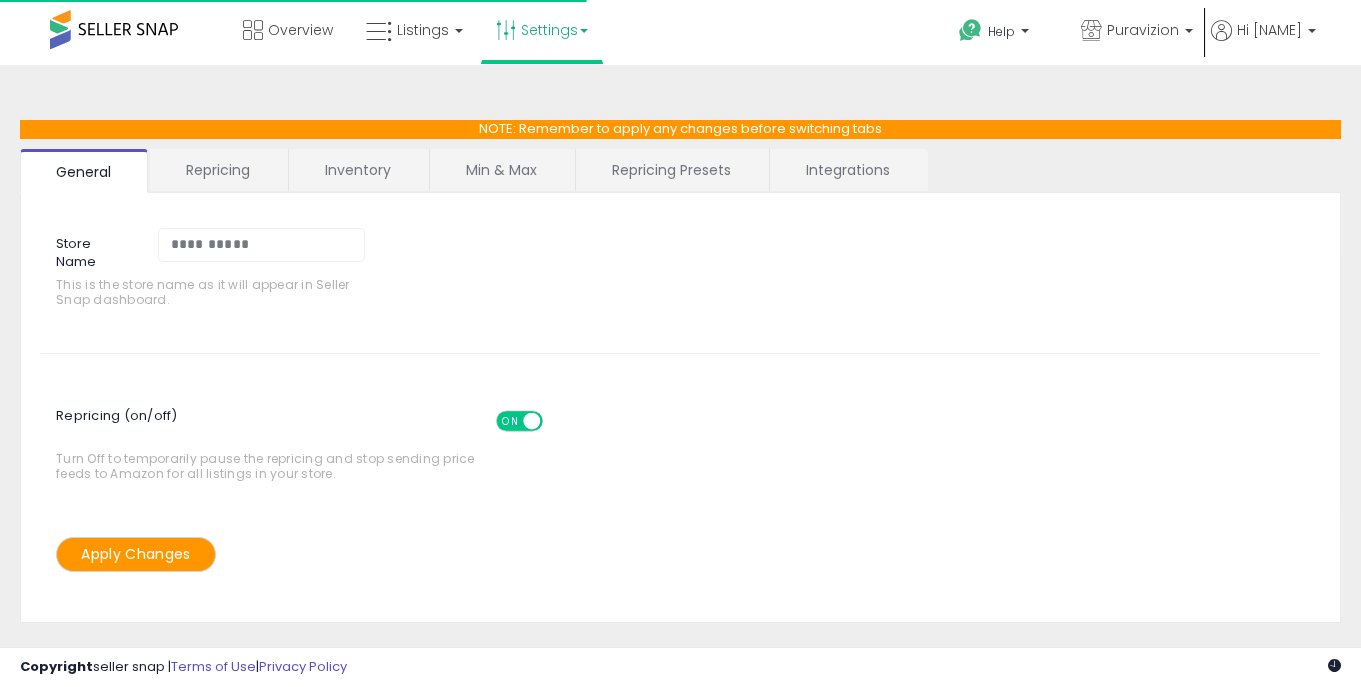 select on "*********" 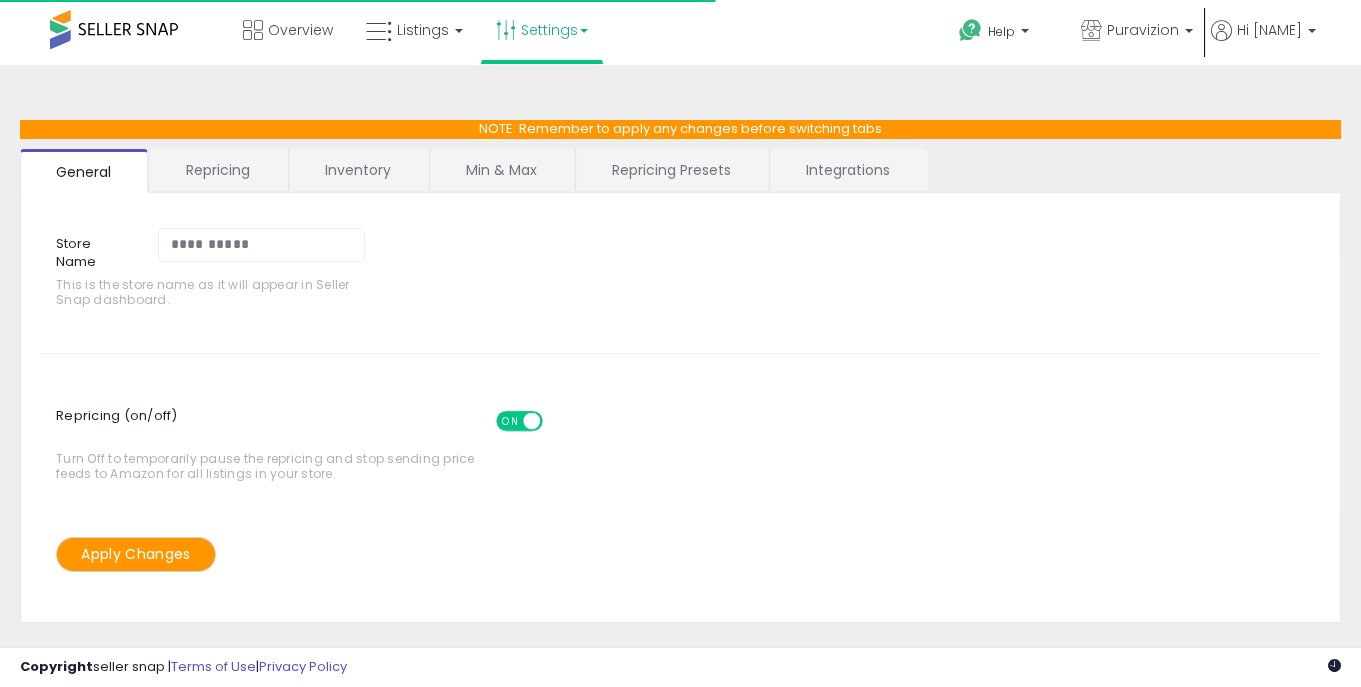click on "Repricing Presets" at bounding box center [671, 170] 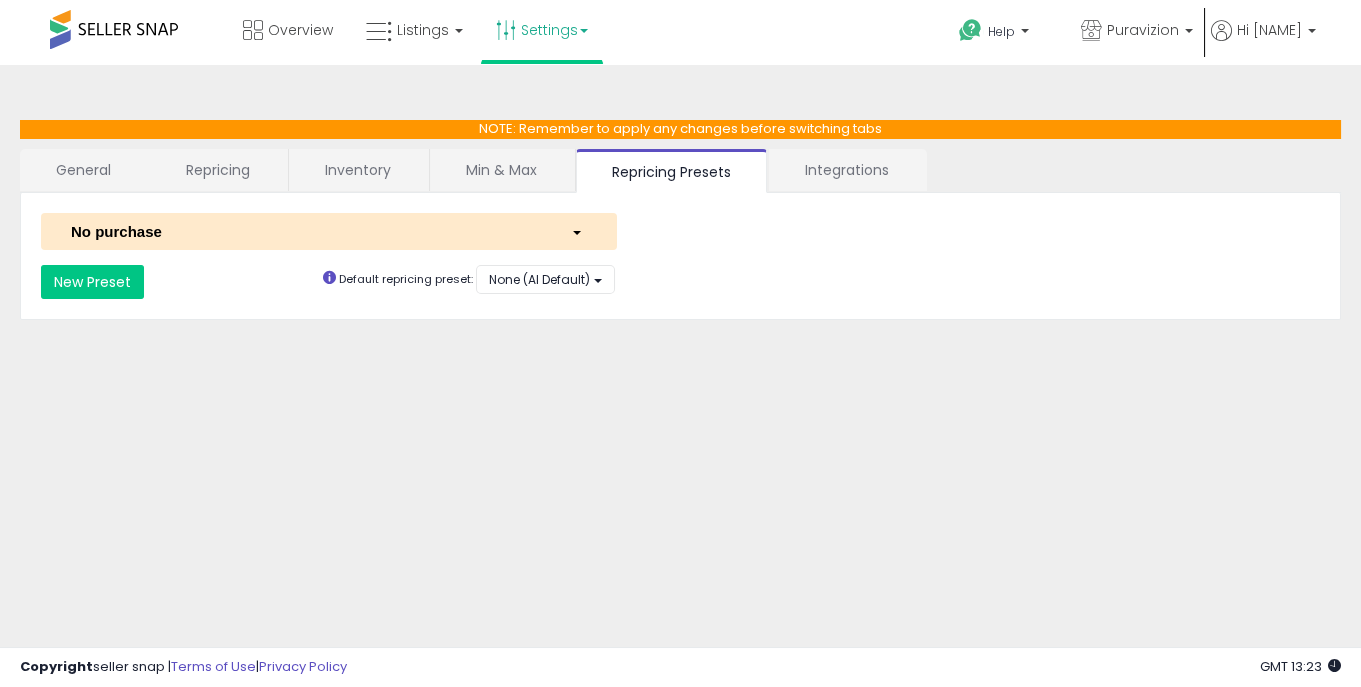 click on "No purchase" at bounding box center [306, 231] 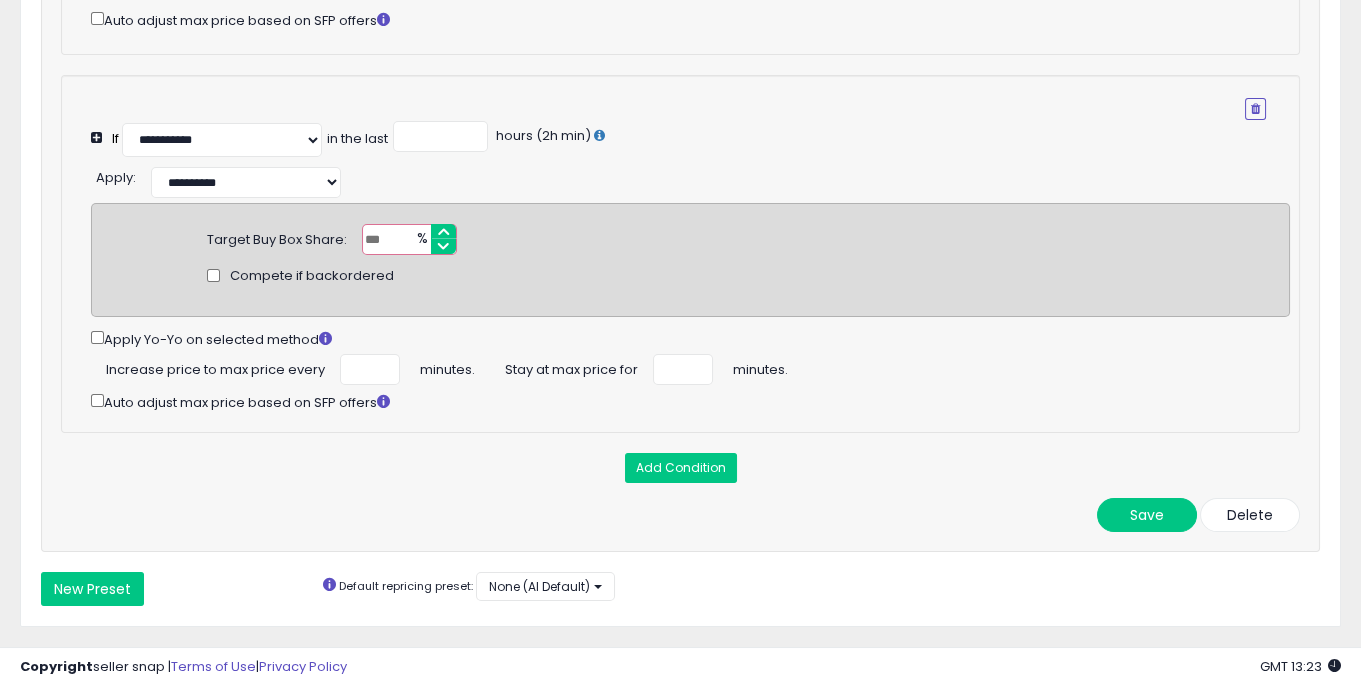 scroll, scrollTop: 410, scrollLeft: 0, axis: vertical 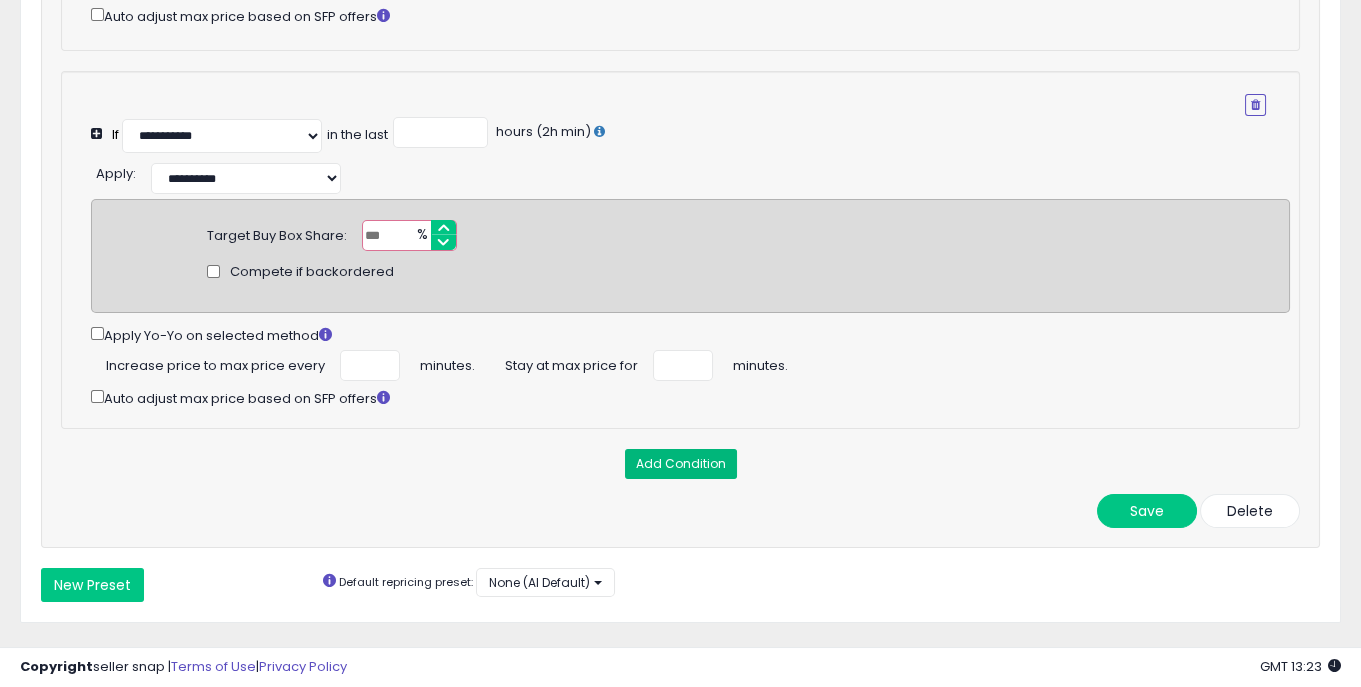click on "Add Condition" at bounding box center (681, 464) 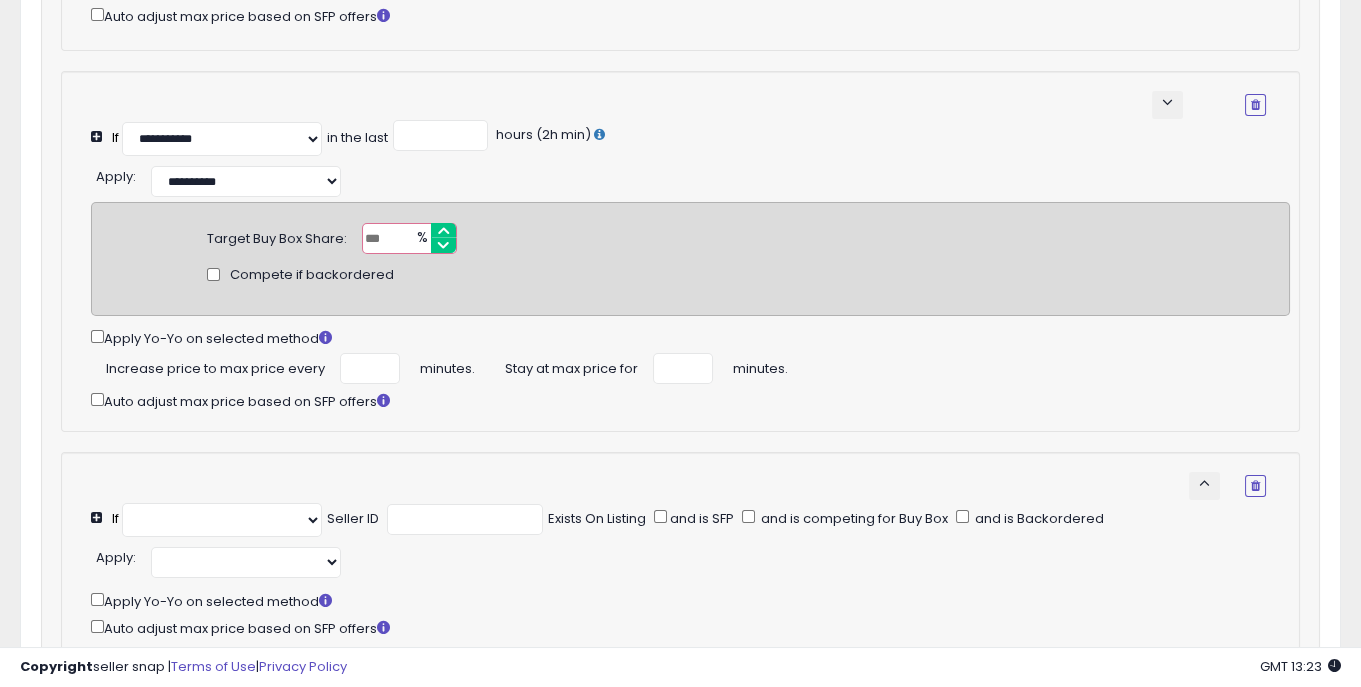 select on "**********" 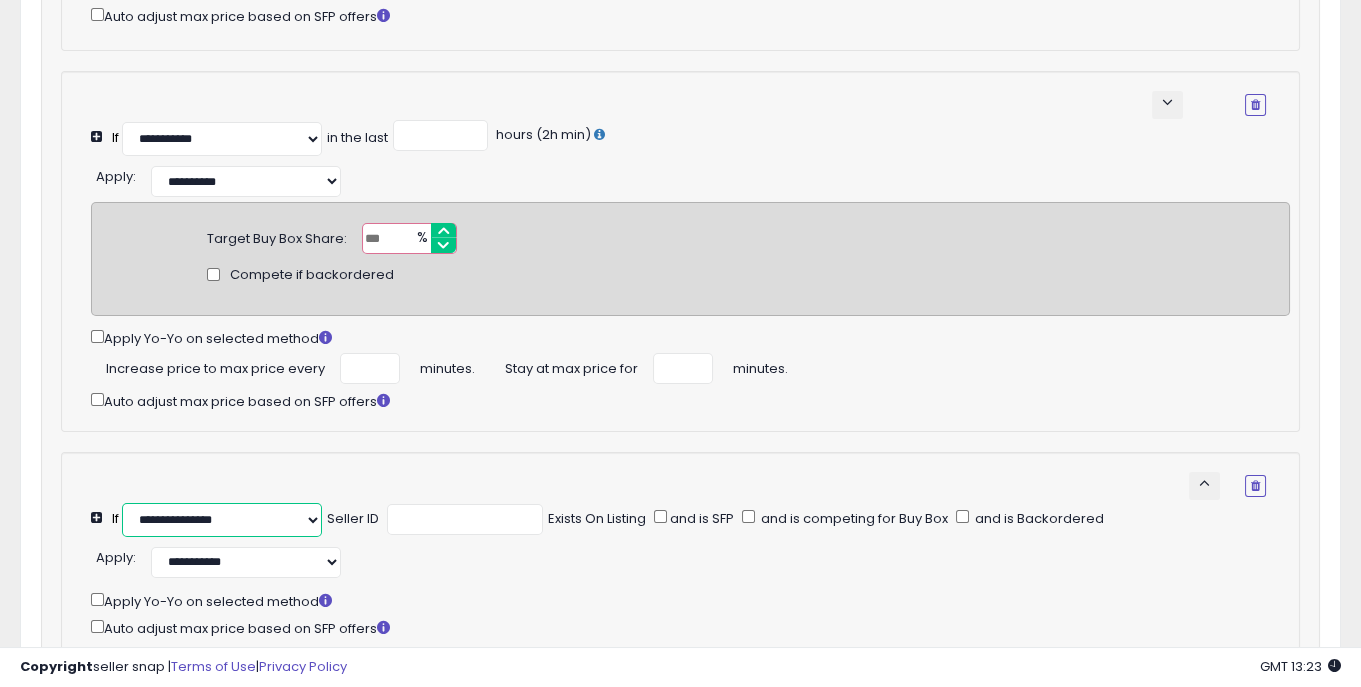click on "**********" at bounding box center [222, 520] 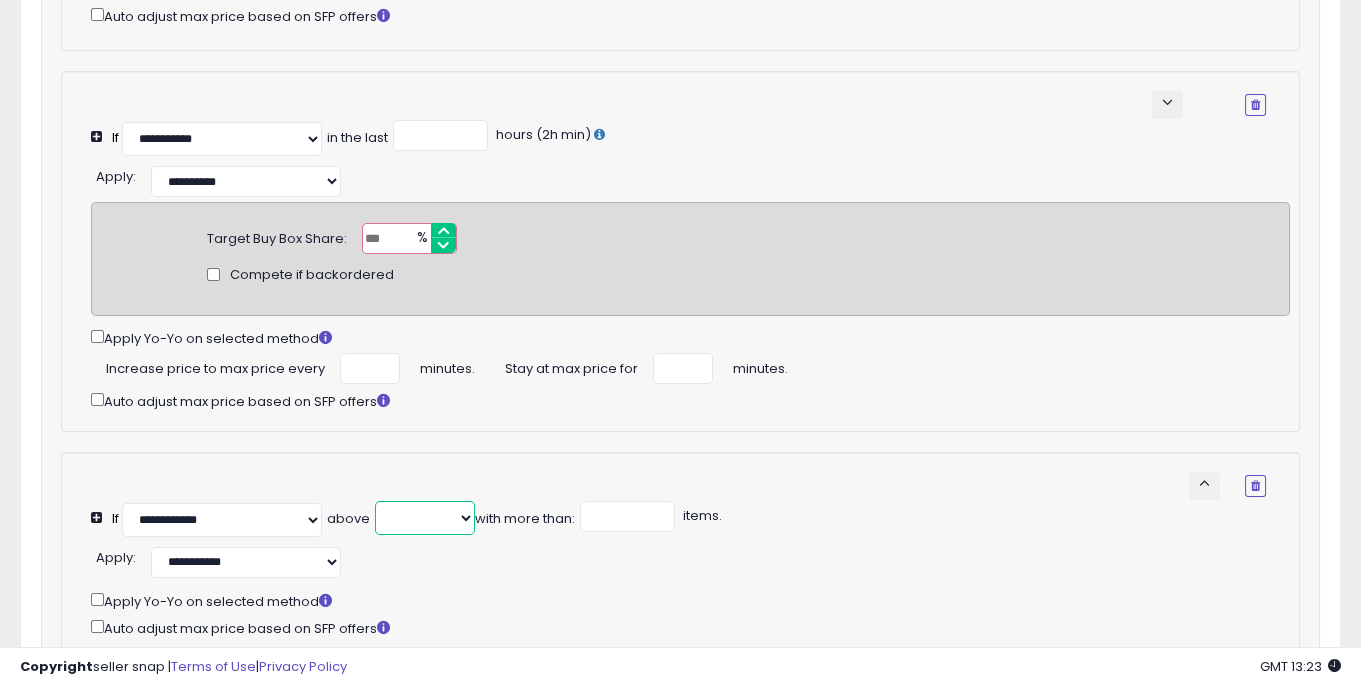 click on "*******
*******
*******
********
********
********" at bounding box center [425, 518] 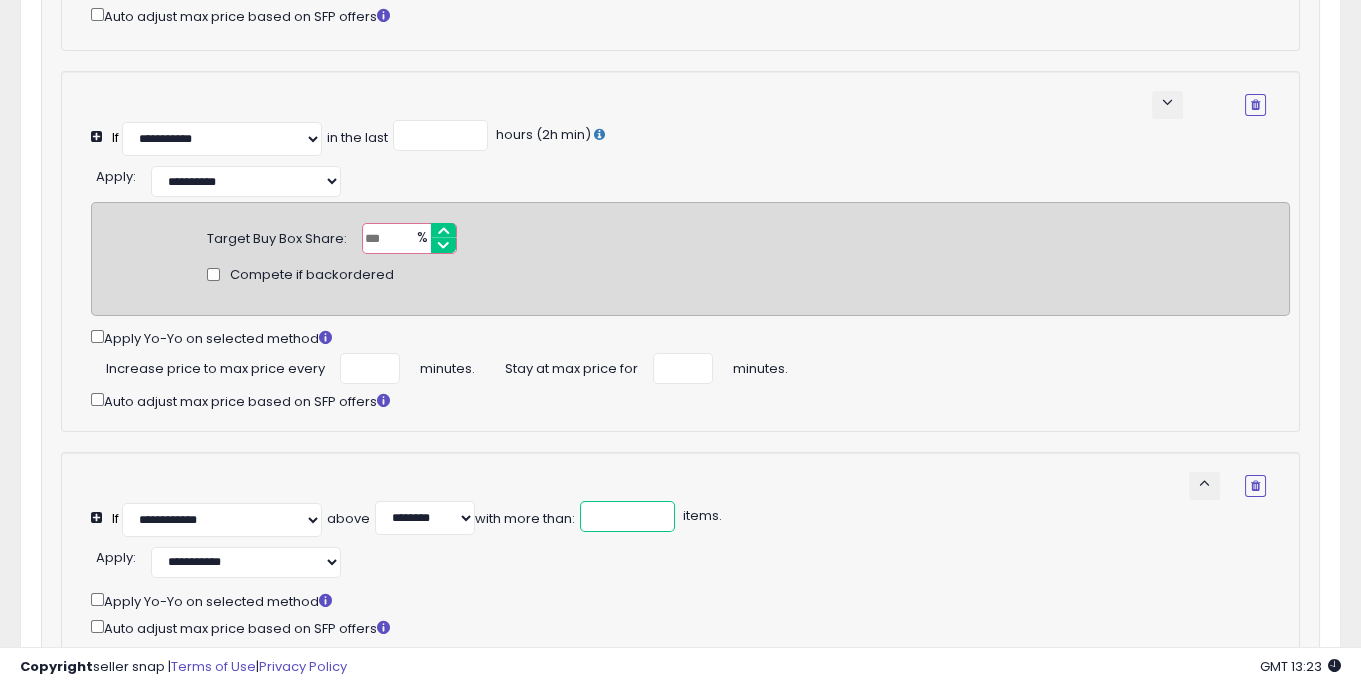 click at bounding box center (627, 516) 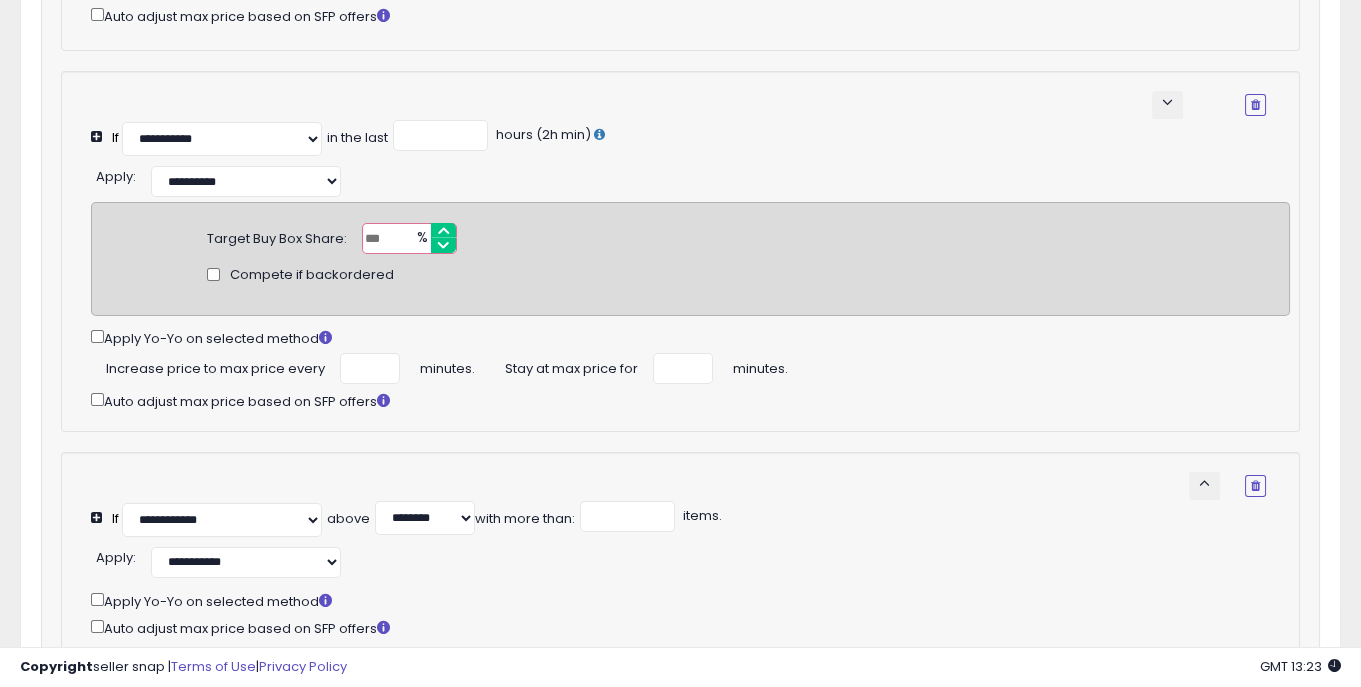 select on "********" 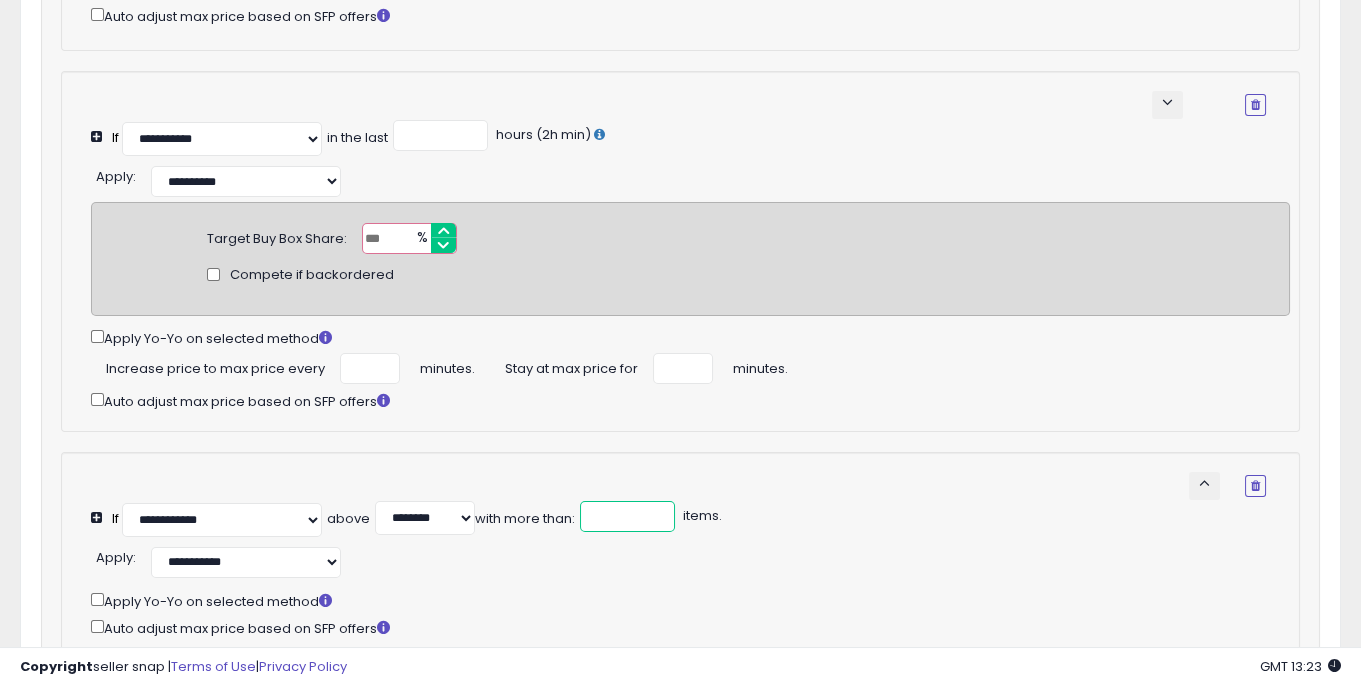 click at bounding box center (627, 516) 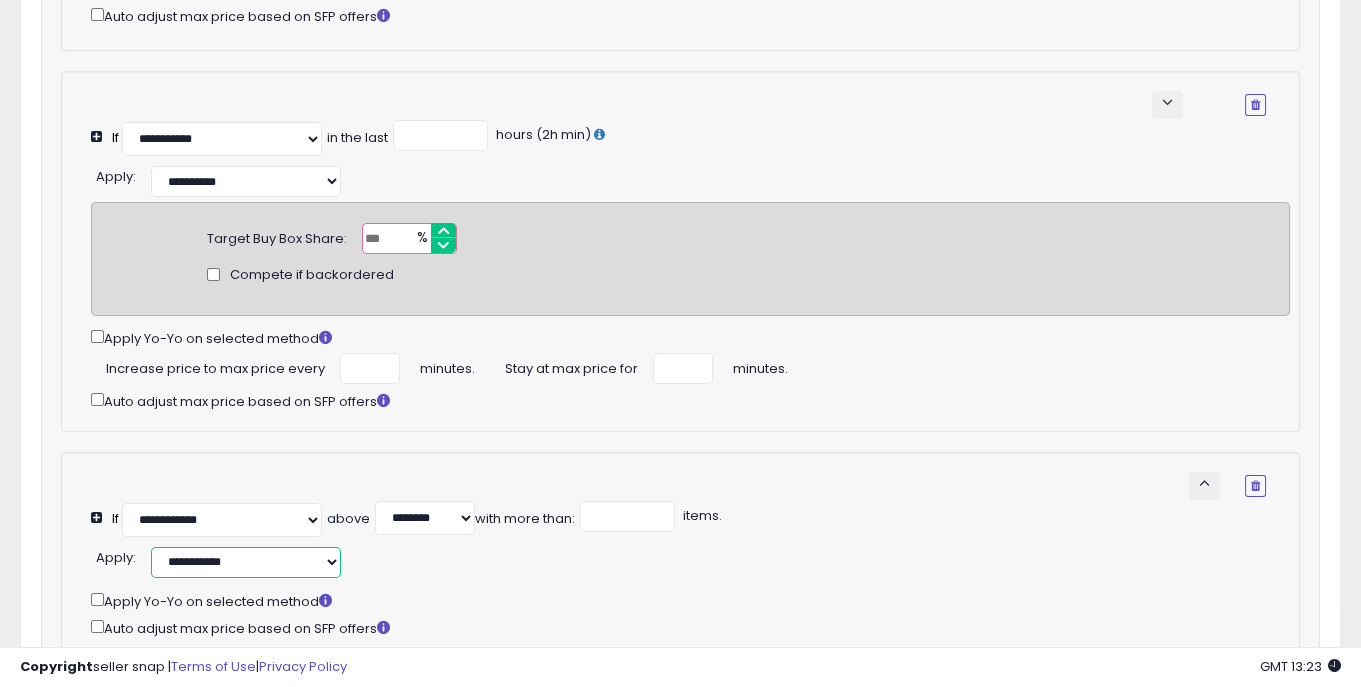 click on "**********" at bounding box center [246, 562] 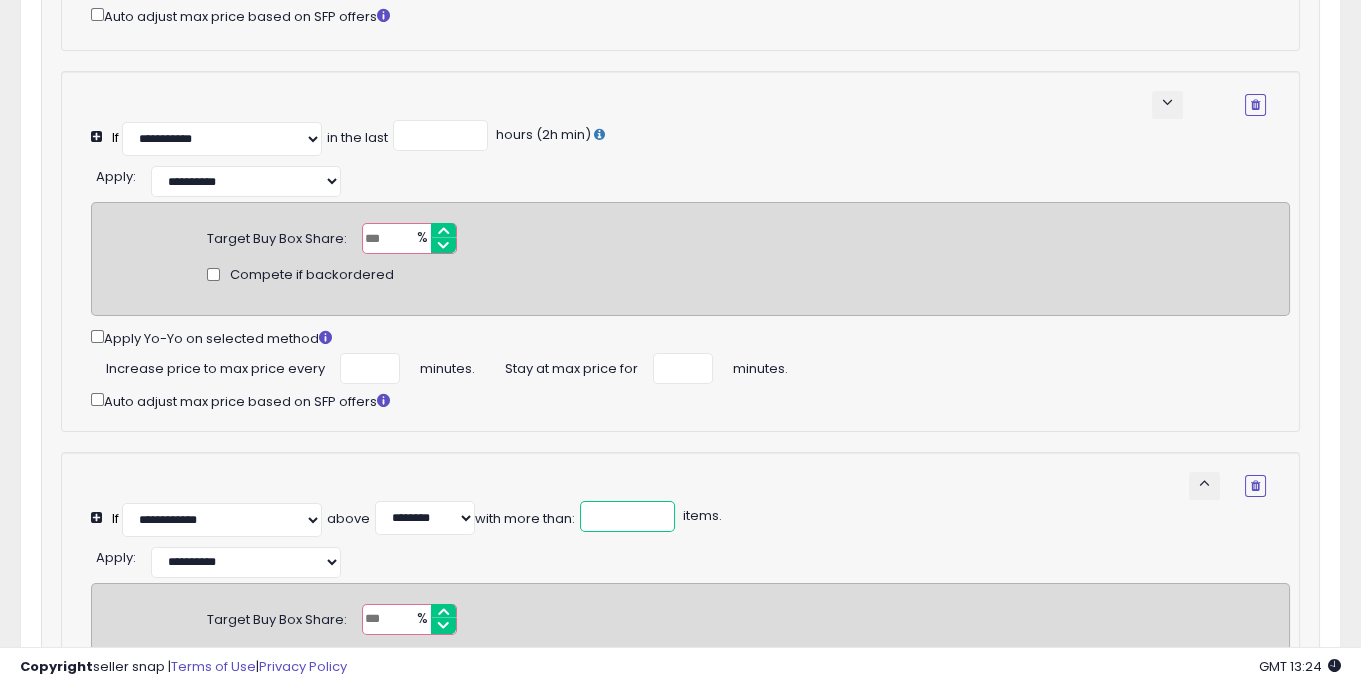 click at bounding box center [627, 516] 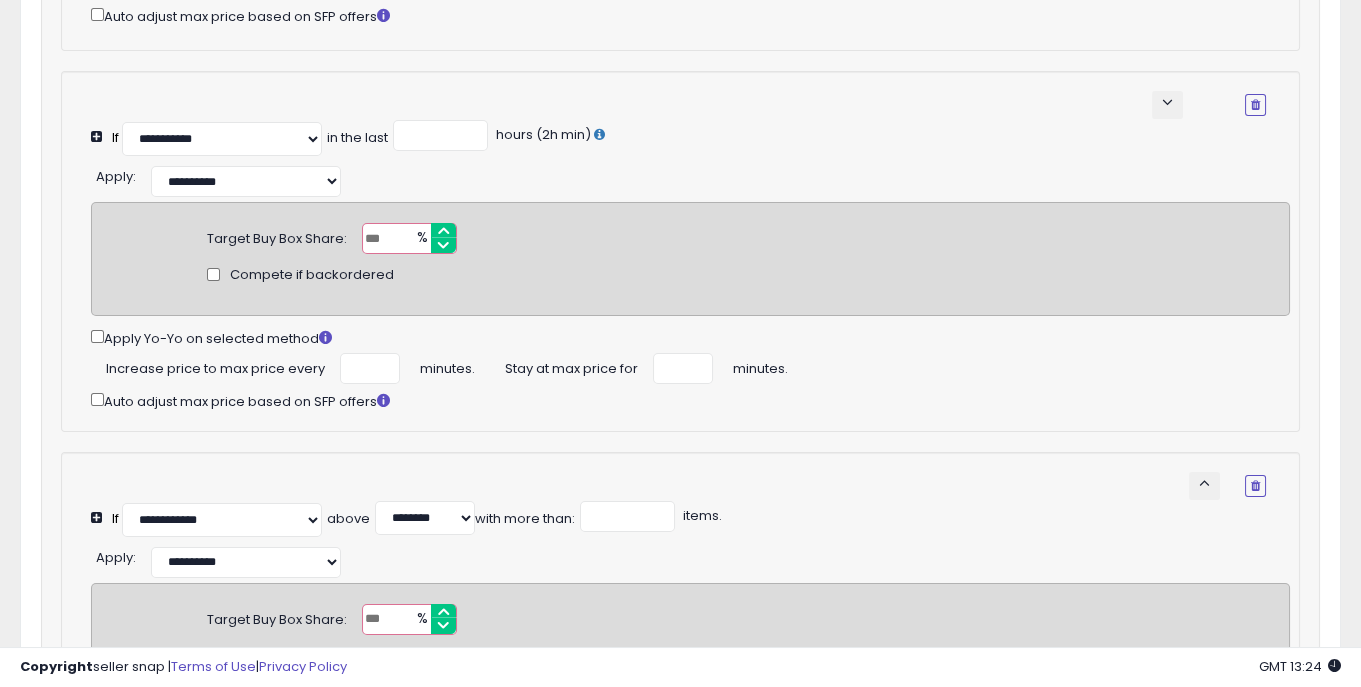 click on "**********" 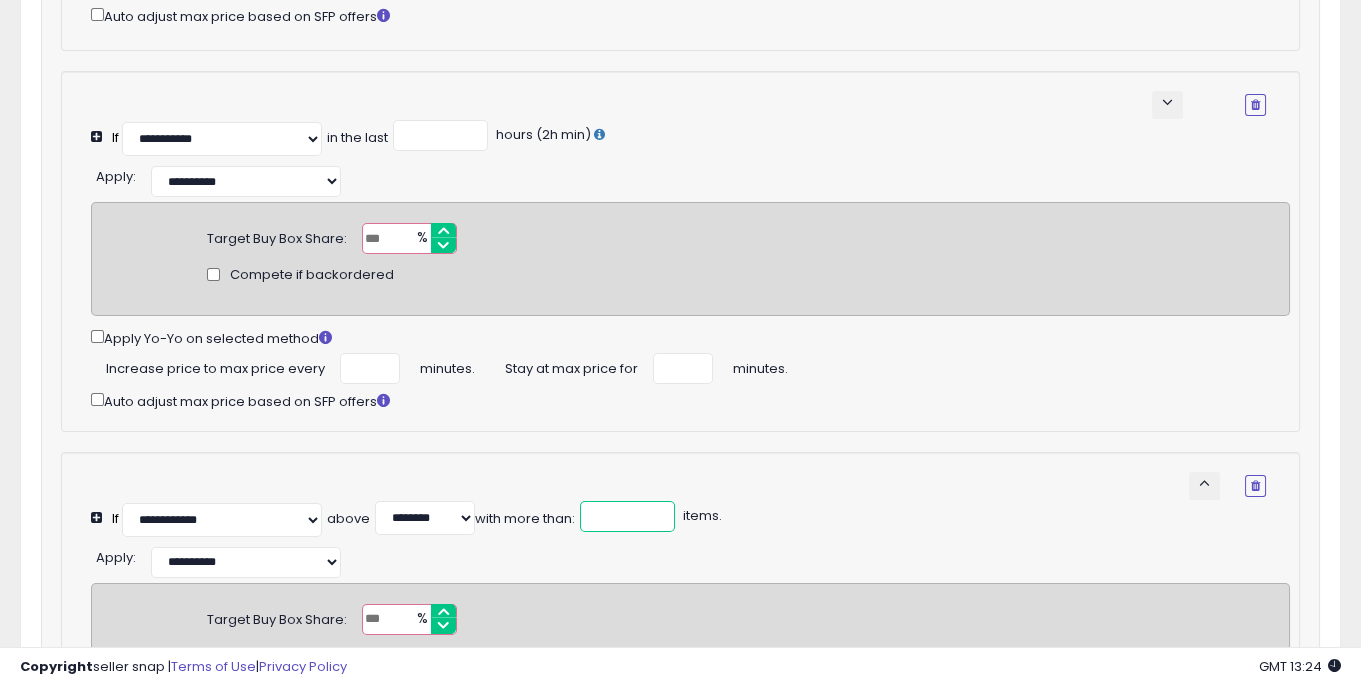 click at bounding box center (627, 516) 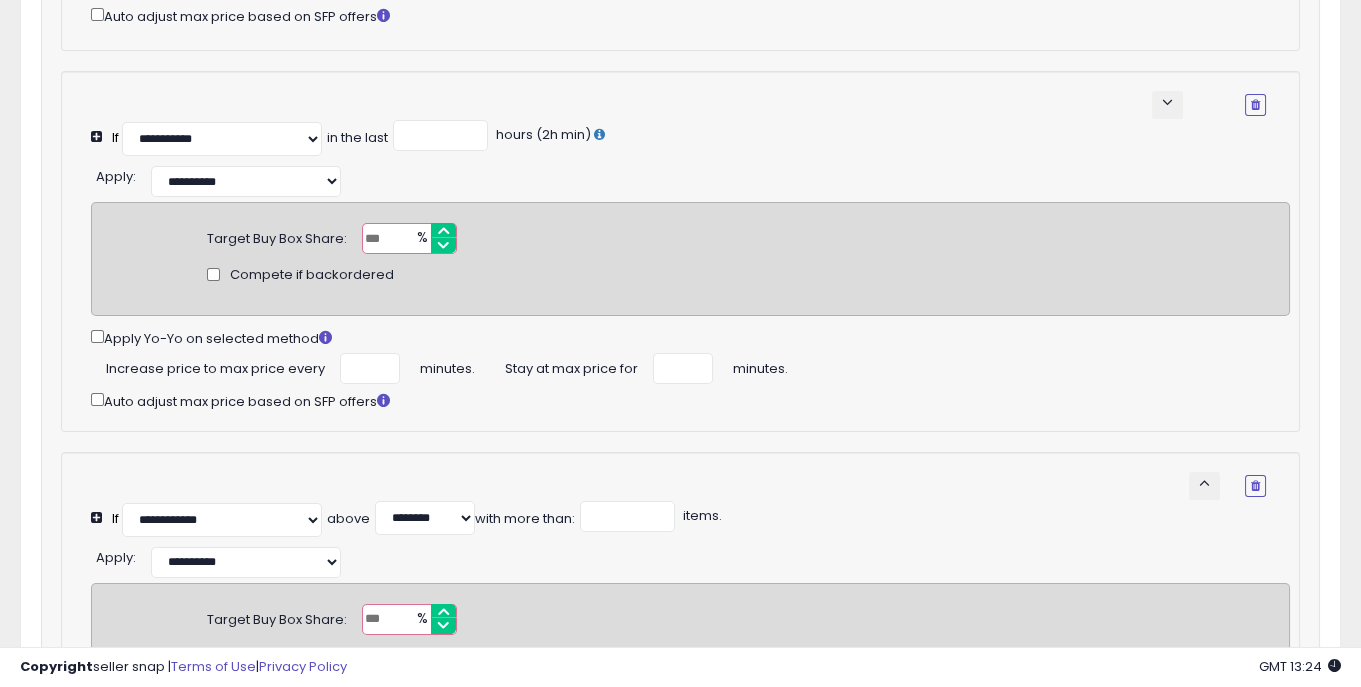 click at bounding box center (409, 619) 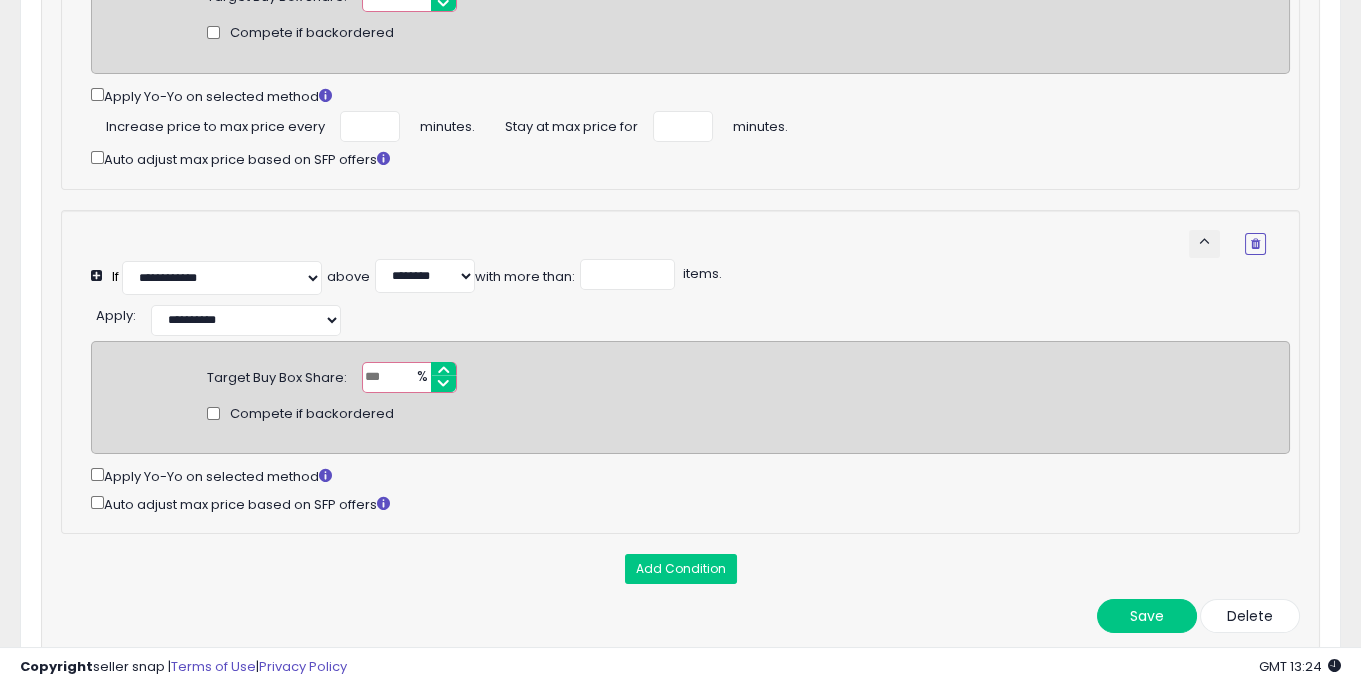 scroll, scrollTop: 677, scrollLeft: 0, axis: vertical 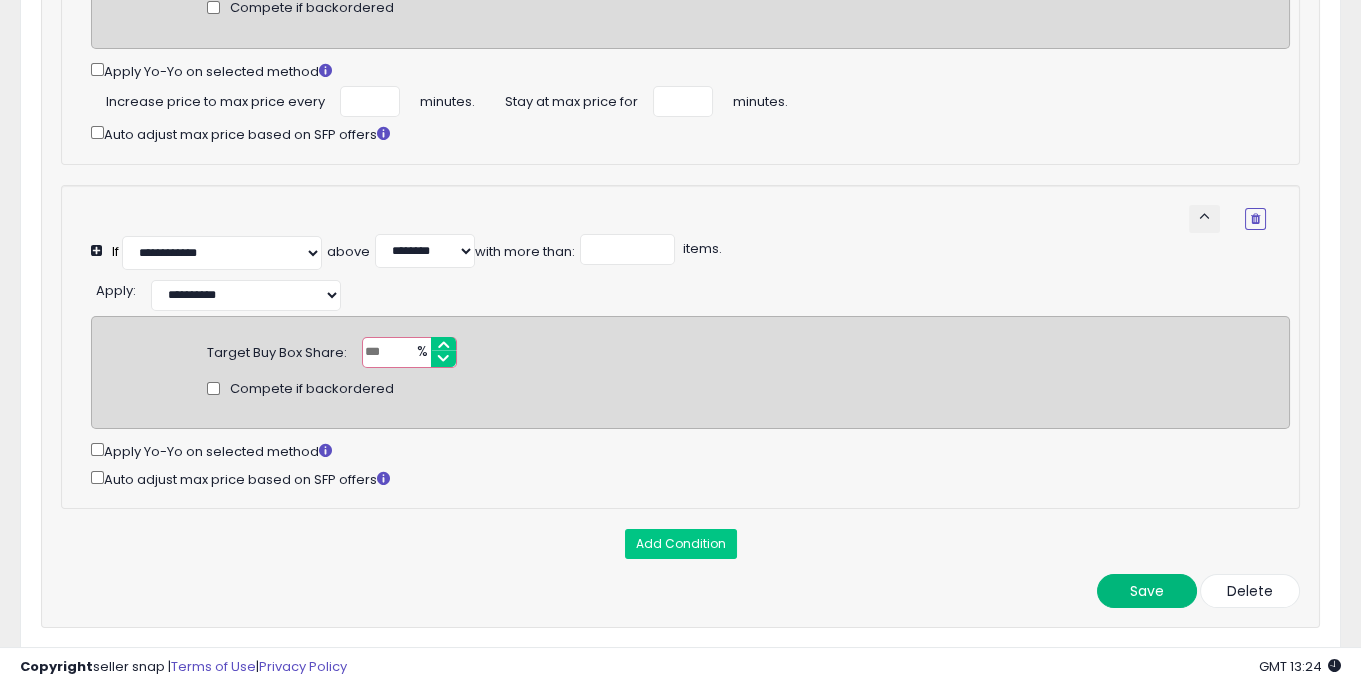 click on "Save" at bounding box center (1147, 591) 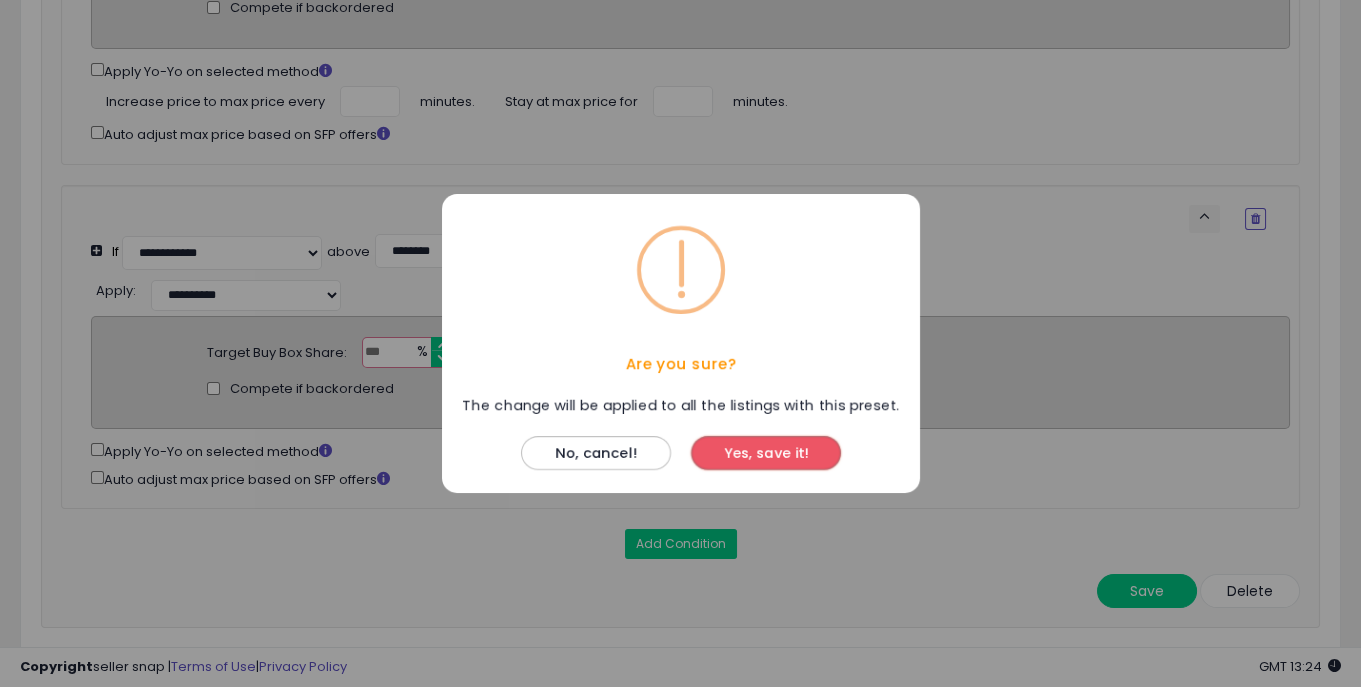 click on "Yes, save it!" at bounding box center (766, 453) 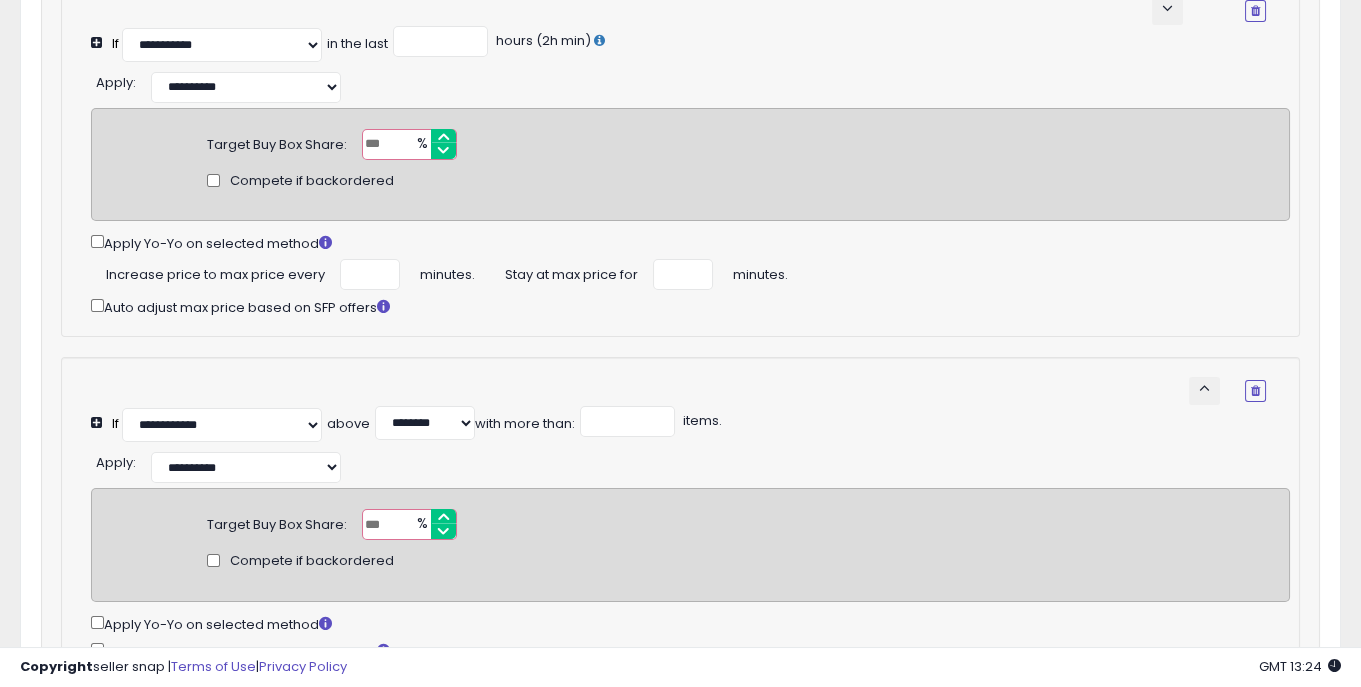 scroll, scrollTop: 561, scrollLeft: 0, axis: vertical 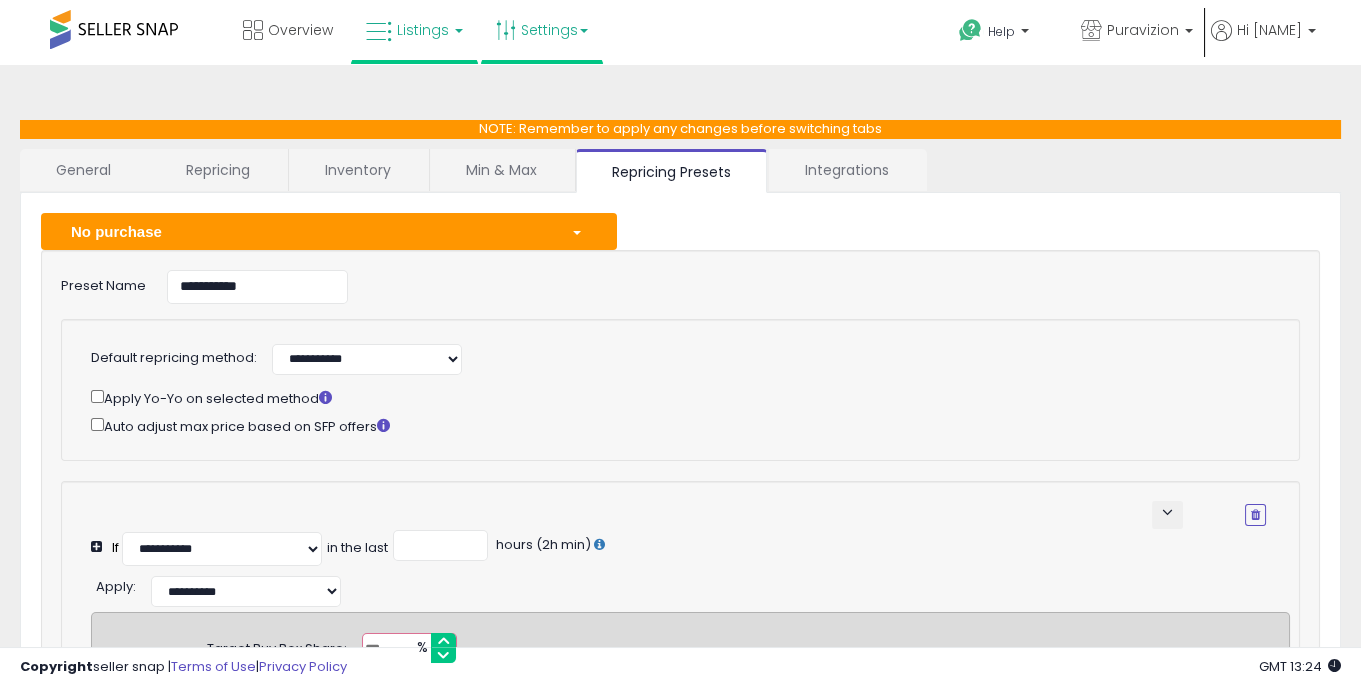 click on "Listings" at bounding box center [414, 30] 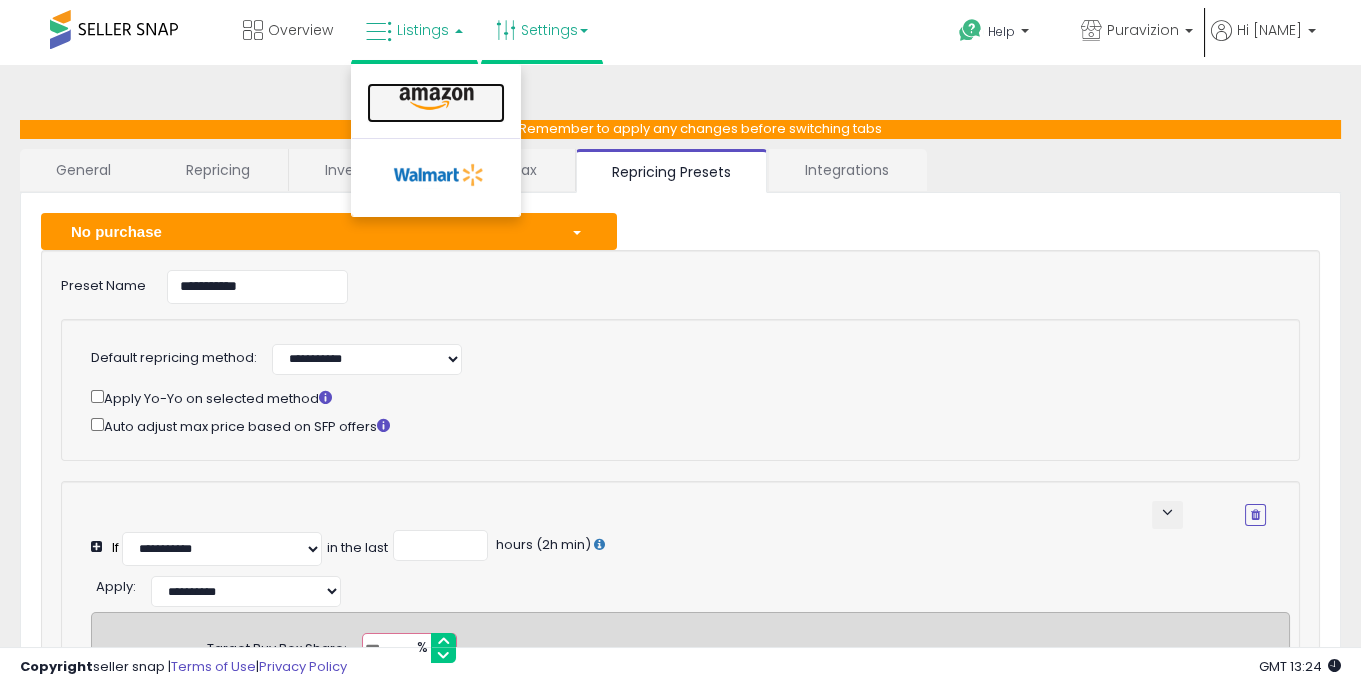 click at bounding box center (436, 99) 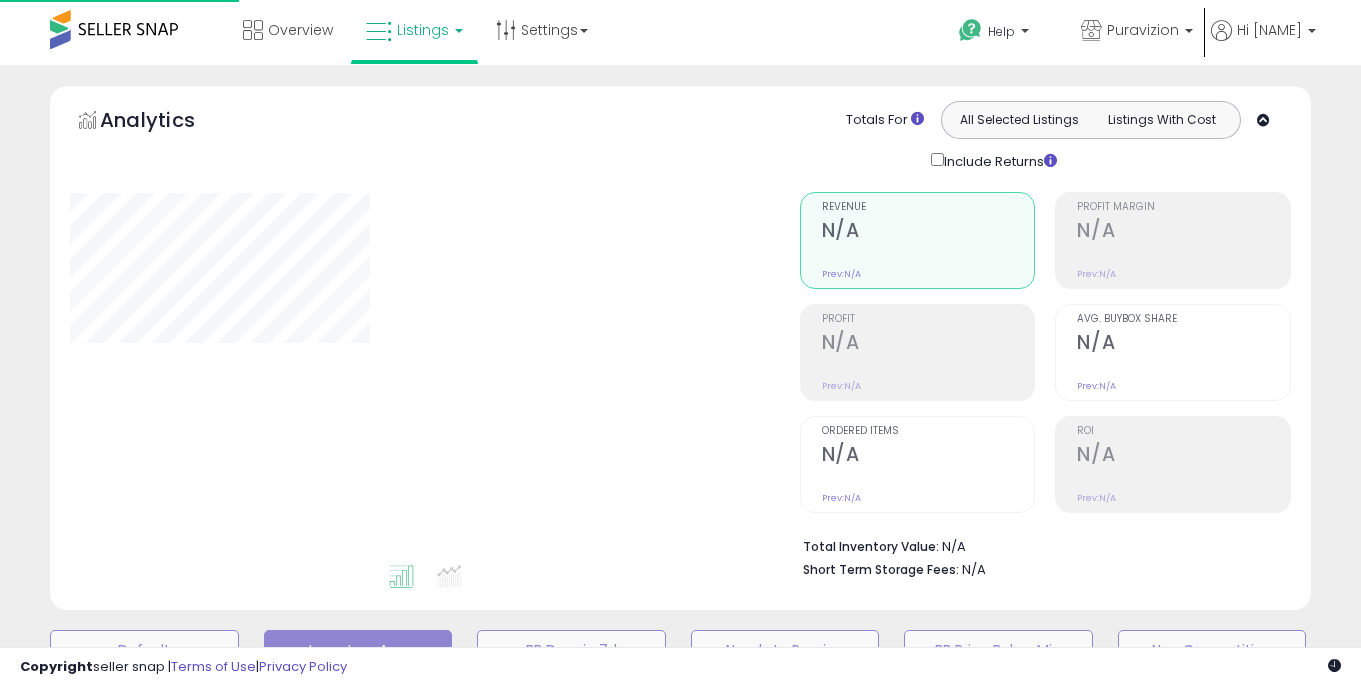 scroll, scrollTop: 0, scrollLeft: 0, axis: both 